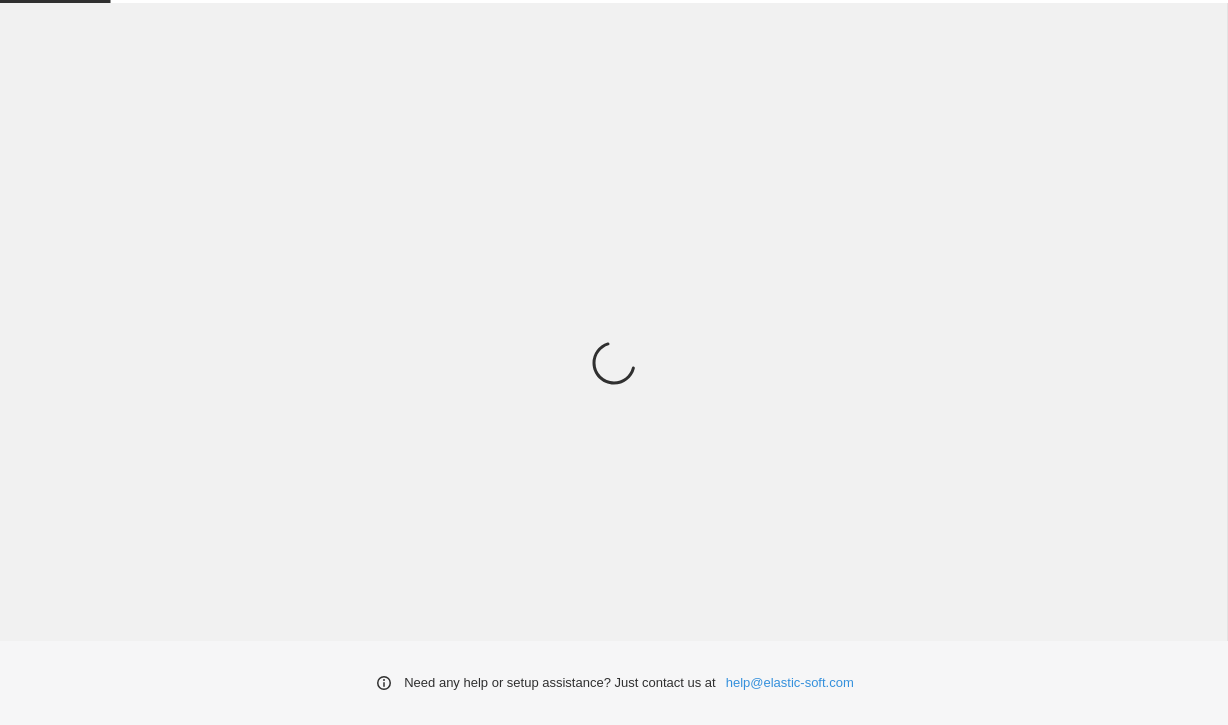 scroll, scrollTop: 0, scrollLeft: 0, axis: both 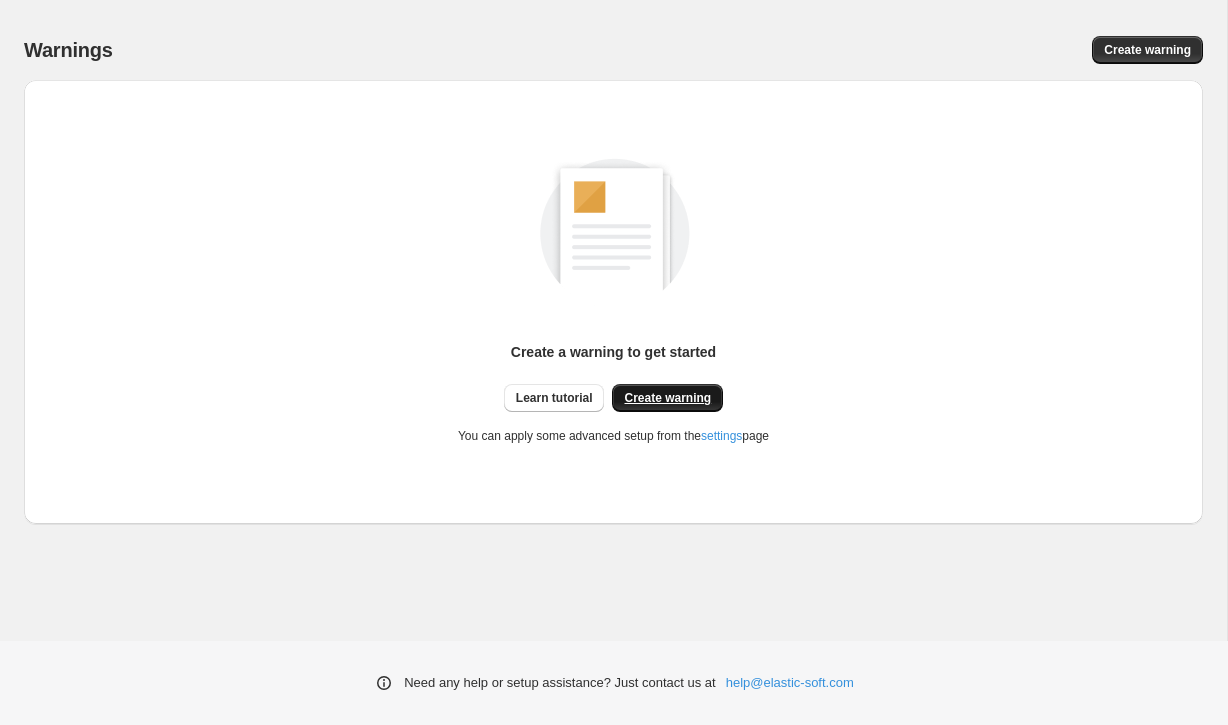click on "Create warning" at bounding box center (667, 398) 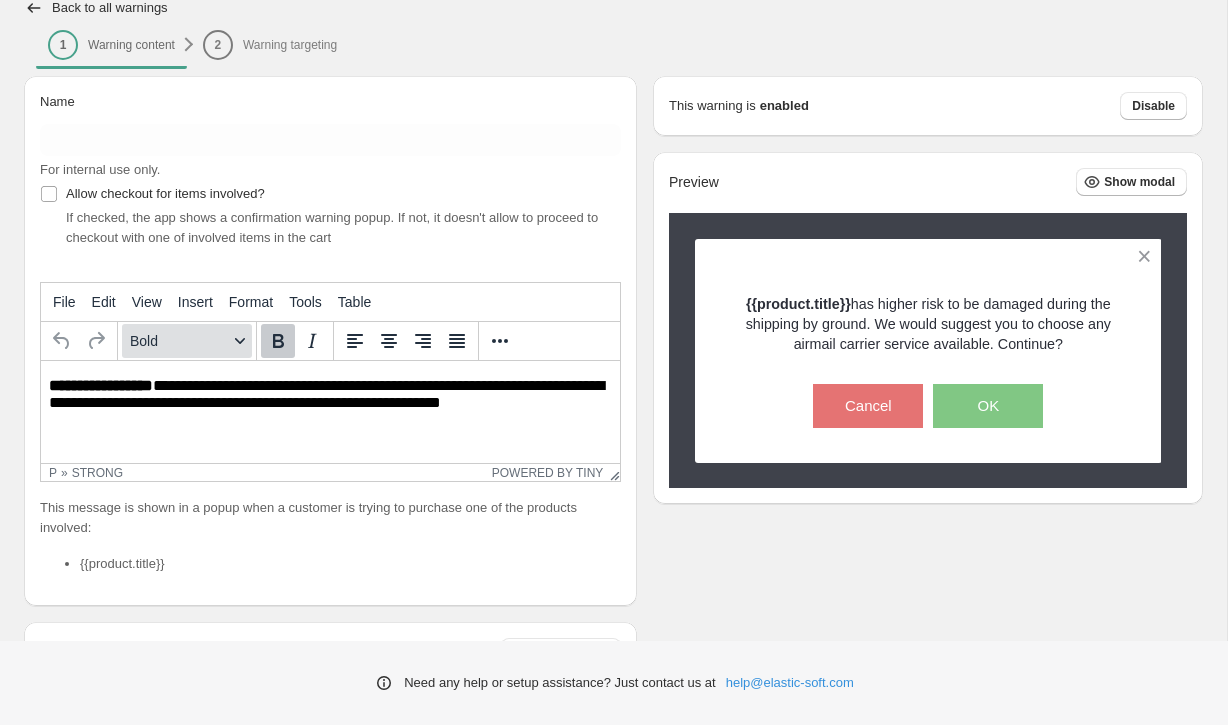 scroll, scrollTop: 82, scrollLeft: 0, axis: vertical 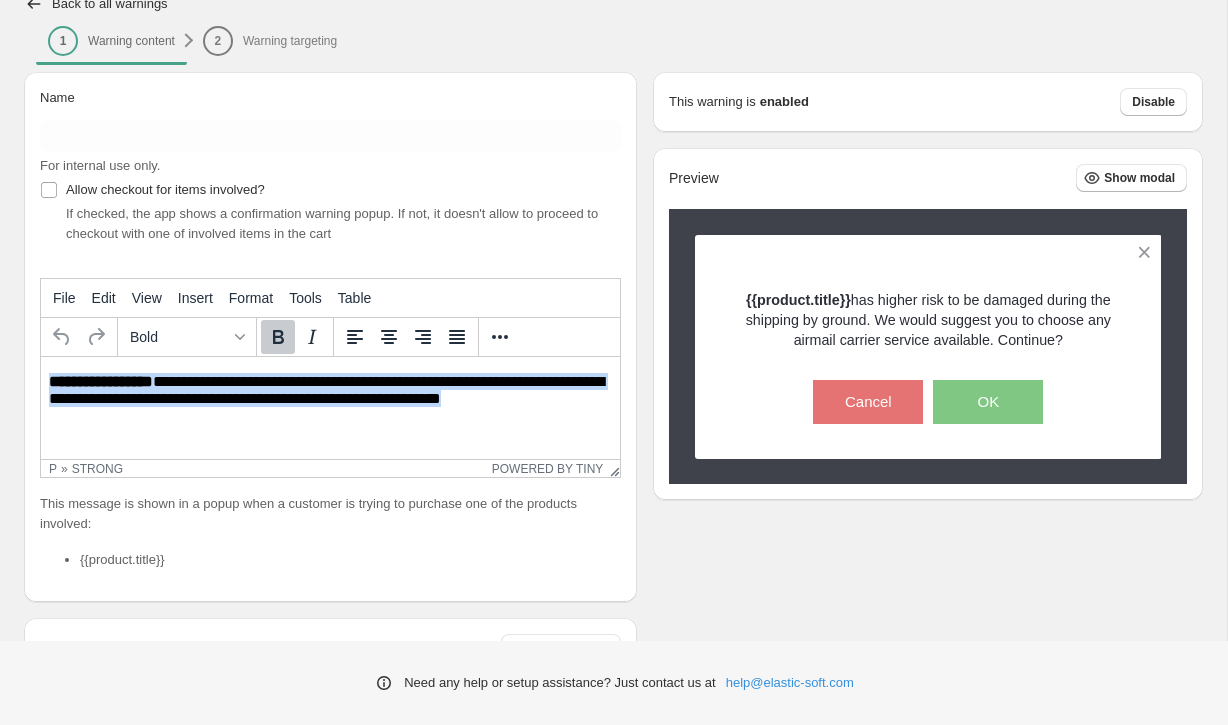 drag, startPoint x: 558, startPoint y: 404, endPoint x: 47, endPoint y: 384, distance: 511.39124 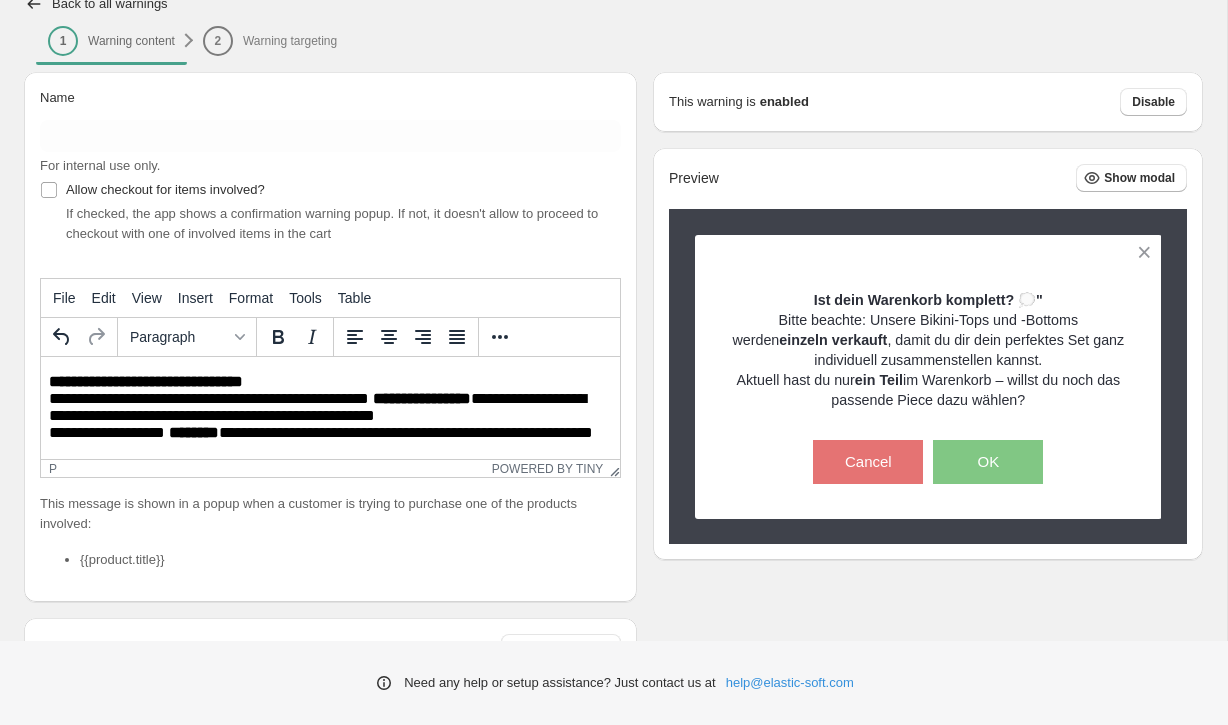 scroll, scrollTop: 12, scrollLeft: 0, axis: vertical 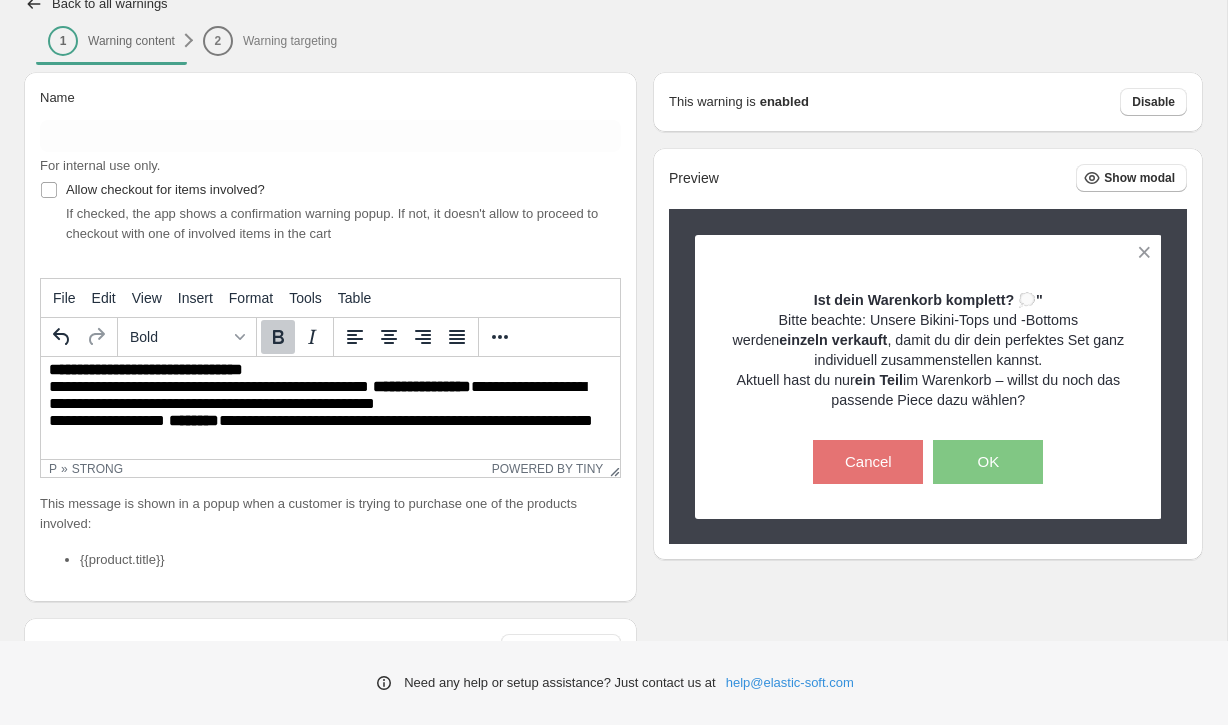 click on "**********" at bounding box center (330, 410) 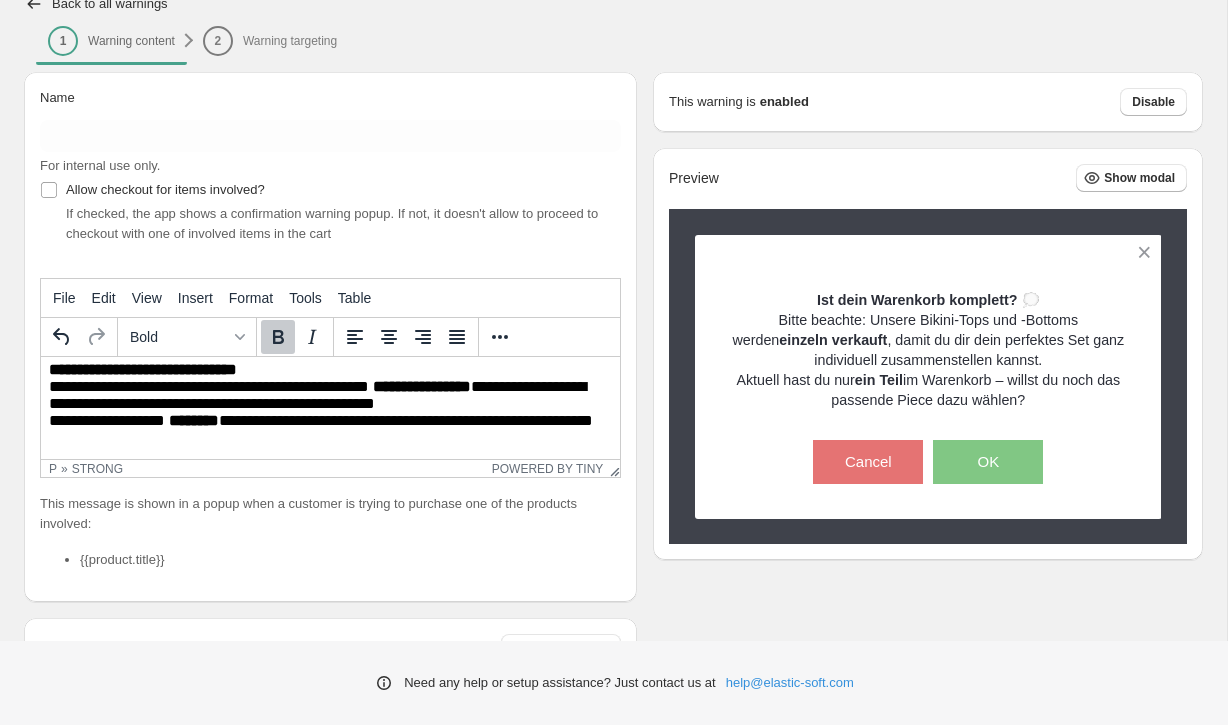 click on "**********" at bounding box center [330, 410] 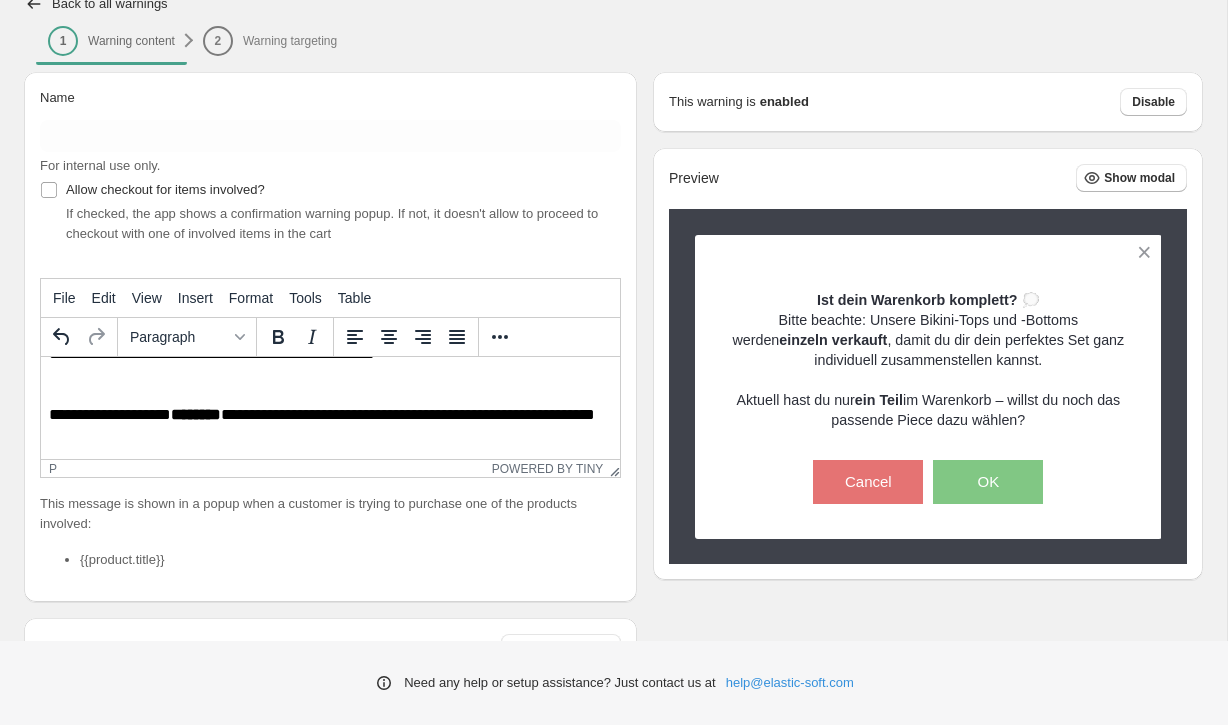 scroll, scrollTop: 62, scrollLeft: 0, axis: vertical 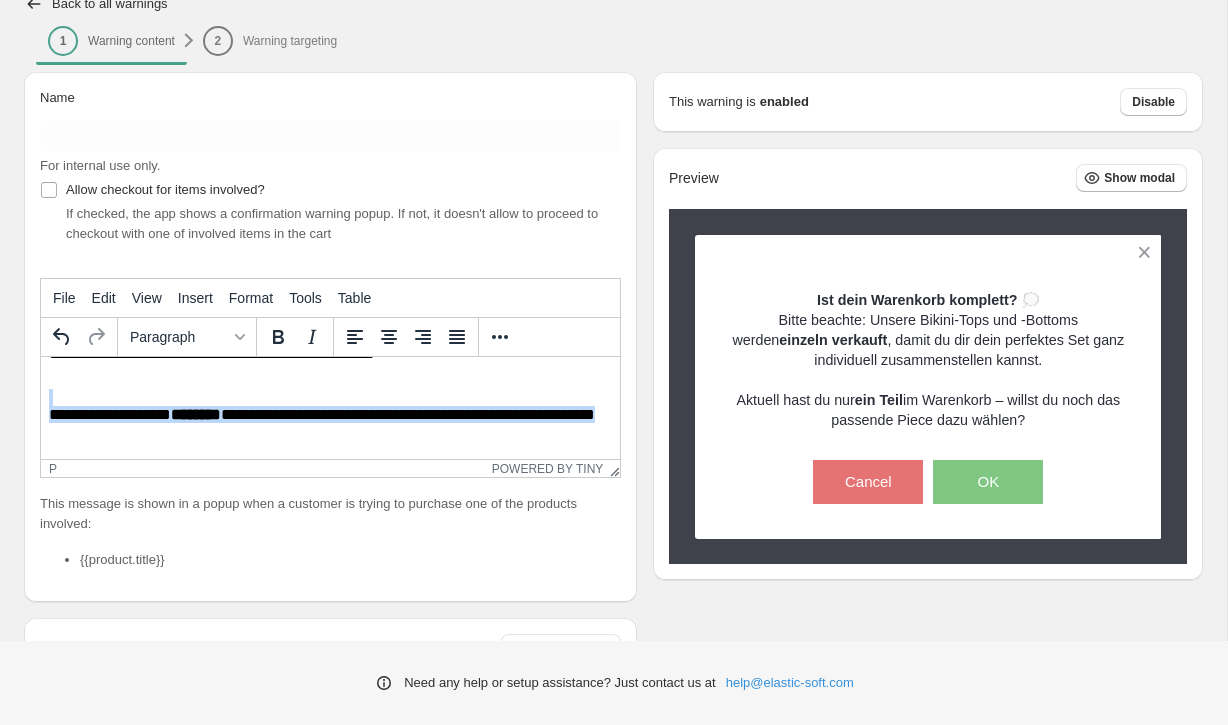 drag, startPoint x: 113, startPoint y: 441, endPoint x: 49, endPoint y: 391, distance: 81.21576 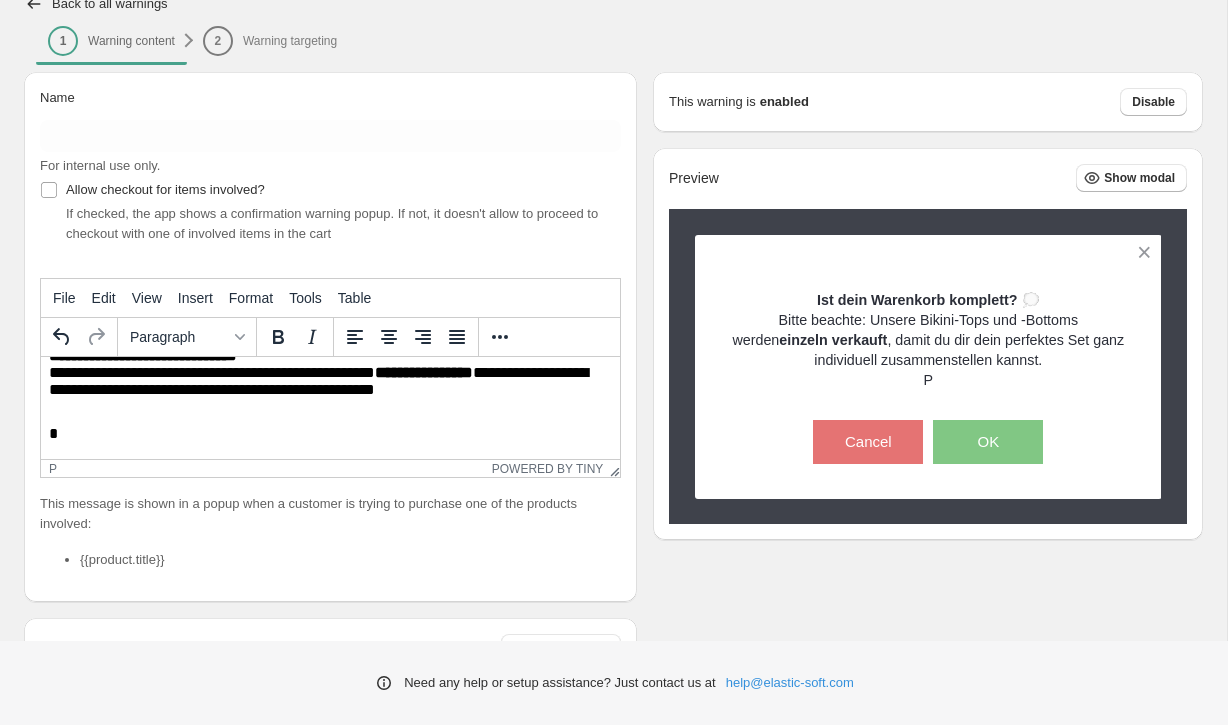 scroll, scrollTop: 26, scrollLeft: 0, axis: vertical 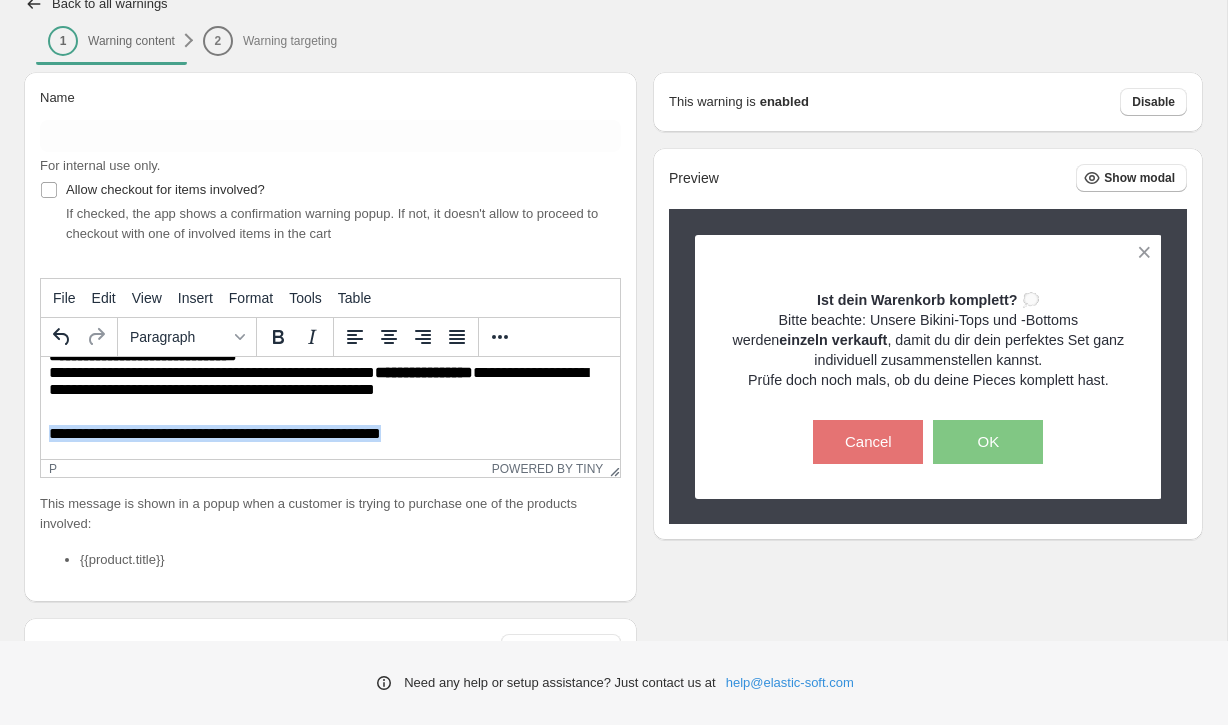 drag, startPoint x: 416, startPoint y: 441, endPoint x: 135, endPoint y: 413, distance: 282.39157 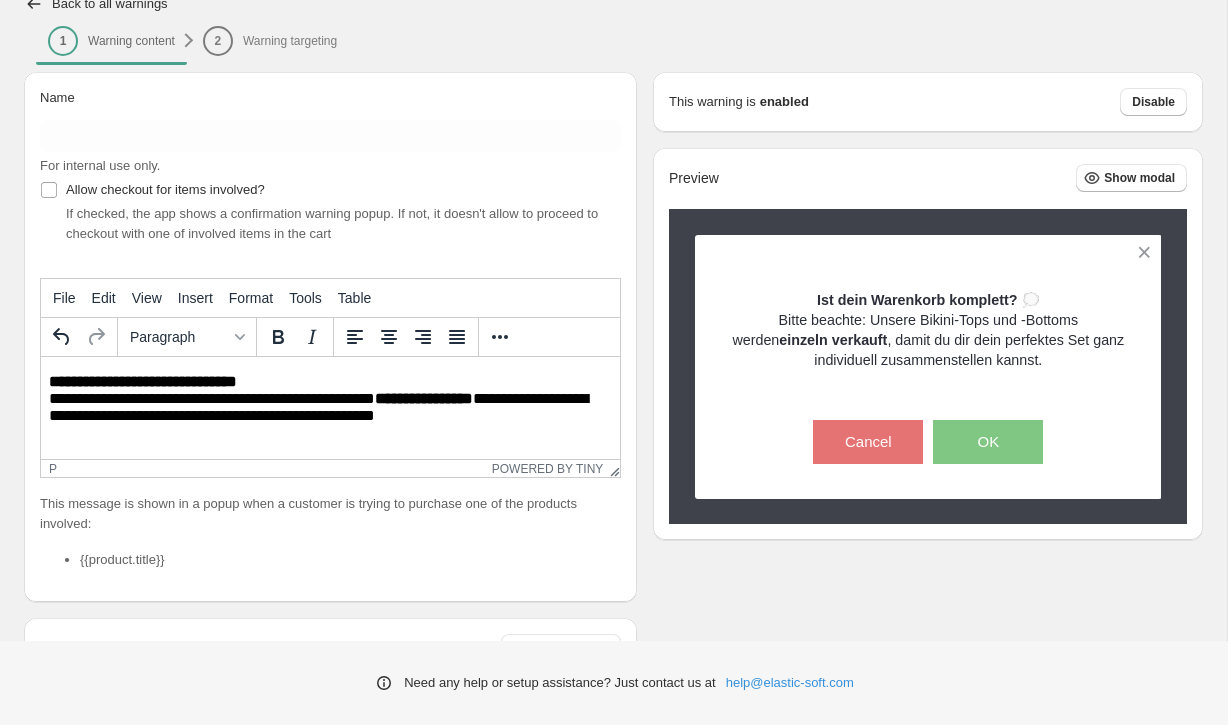 scroll, scrollTop: 0, scrollLeft: 0, axis: both 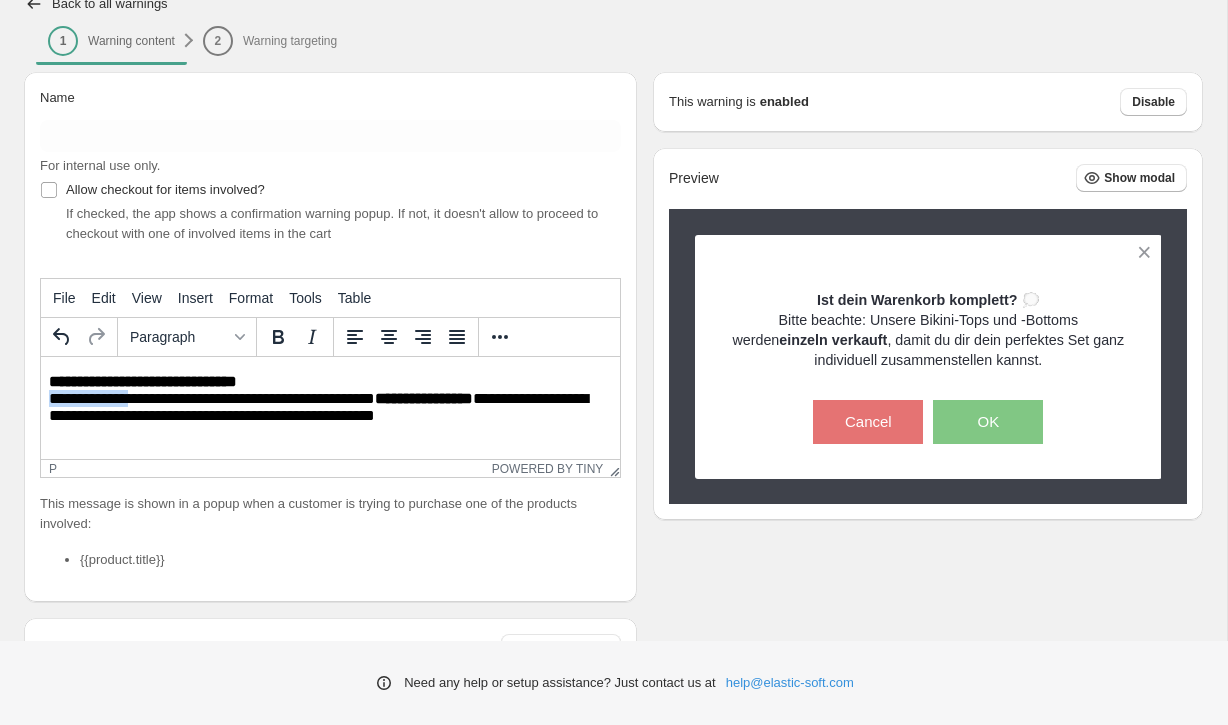drag, startPoint x: 49, startPoint y: 408, endPoint x: 132, endPoint y: 411, distance: 83.0542 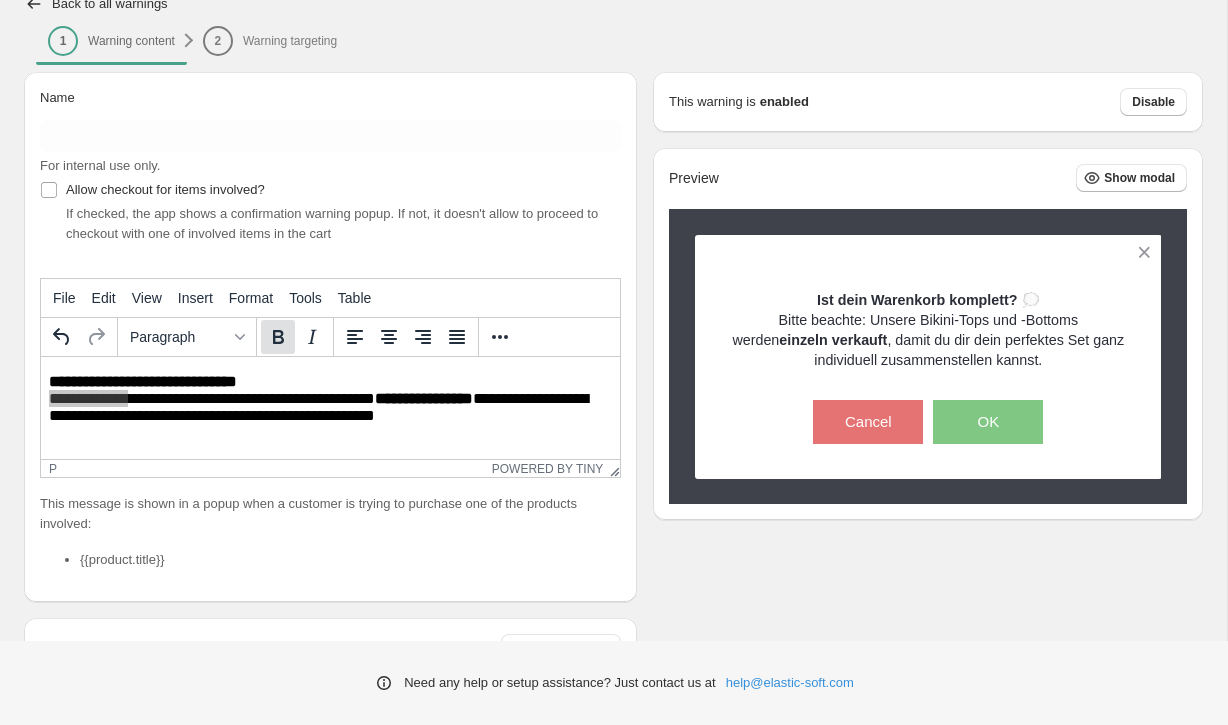 click 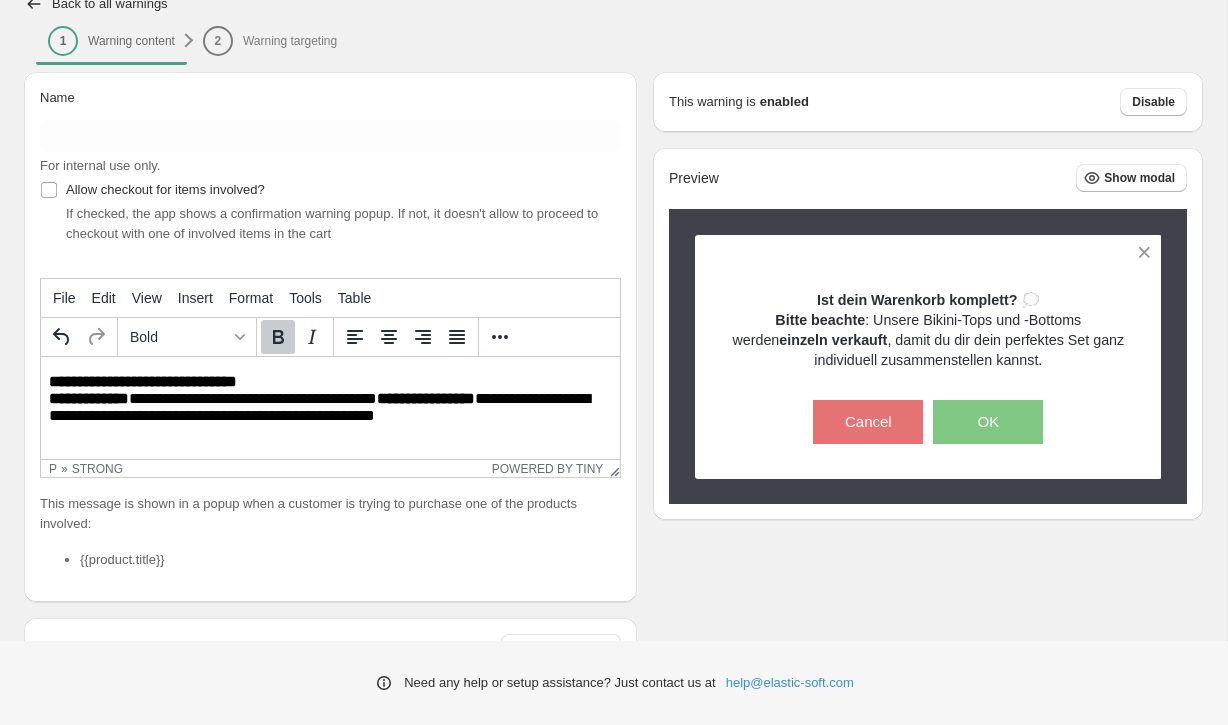 click on "**********" at bounding box center (330, 404) 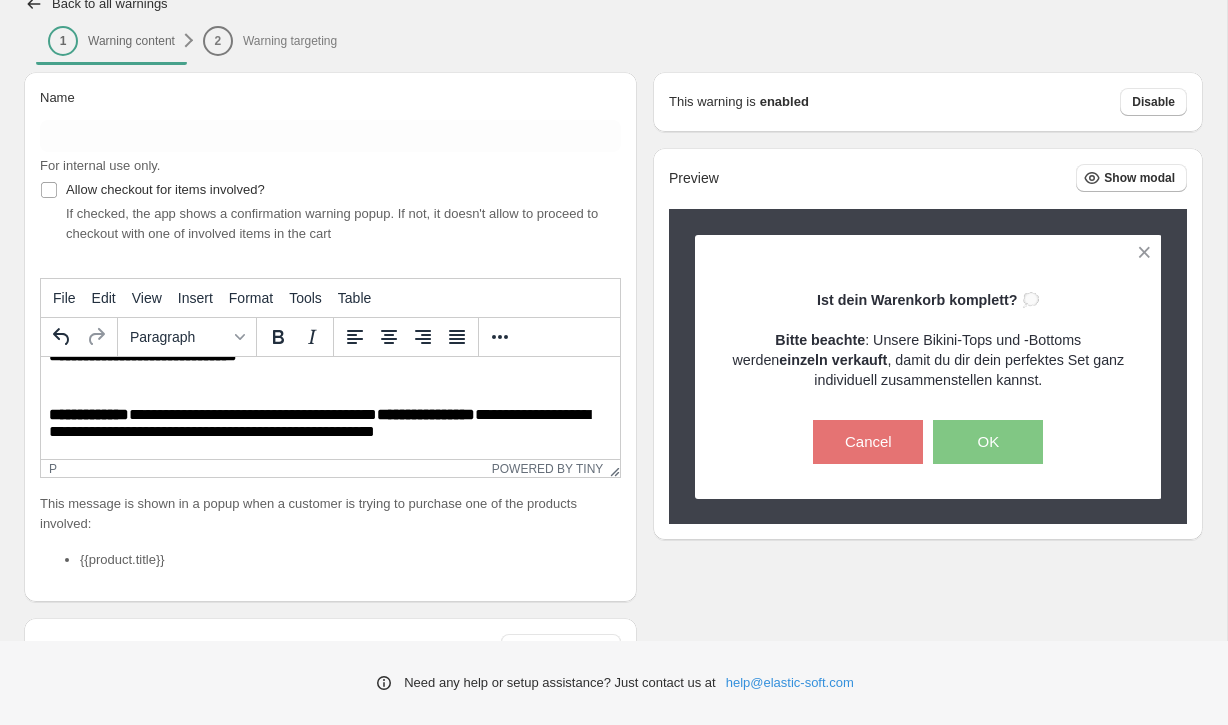 scroll, scrollTop: 26, scrollLeft: 0, axis: vertical 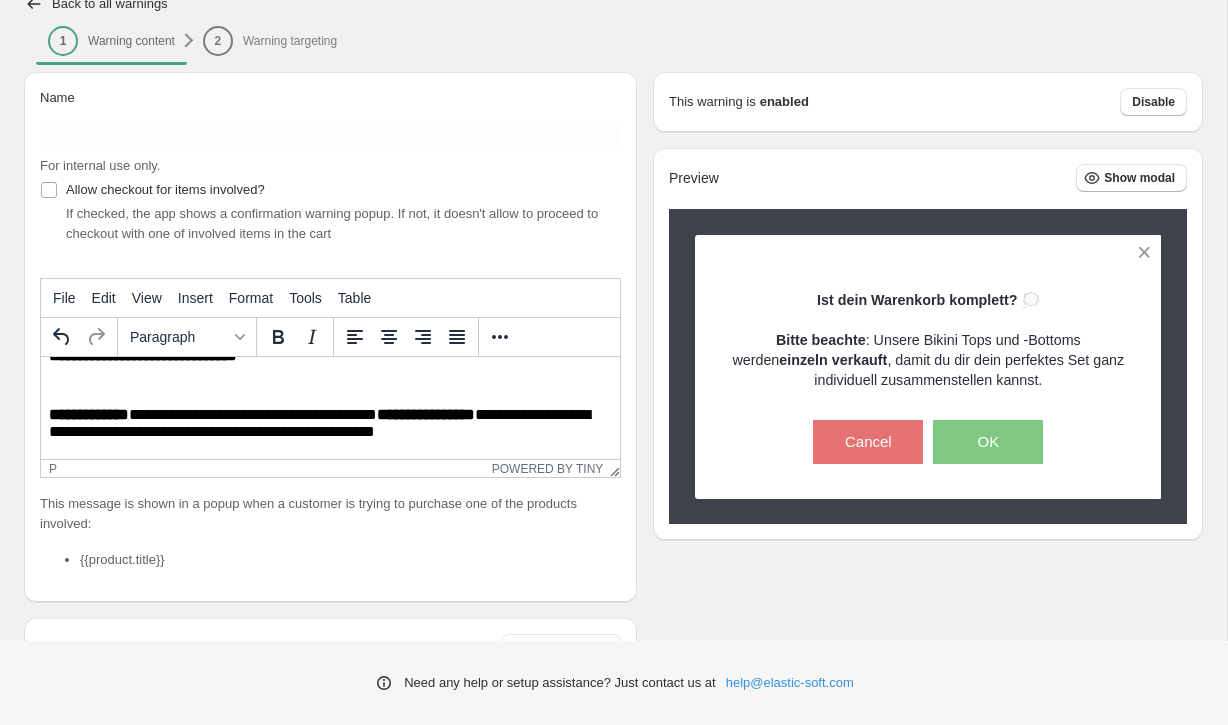 click on "**********" at bounding box center (330, 416) 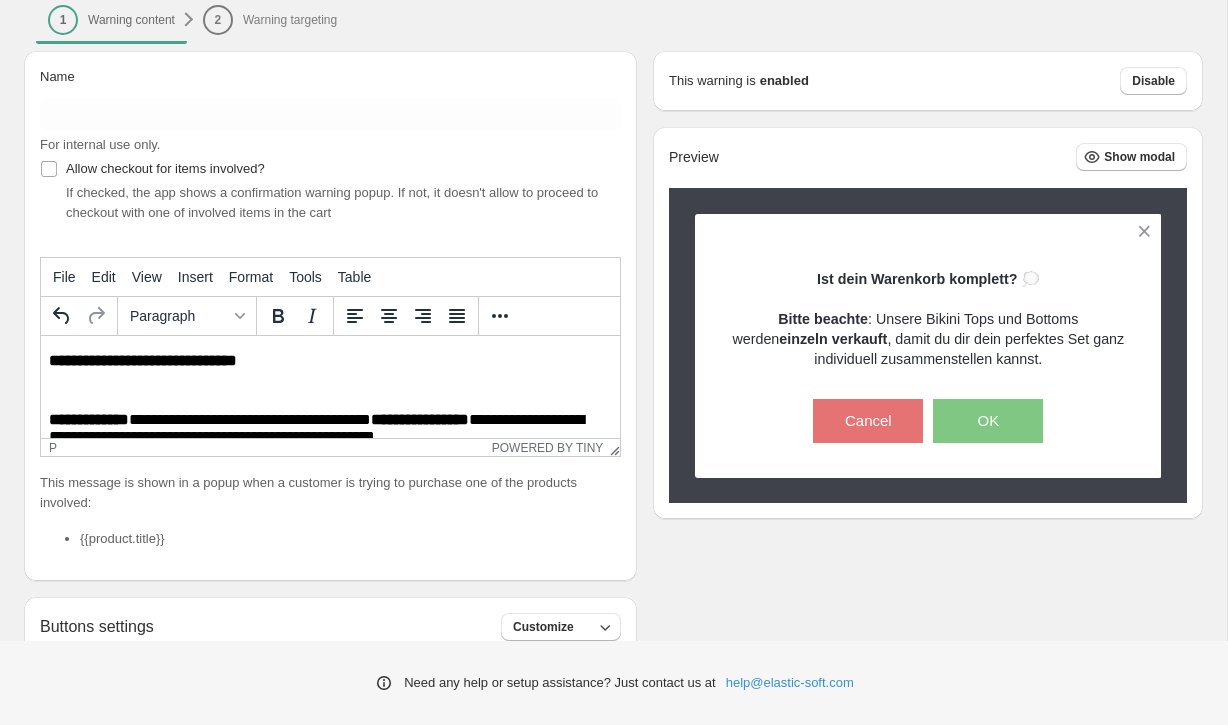 scroll, scrollTop: 0, scrollLeft: 0, axis: both 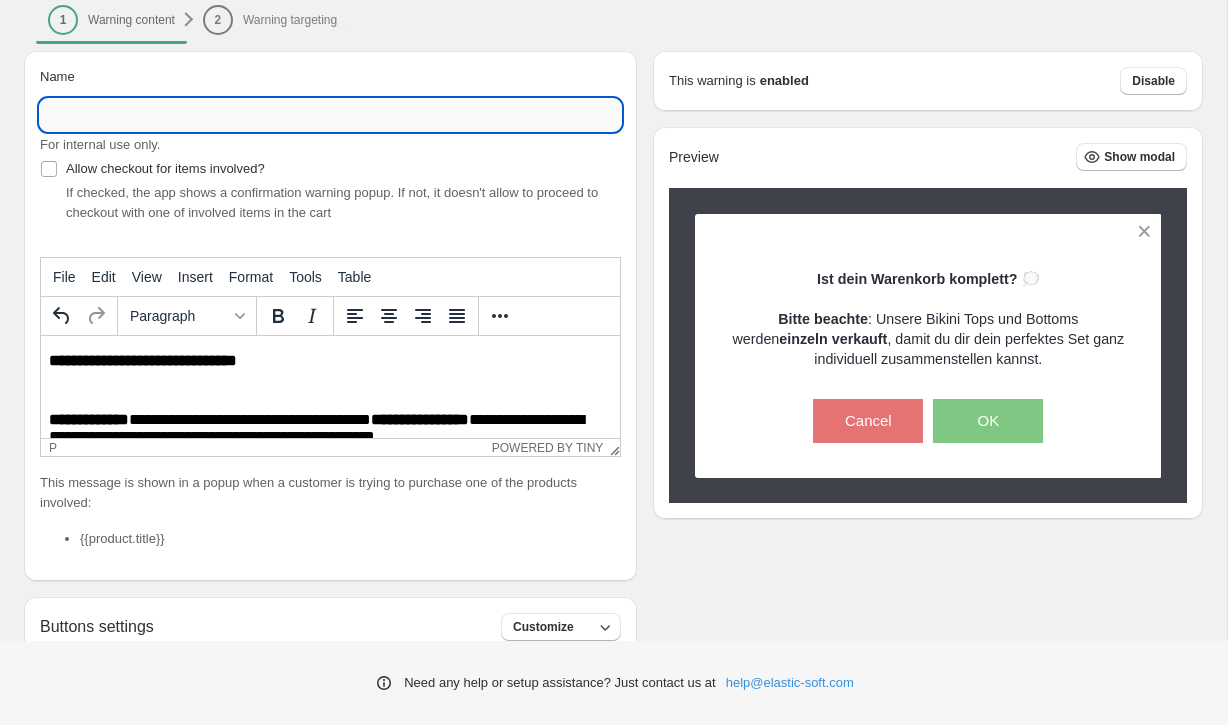 click on "Name" at bounding box center [330, 115] 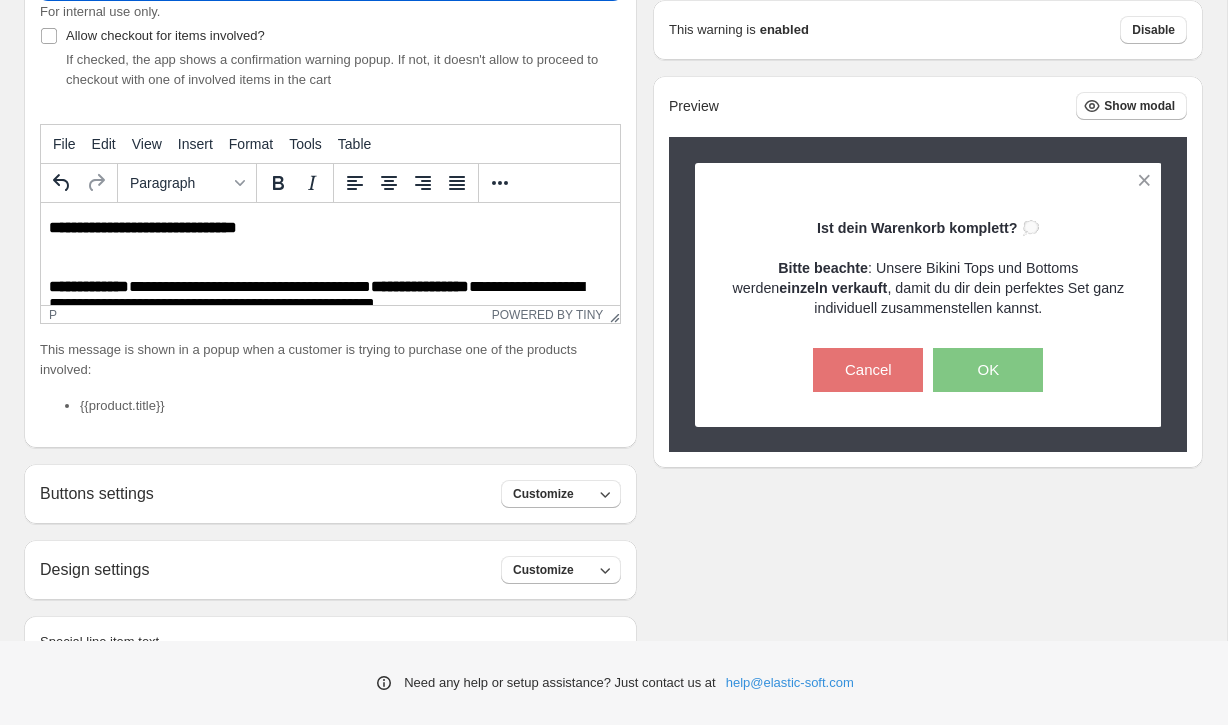 scroll, scrollTop: 241, scrollLeft: 0, axis: vertical 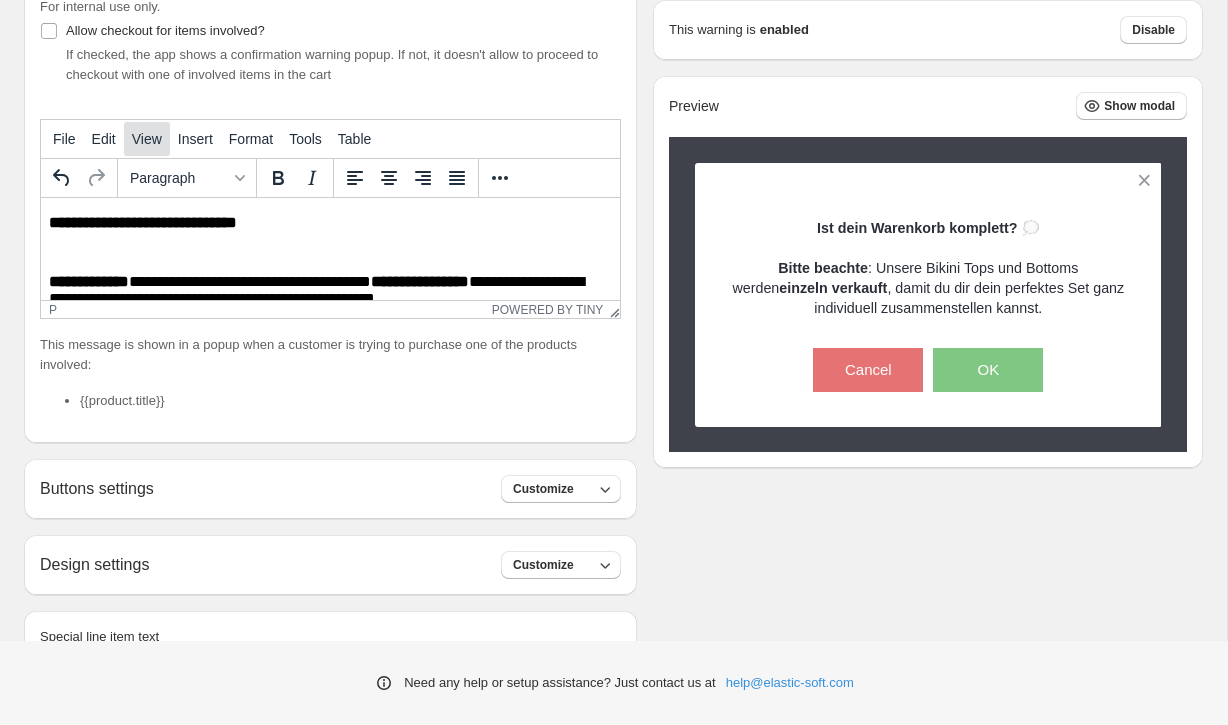 type on "**********" 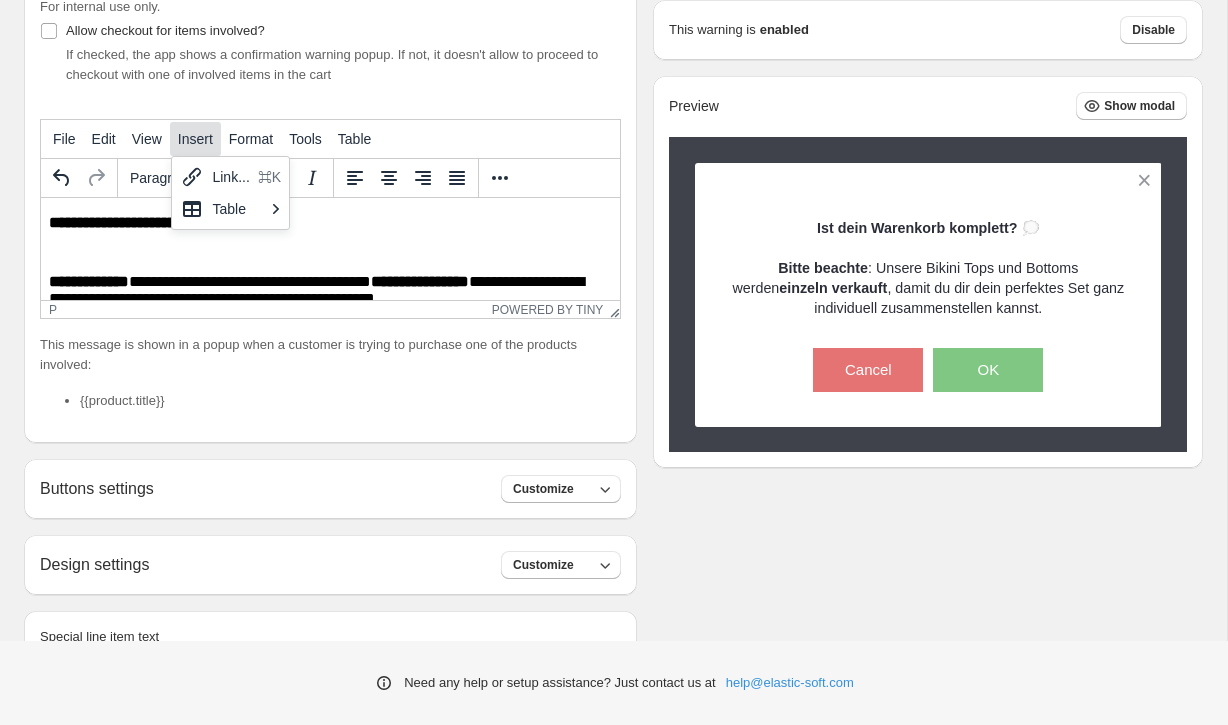 click on "Insert" at bounding box center (195, 139) 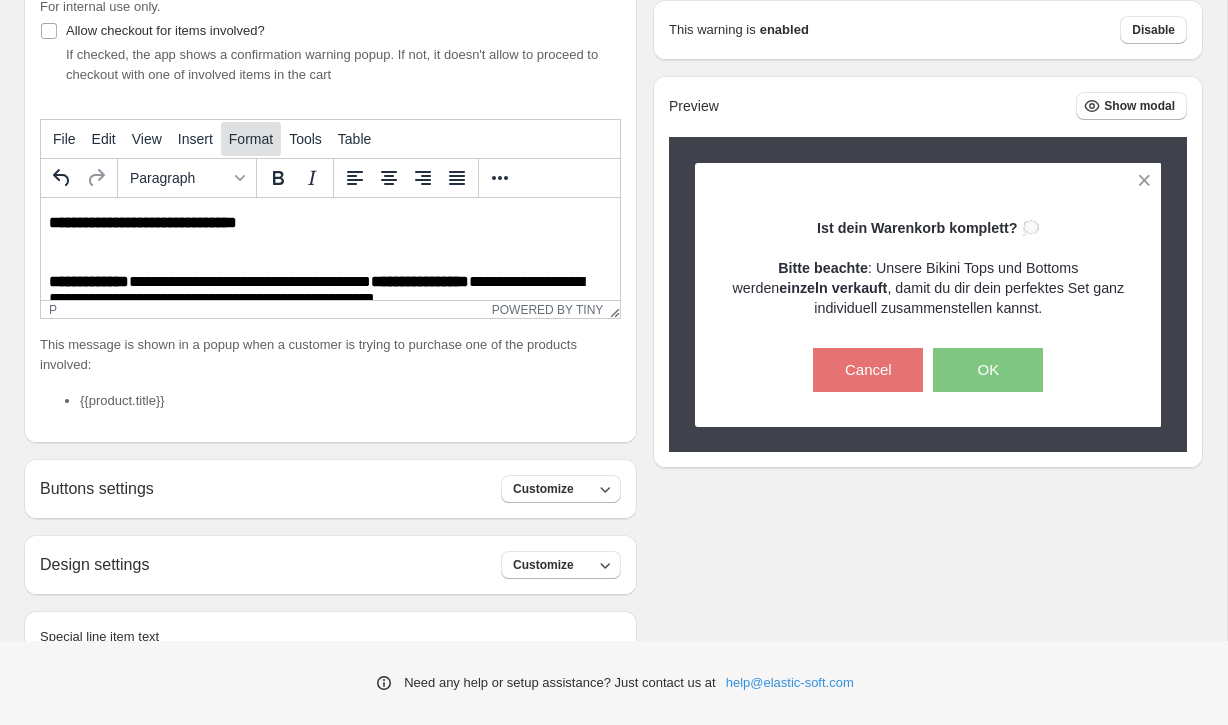 click on "Format" at bounding box center (251, 139) 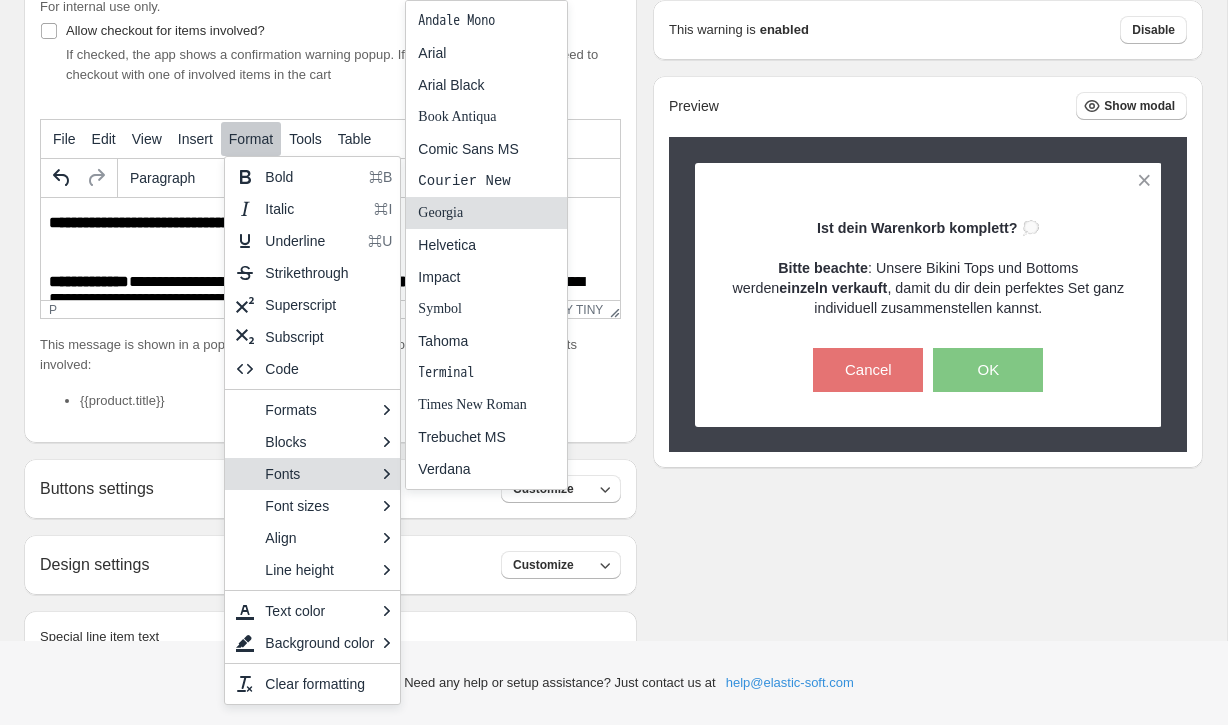 click on "Georgia" at bounding box center [486, 213] 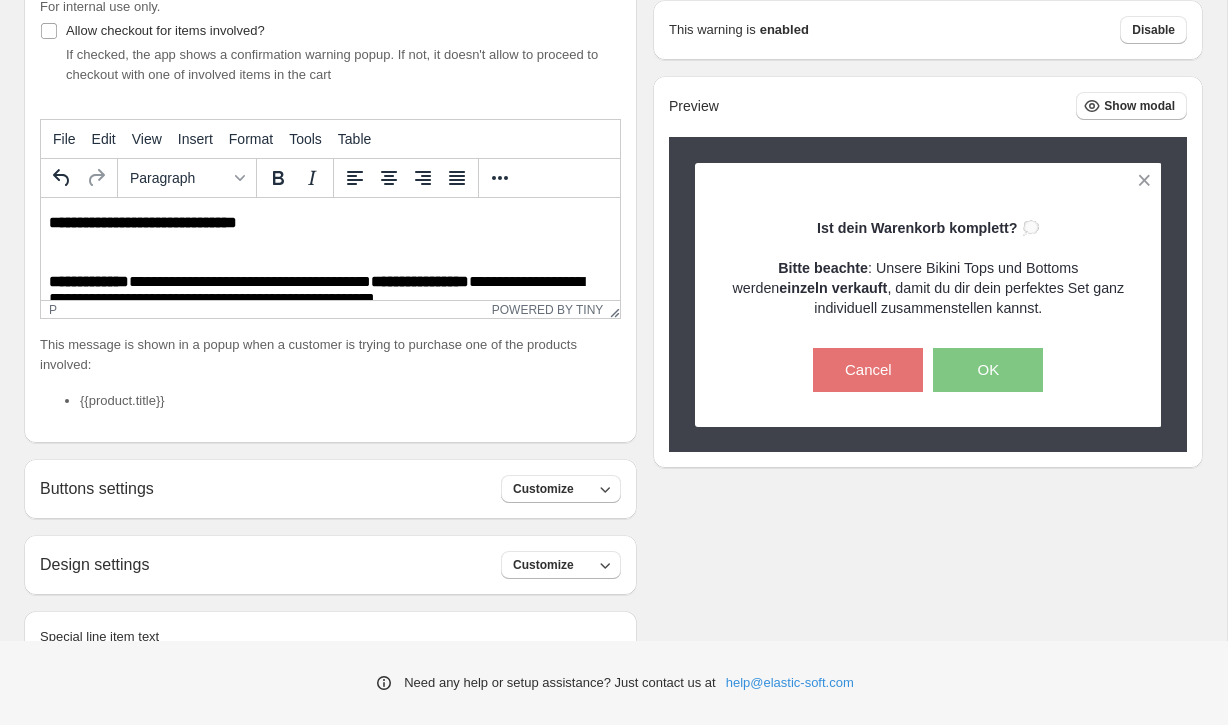 click on "**********" at bounding box center [330, 283] 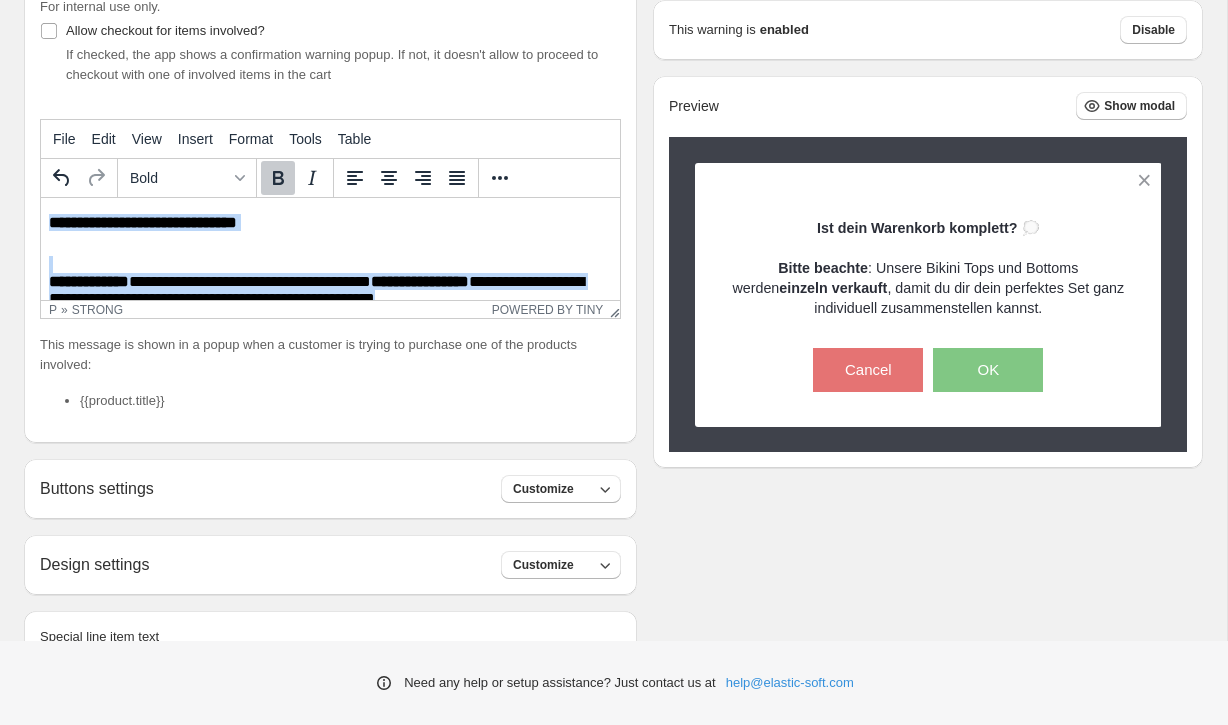 scroll, scrollTop: 26, scrollLeft: 0, axis: vertical 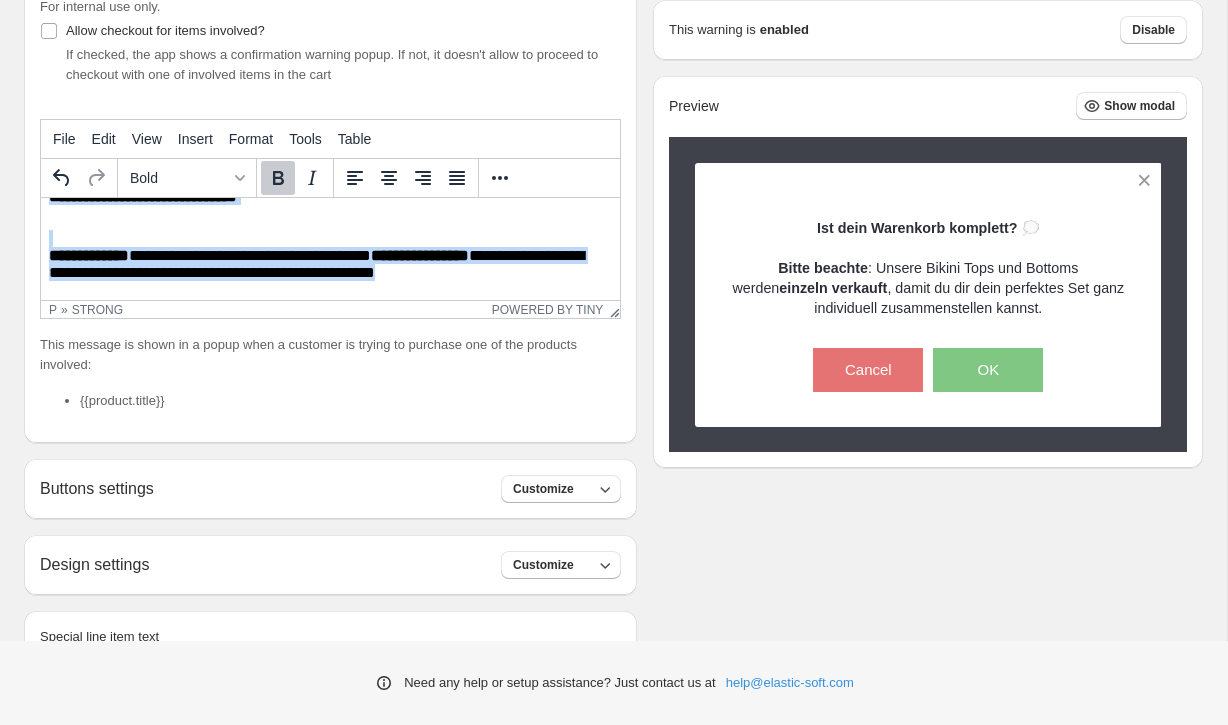 drag, startPoint x: 49, startPoint y: 230, endPoint x: 513, endPoint y: 332, distance: 475.07895 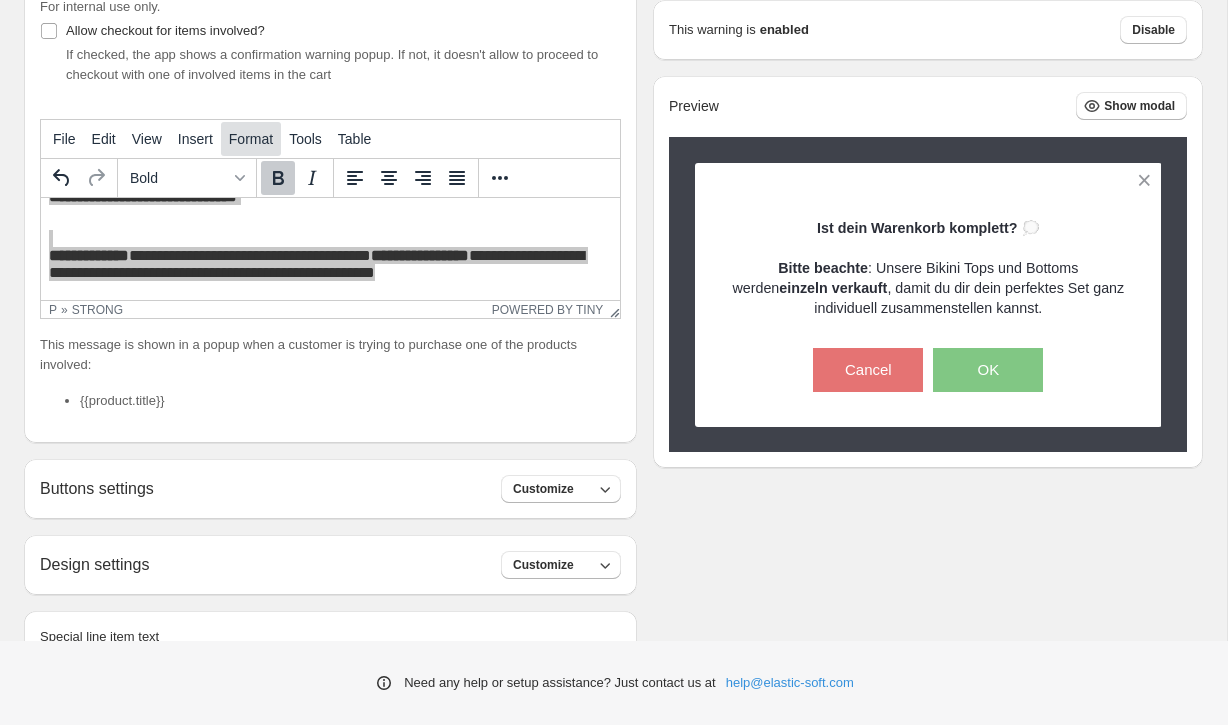 click on "Format" at bounding box center [251, 139] 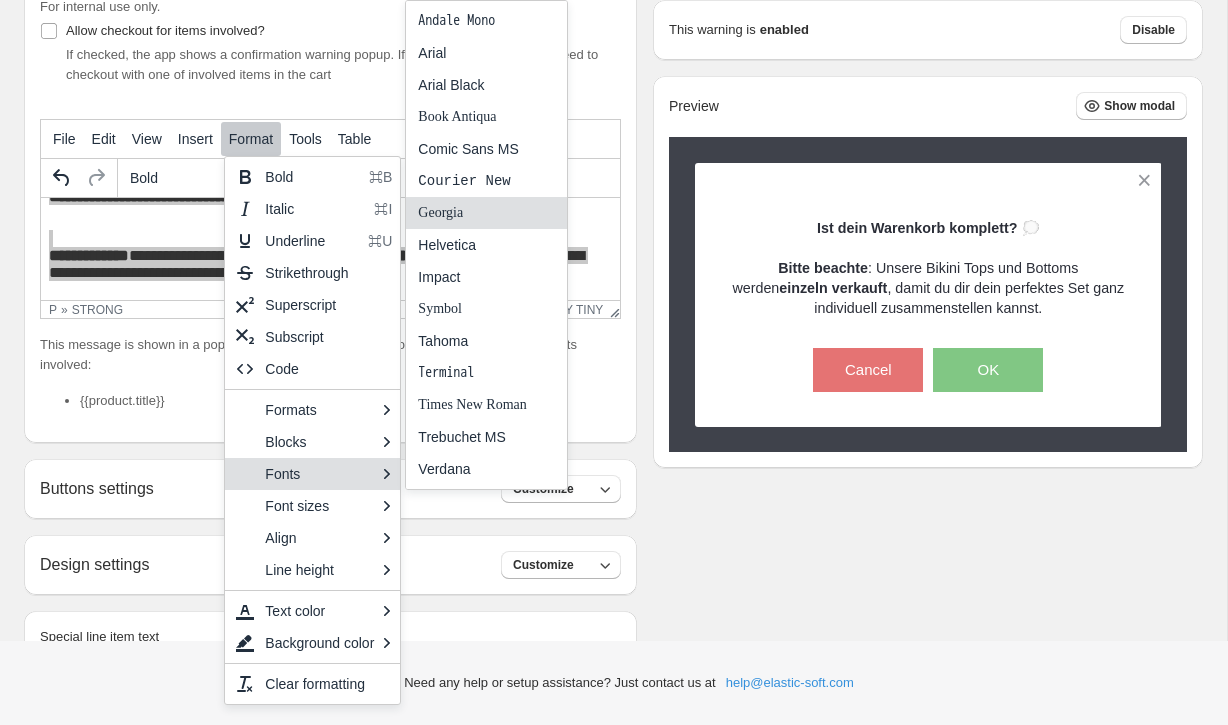 click on "Georgia" at bounding box center [472, 213] 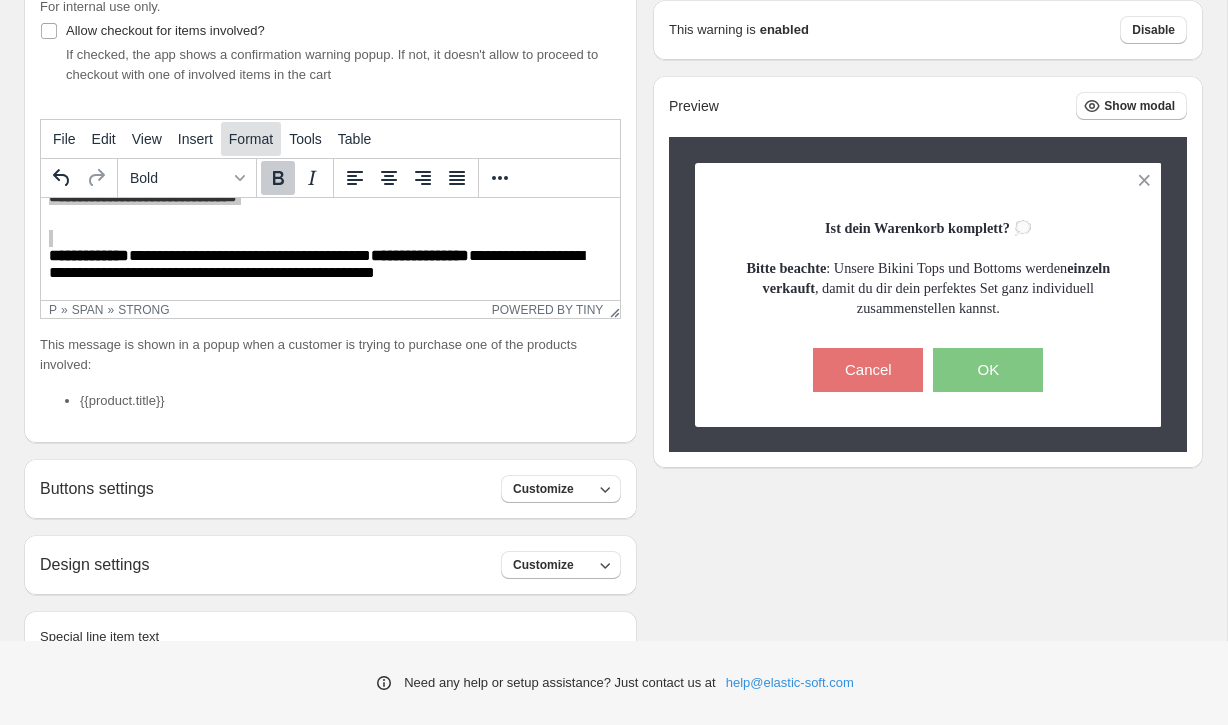 click on "Format" at bounding box center (251, 139) 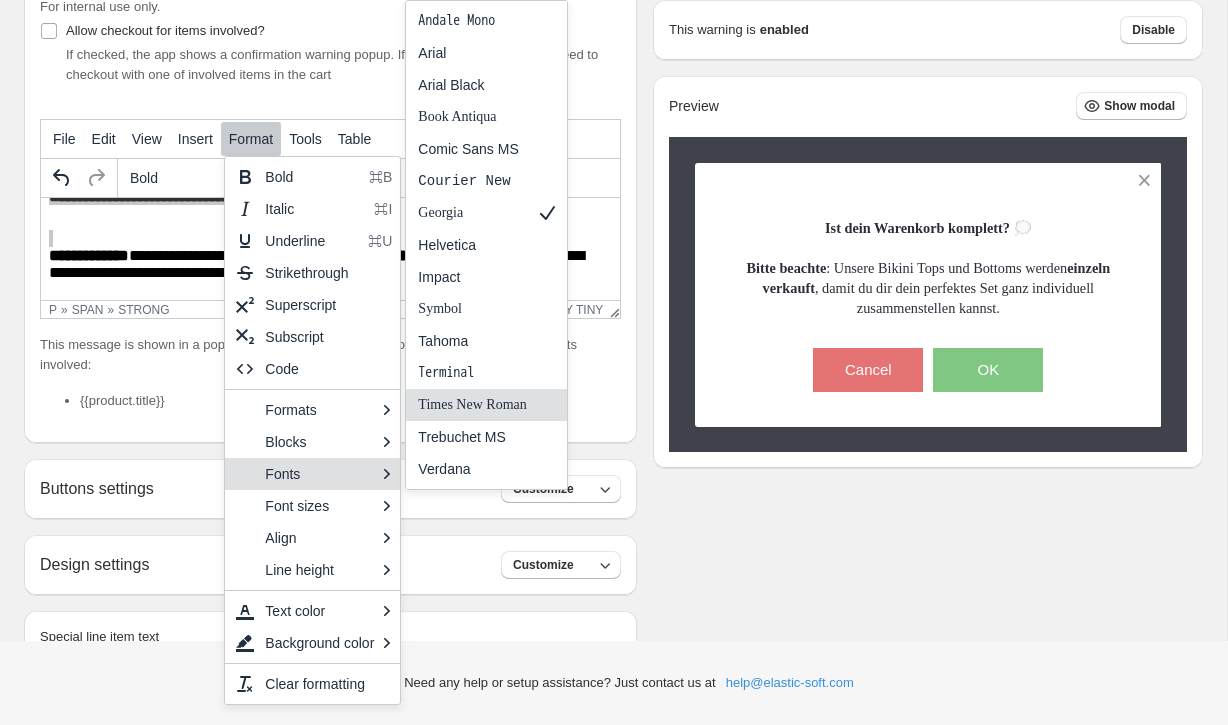 click on "Times New Roman" at bounding box center [472, 405] 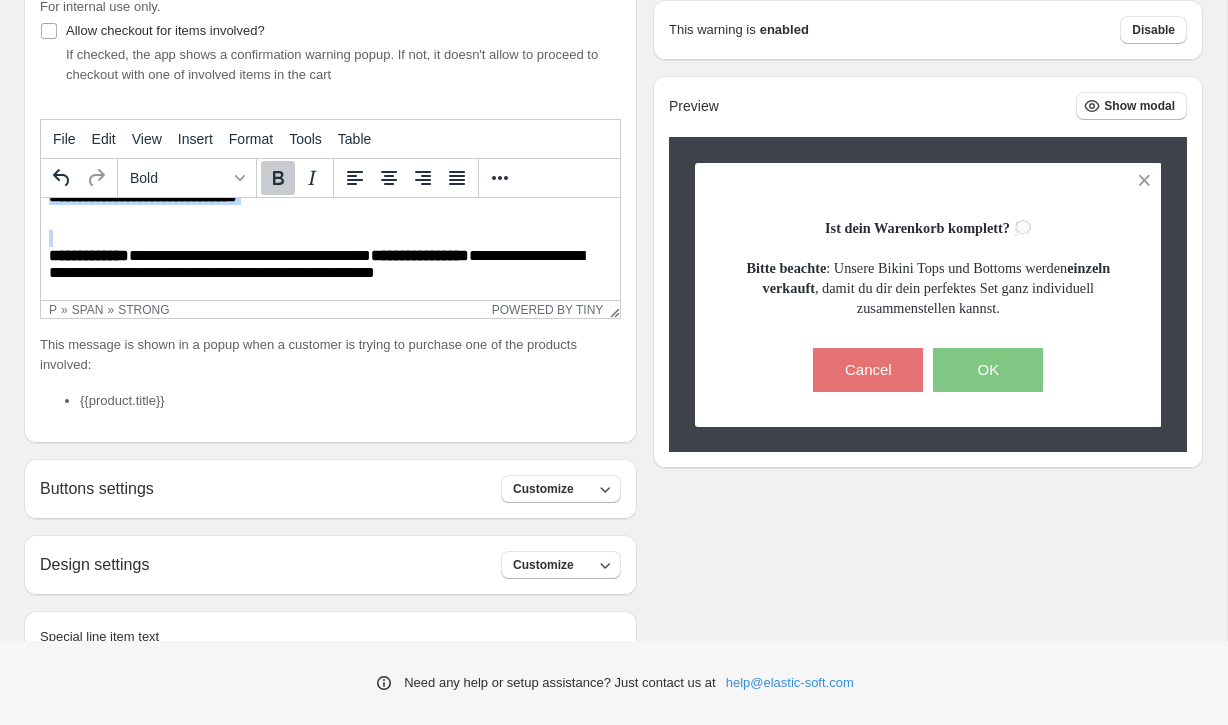 click on "**********" at bounding box center [316, 264] 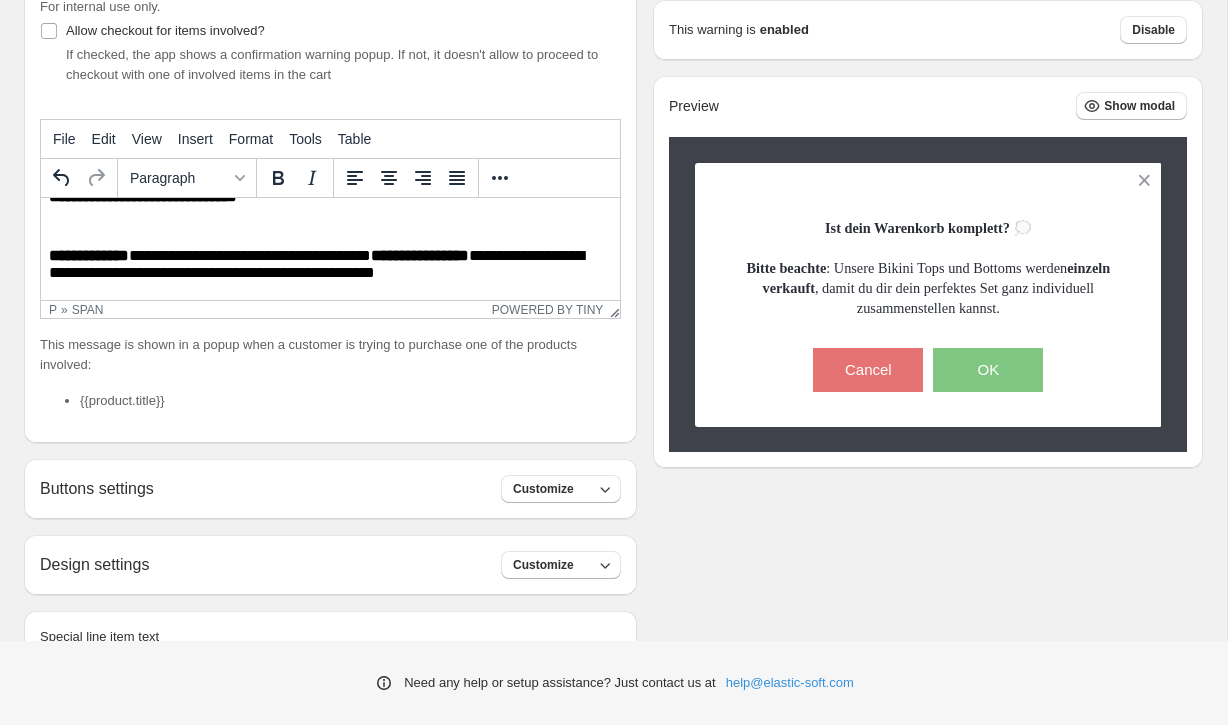 scroll, scrollTop: 26, scrollLeft: 0, axis: vertical 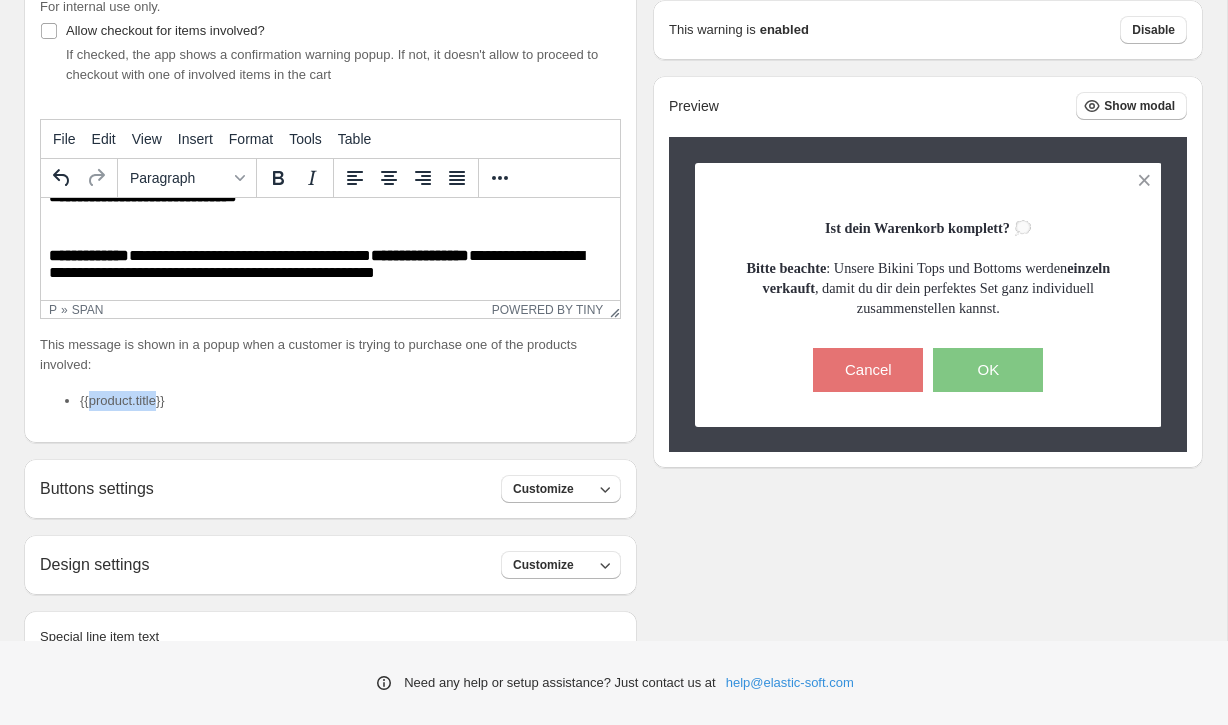 click on "{{product.title}}" at bounding box center [350, 401] 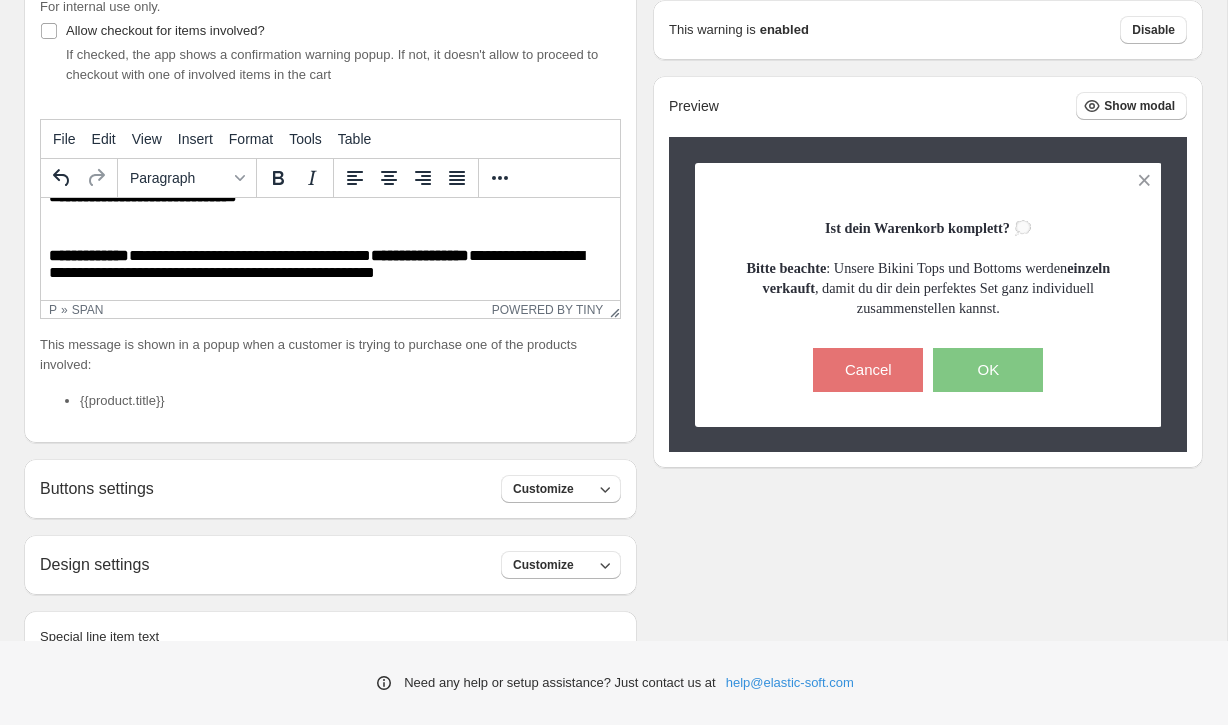click on "{{product.title}}" at bounding box center [350, 401] 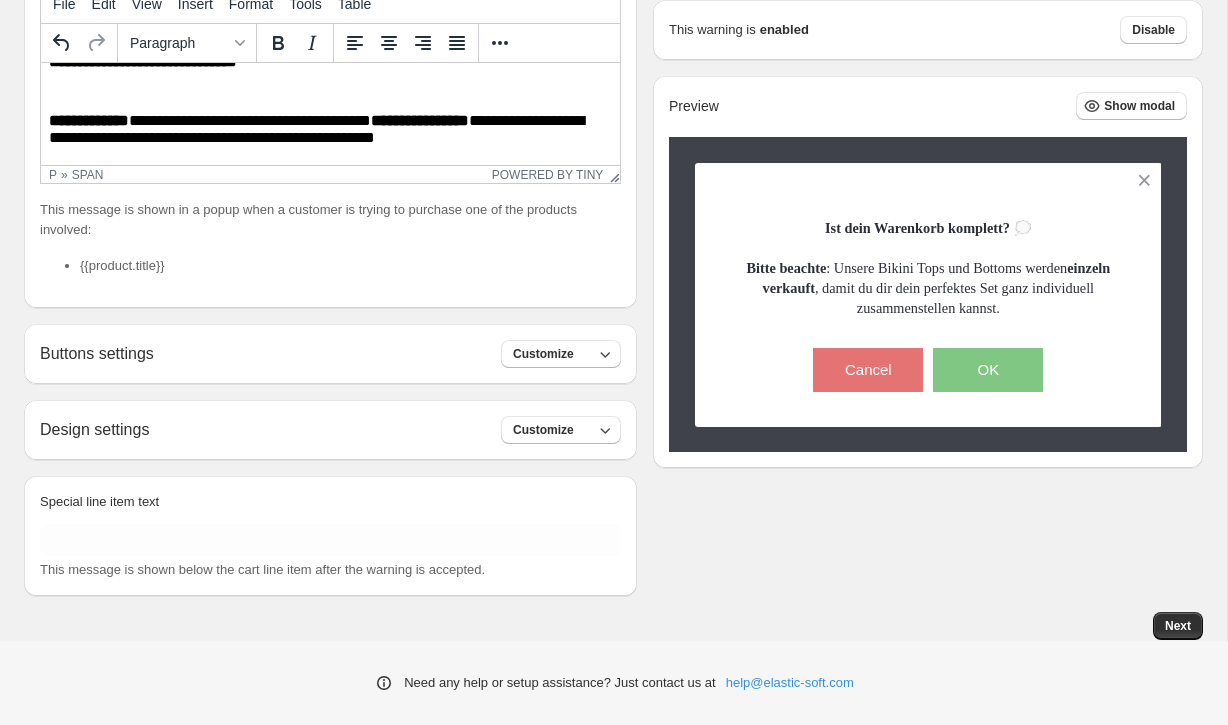 scroll, scrollTop: 376, scrollLeft: 0, axis: vertical 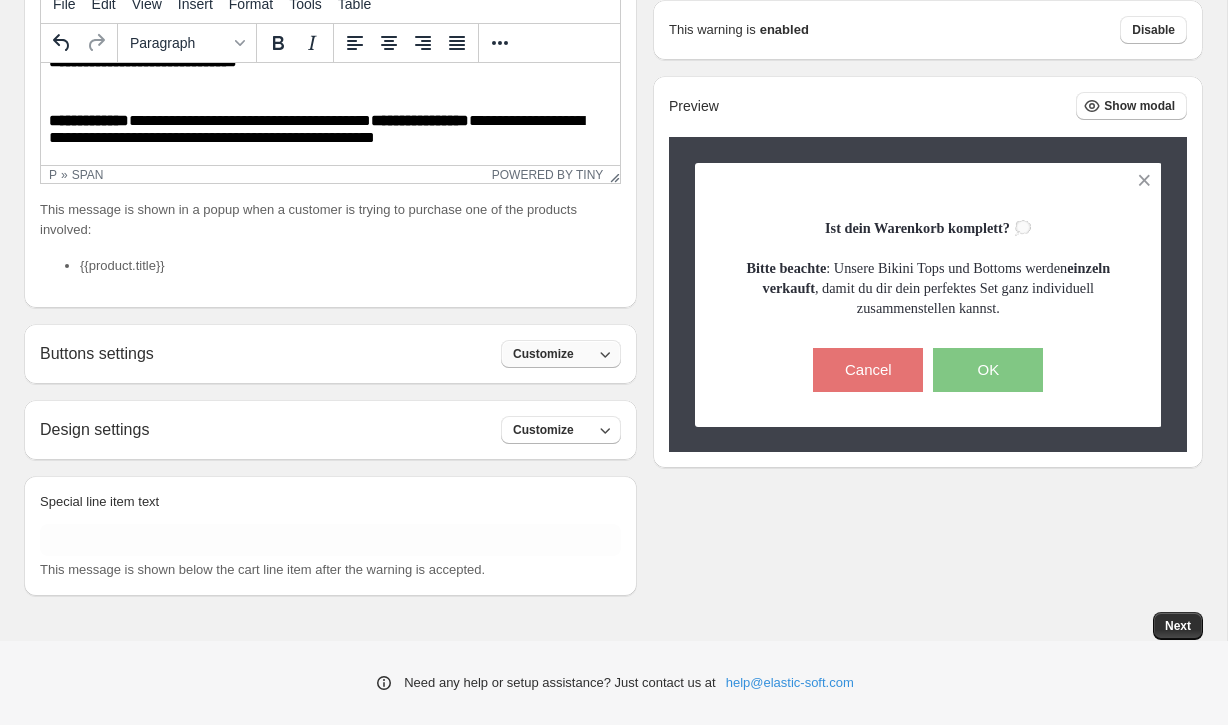 click on "Customize" at bounding box center (561, 354) 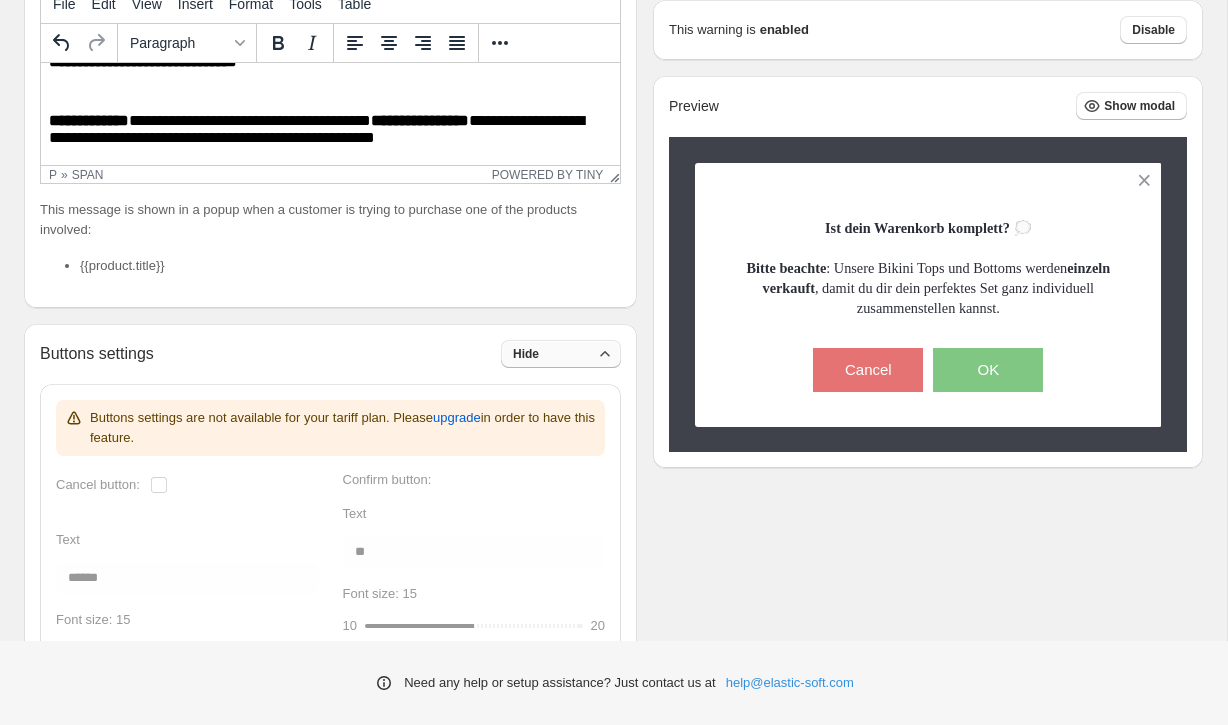 click on "Hide" at bounding box center (561, 354) 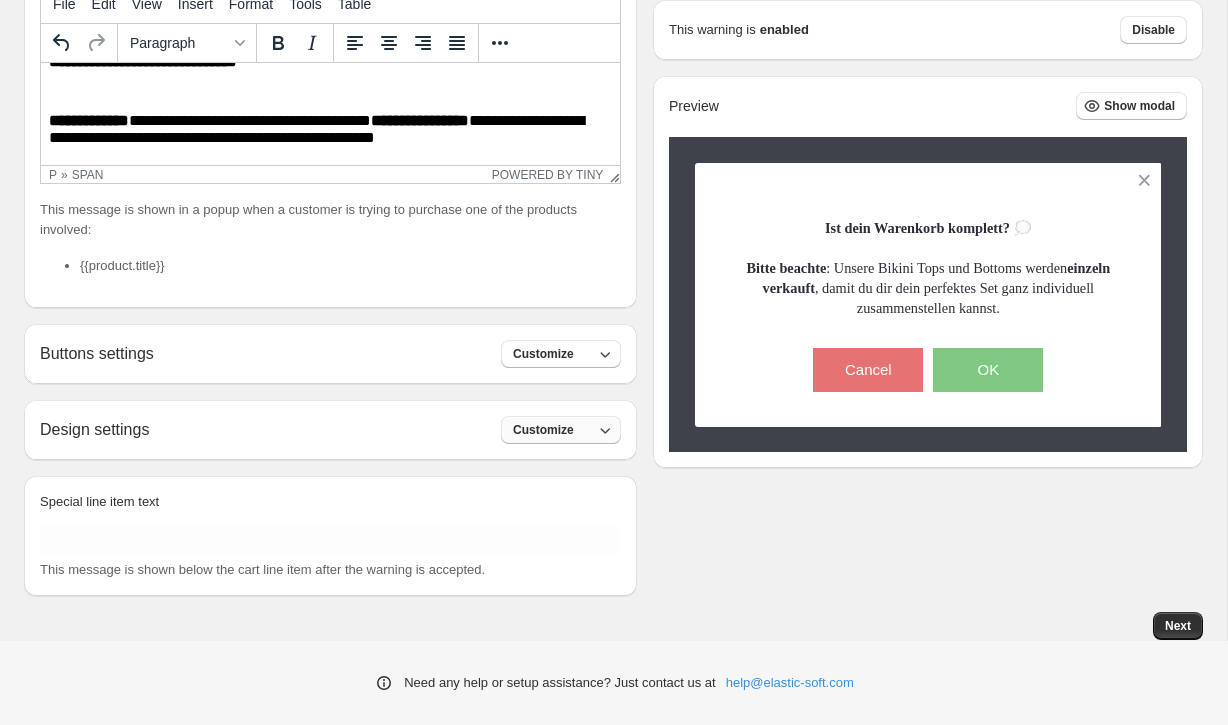 click on "Customize" at bounding box center [543, 430] 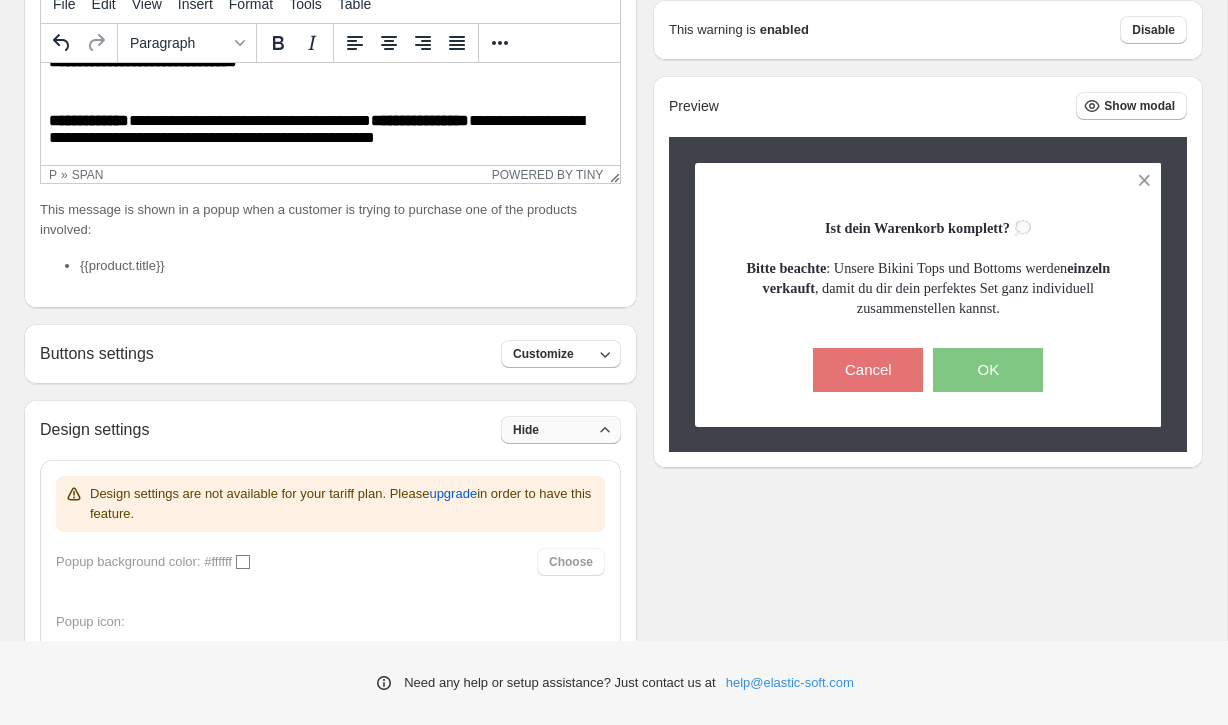 click on "Hide" at bounding box center (561, 430) 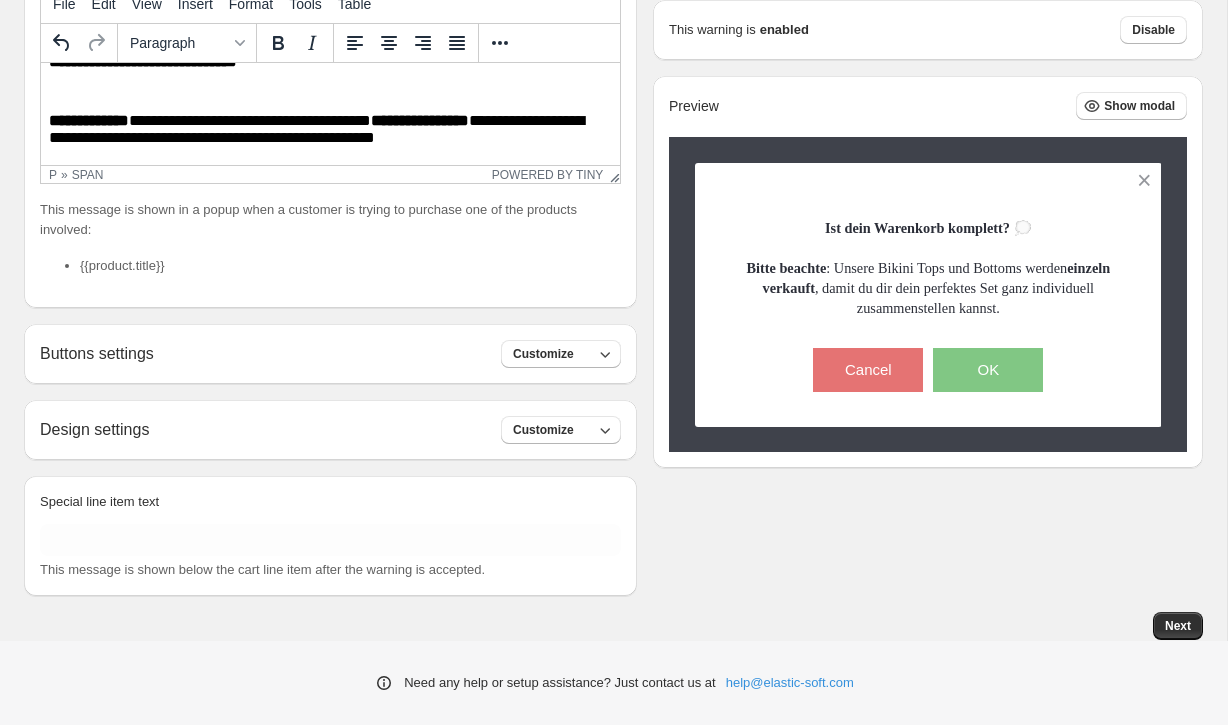 scroll, scrollTop: 376, scrollLeft: 0, axis: vertical 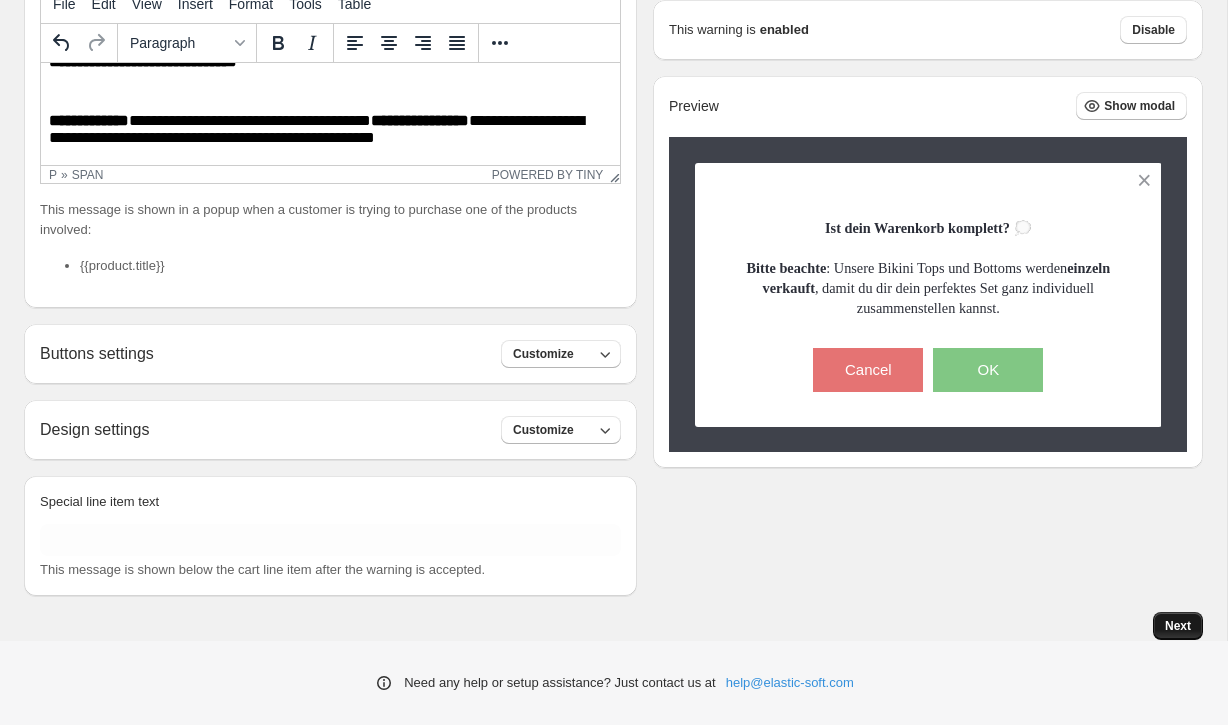 click on "Next" at bounding box center [1178, 626] 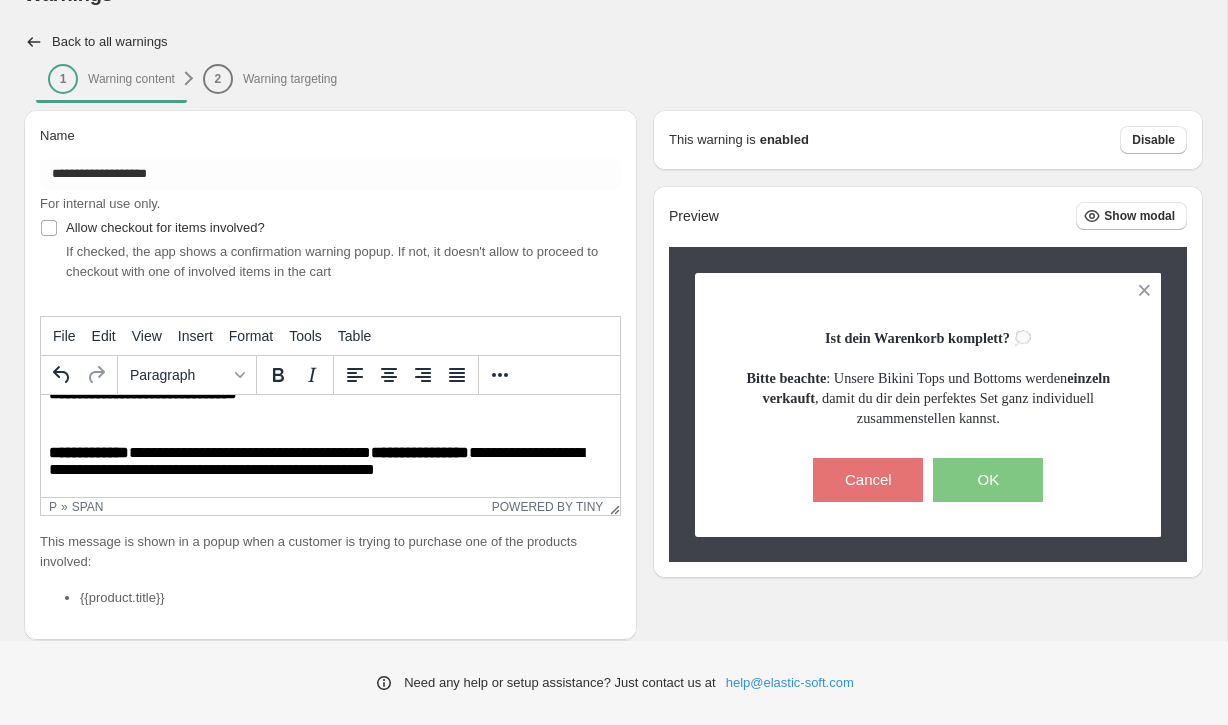 scroll, scrollTop: 103, scrollLeft: 0, axis: vertical 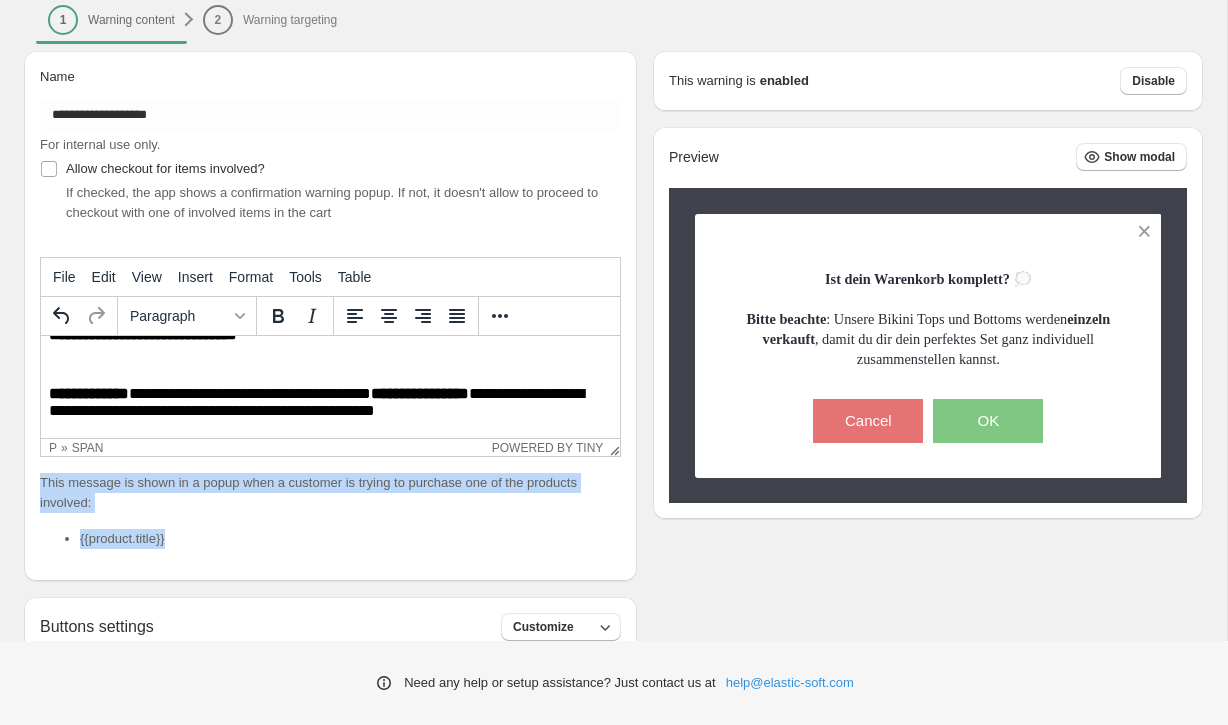 drag, startPoint x: 42, startPoint y: 484, endPoint x: 186, endPoint y: 557, distance: 161.44658 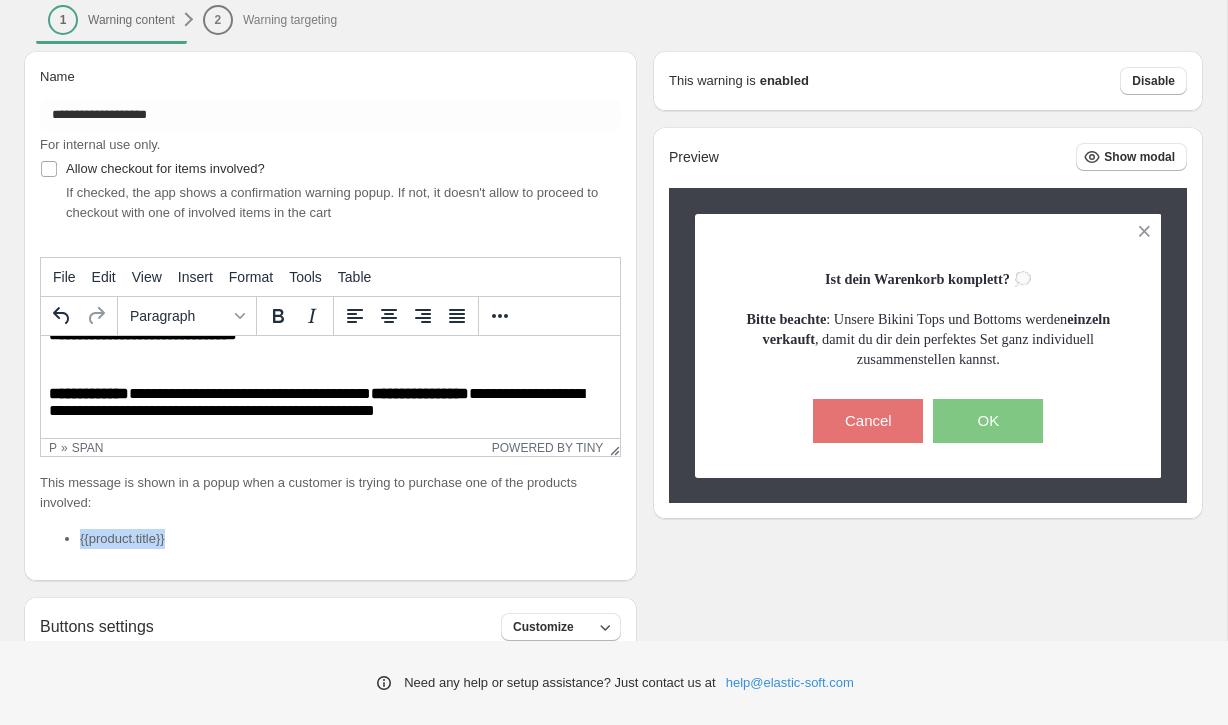 drag, startPoint x: 80, startPoint y: 540, endPoint x: 203, endPoint y: 543, distance: 123.03658 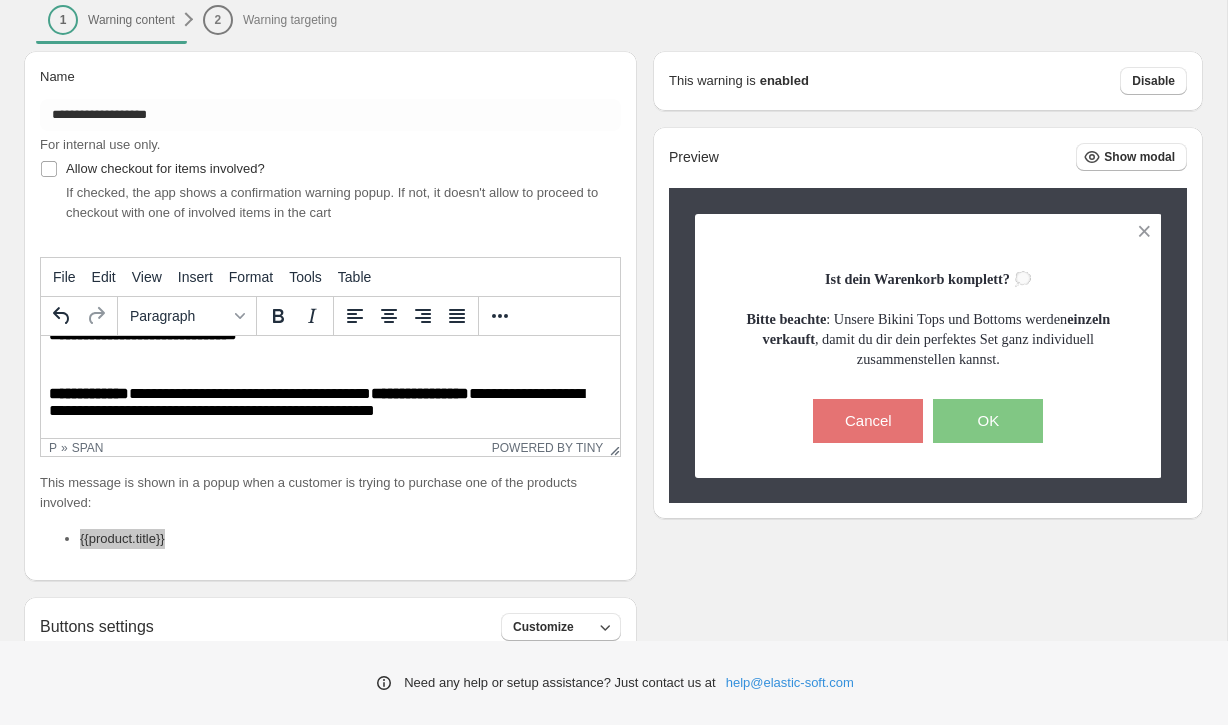 click on "**********" at bounding box center [143, 334] 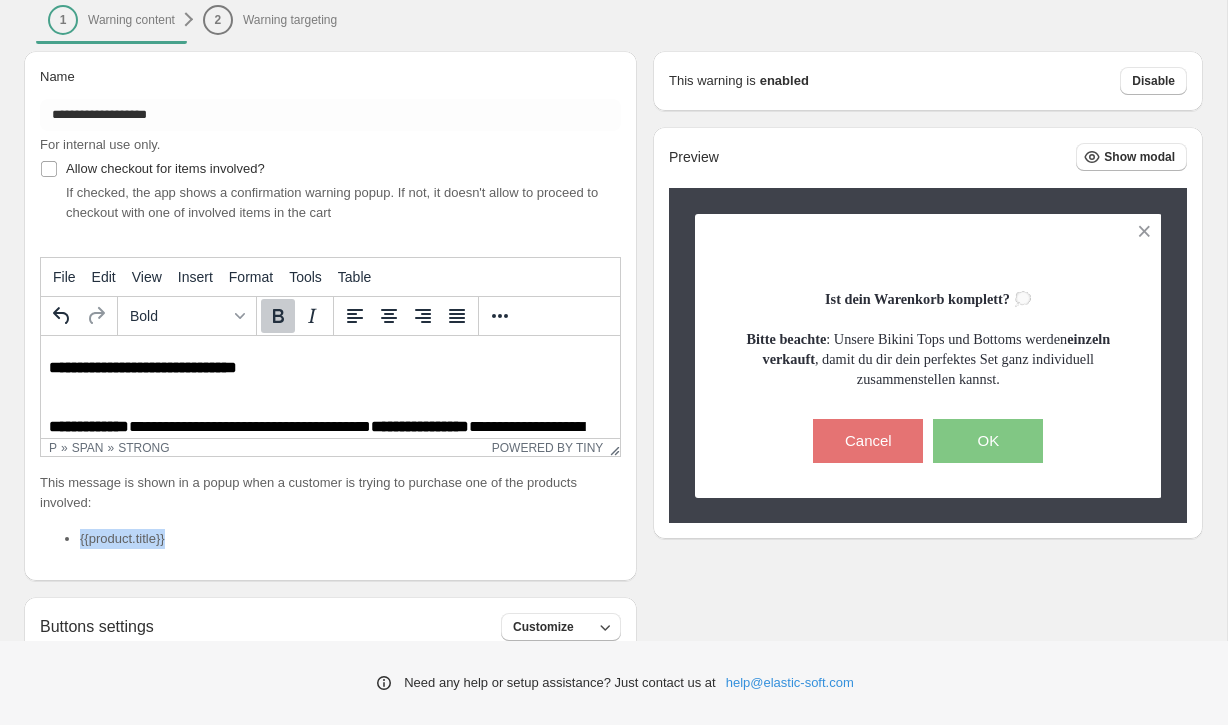 type 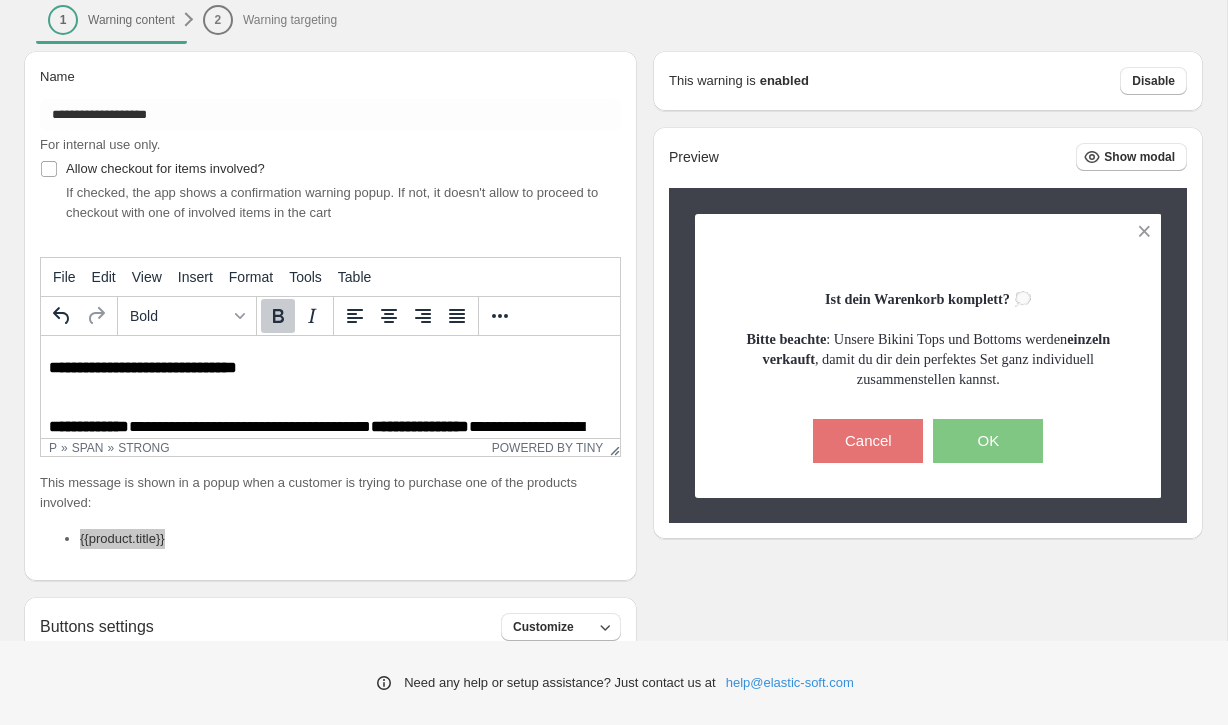 click on "**********" at bounding box center [330, 390] 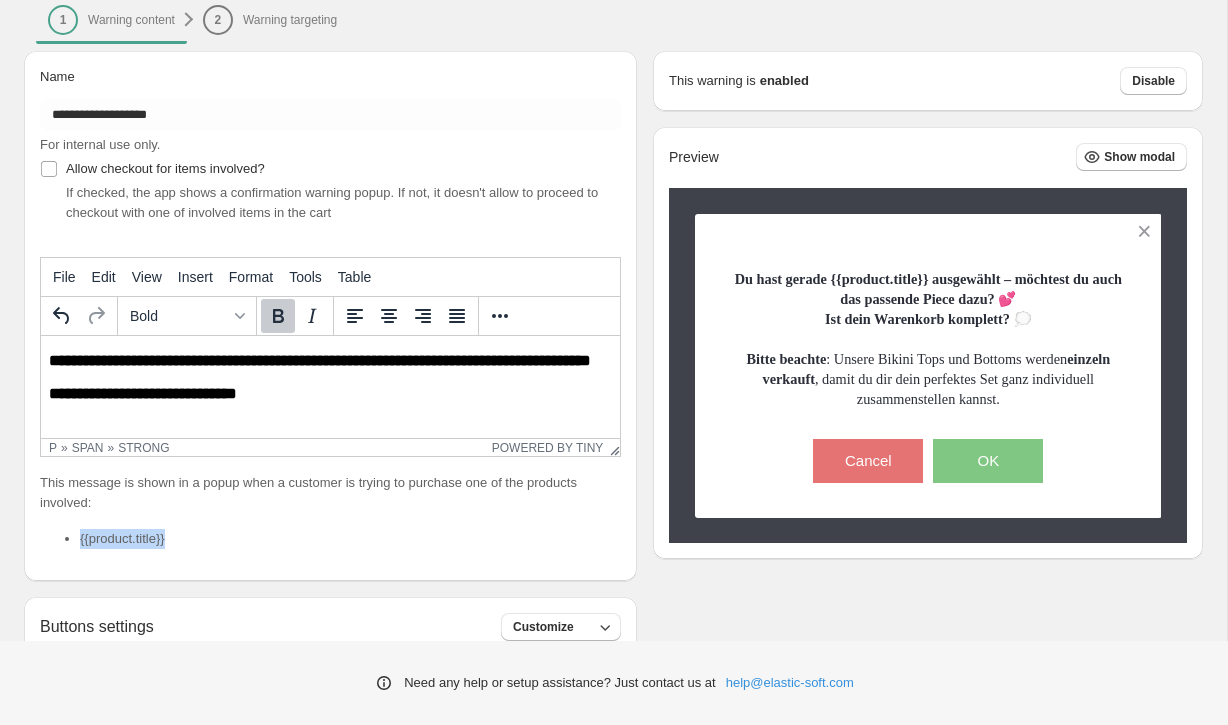 scroll, scrollTop: 0, scrollLeft: 0, axis: both 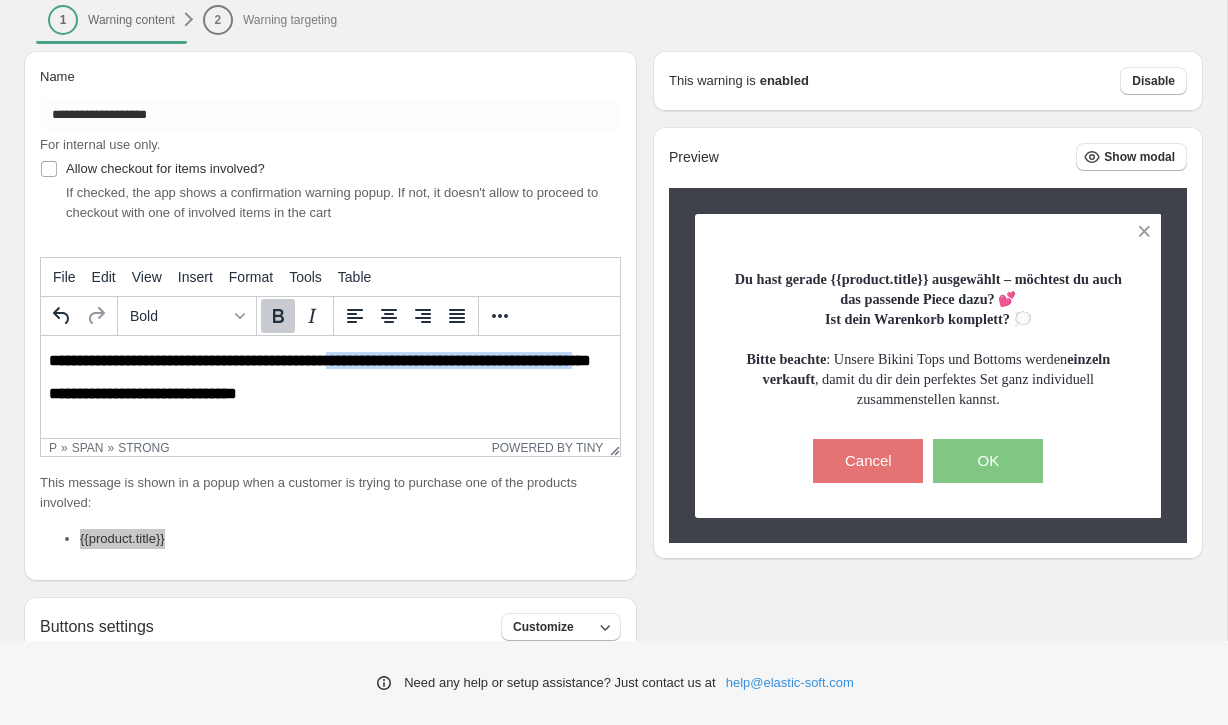 drag, startPoint x: 365, startPoint y: 364, endPoint x: 127, endPoint y: 391, distance: 239.52661 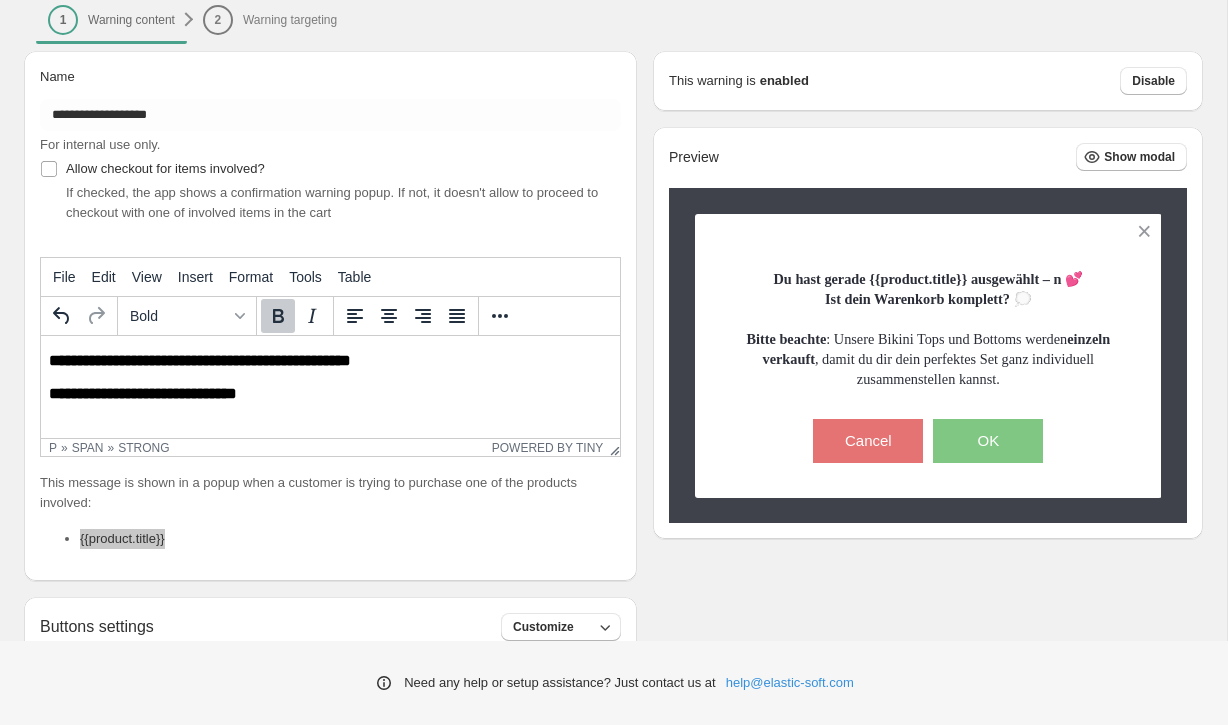 click on "**********" at bounding box center (200, 360) 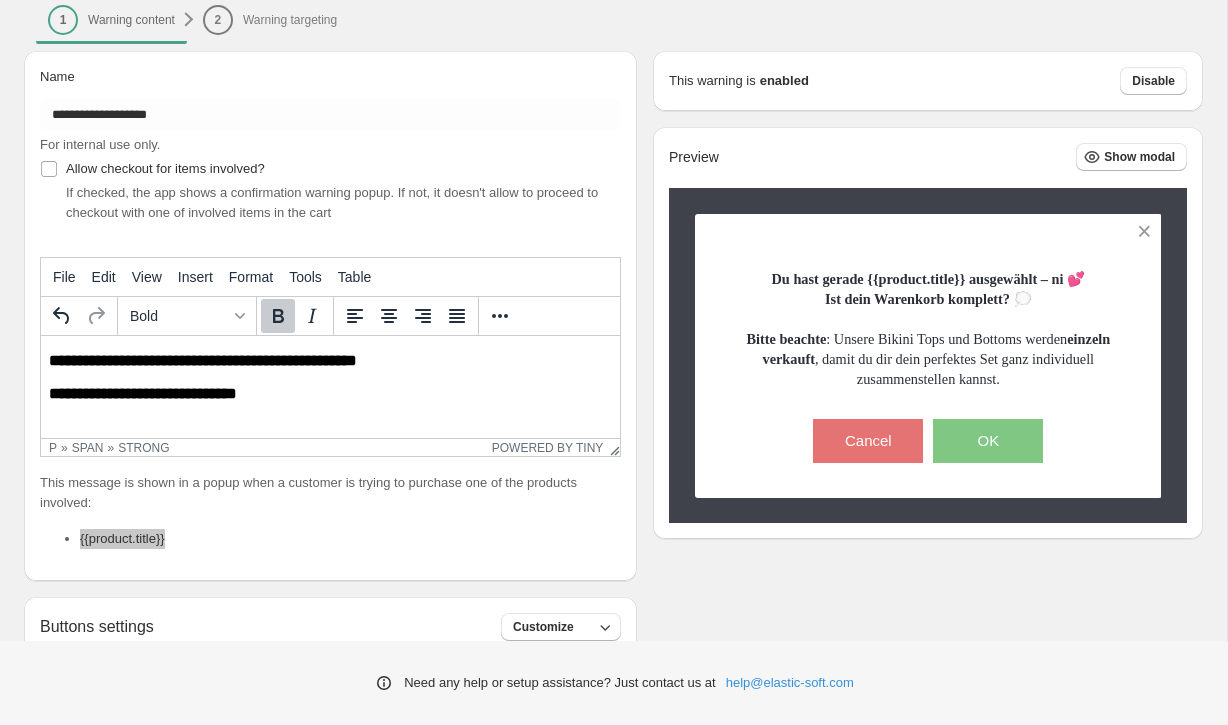 click on "**********" at bounding box center (203, 360) 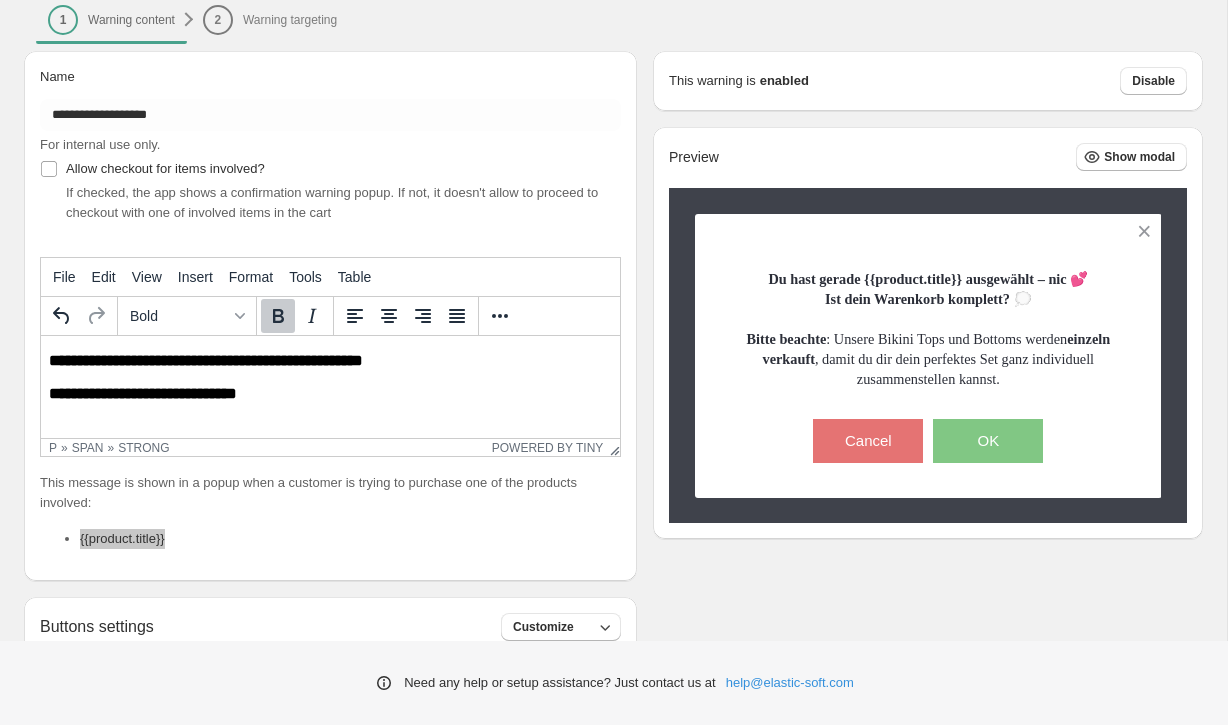 click on "**********" at bounding box center [206, 360] 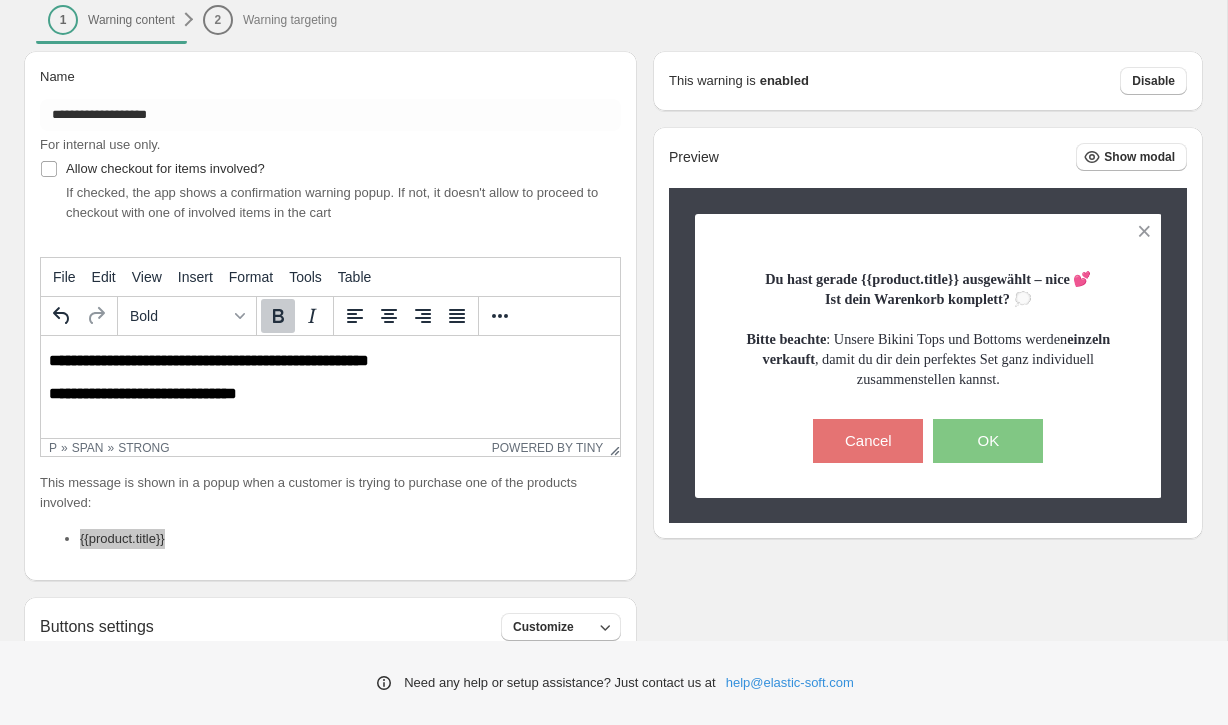 click on "**********" at bounding box center [330, 398] 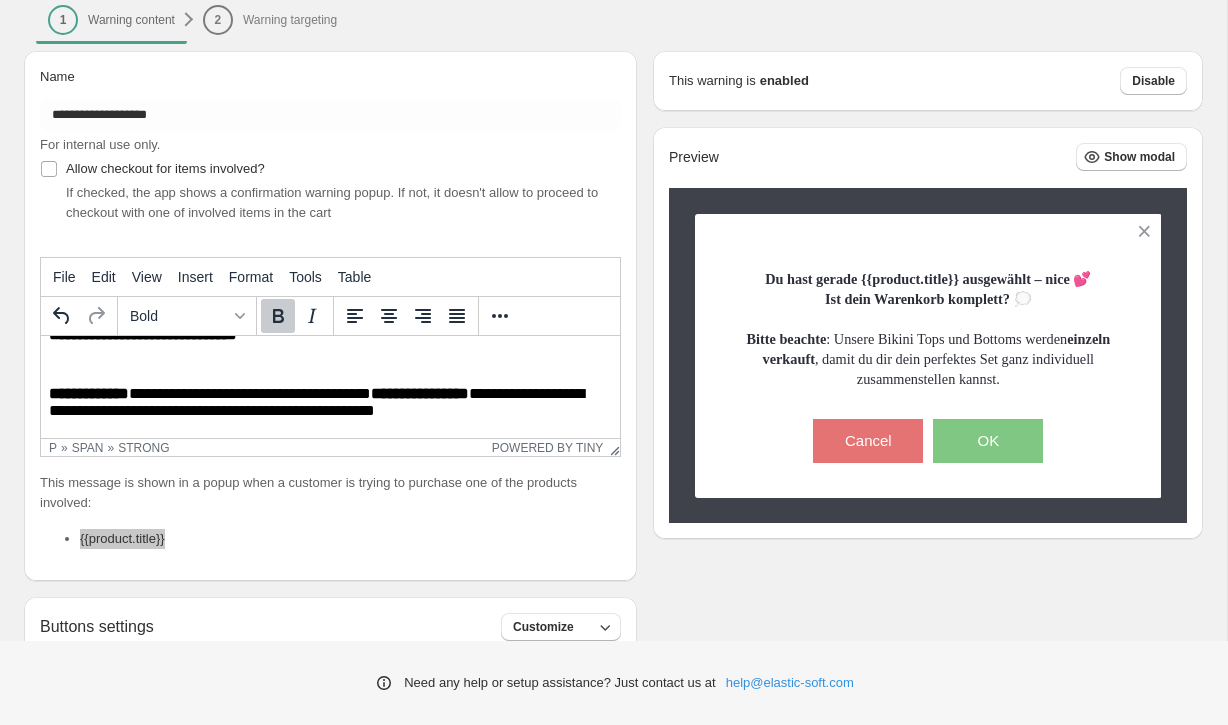 scroll, scrollTop: 68, scrollLeft: 0, axis: vertical 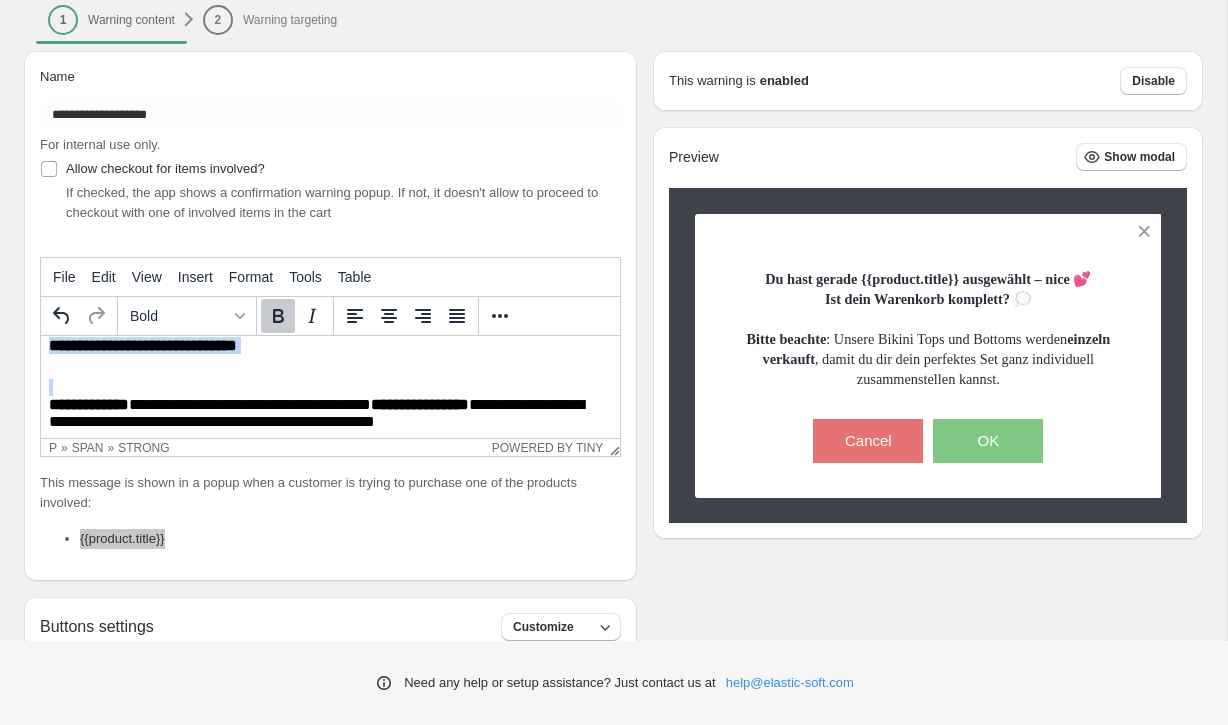 drag, startPoint x: 82, startPoint y: 378, endPoint x: 49, endPoint y: 363, distance: 36.249138 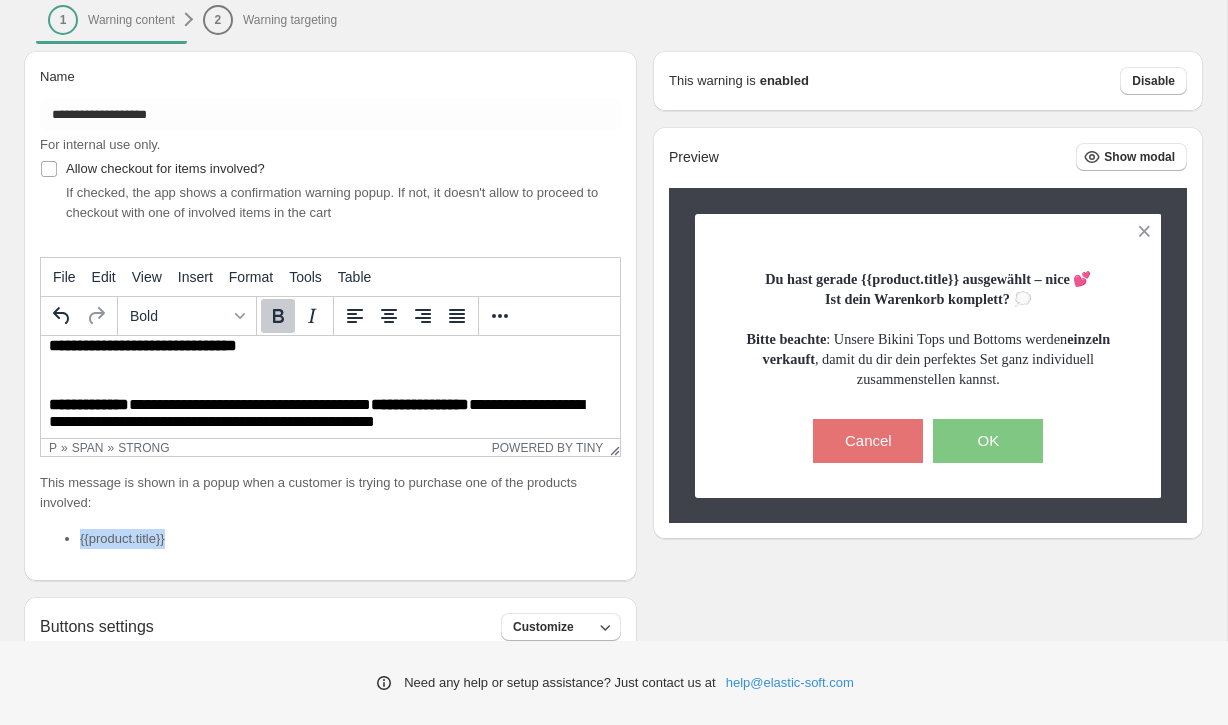 scroll, scrollTop: 8, scrollLeft: 0, axis: vertical 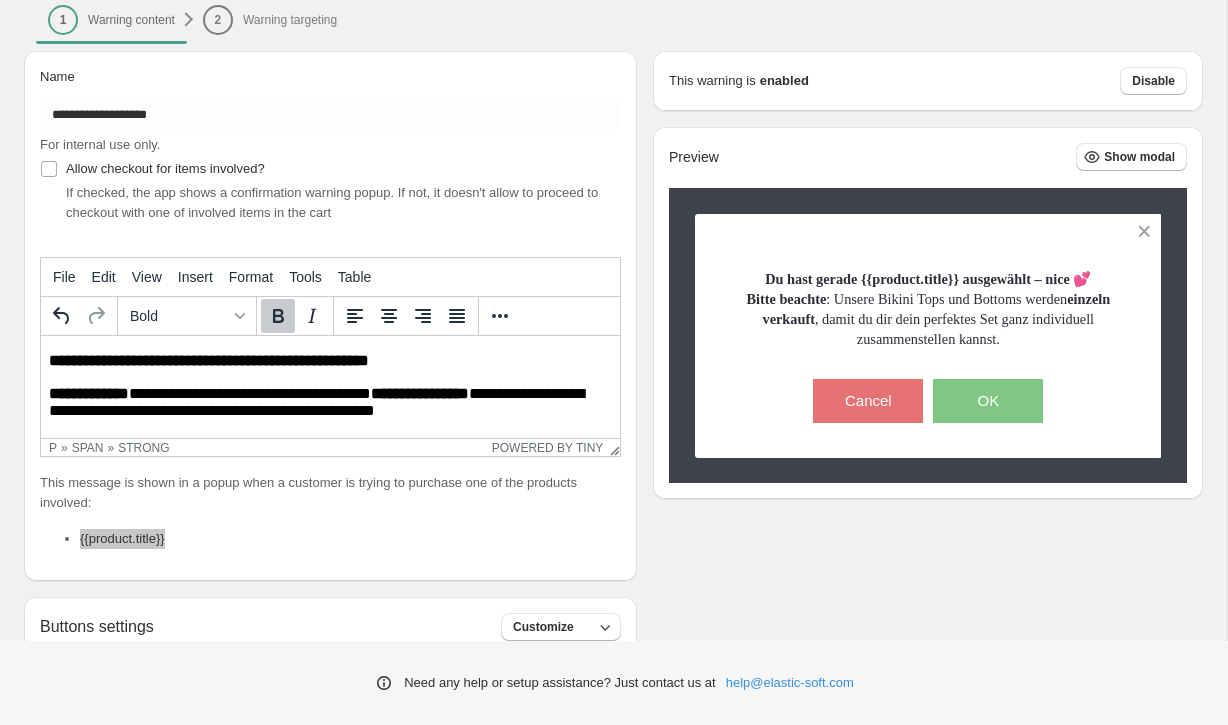 click on "**********" at bounding box center (209, 360) 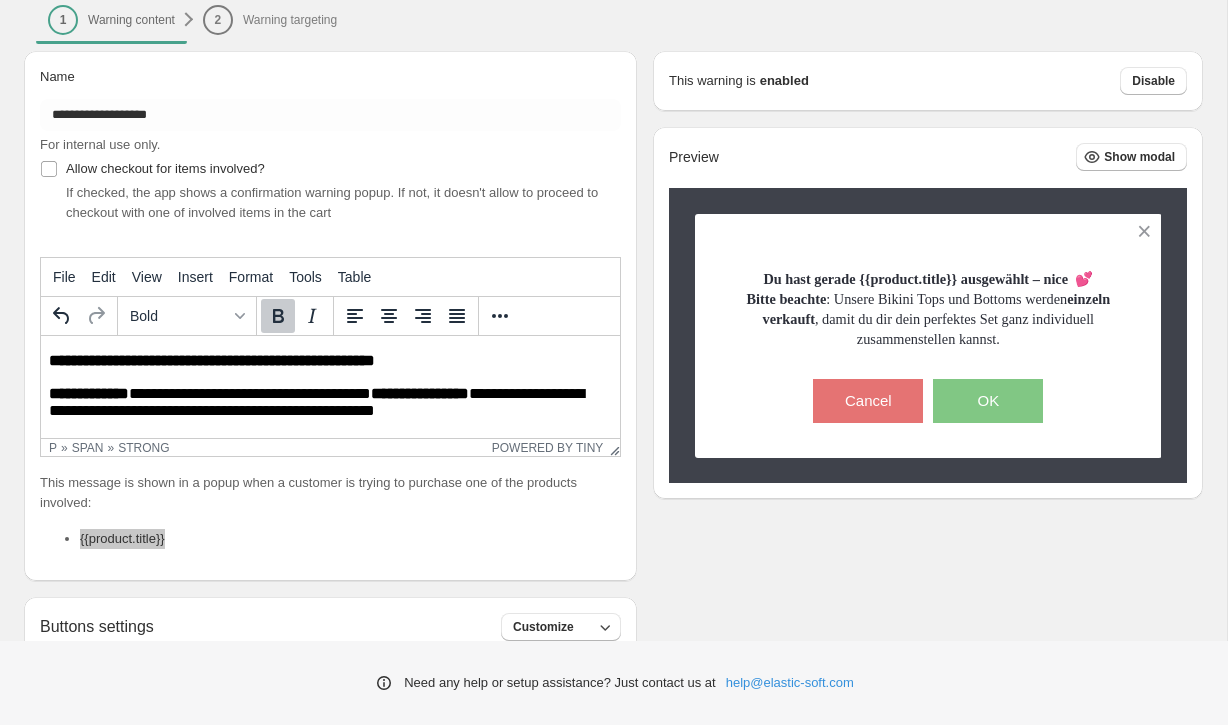 click on "**********" at bounding box center [212, 360] 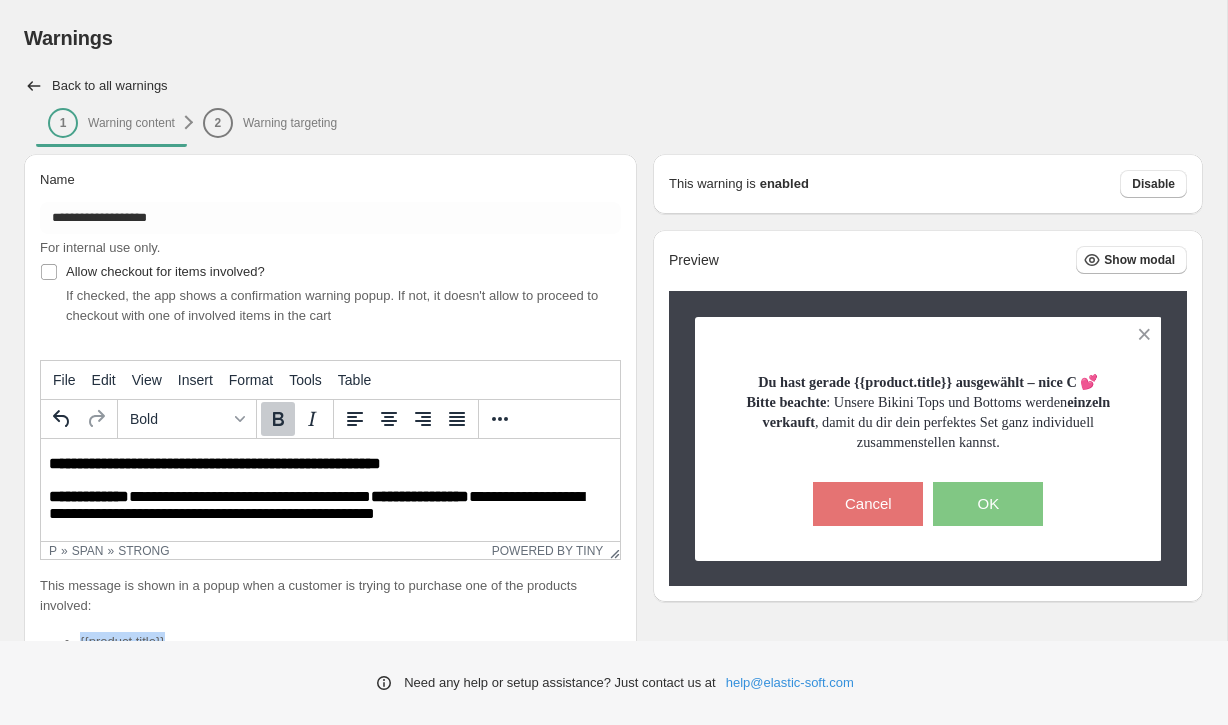 scroll, scrollTop: 146, scrollLeft: 0, axis: vertical 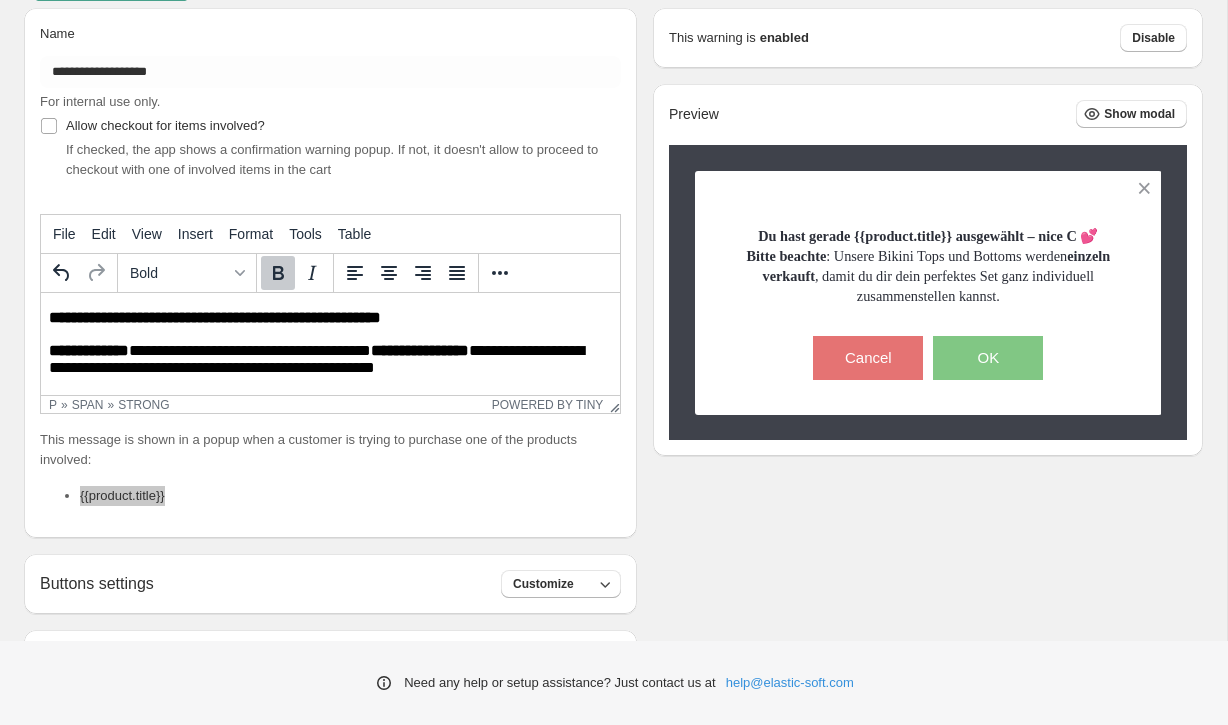 click on "**********" at bounding box center [215, 317] 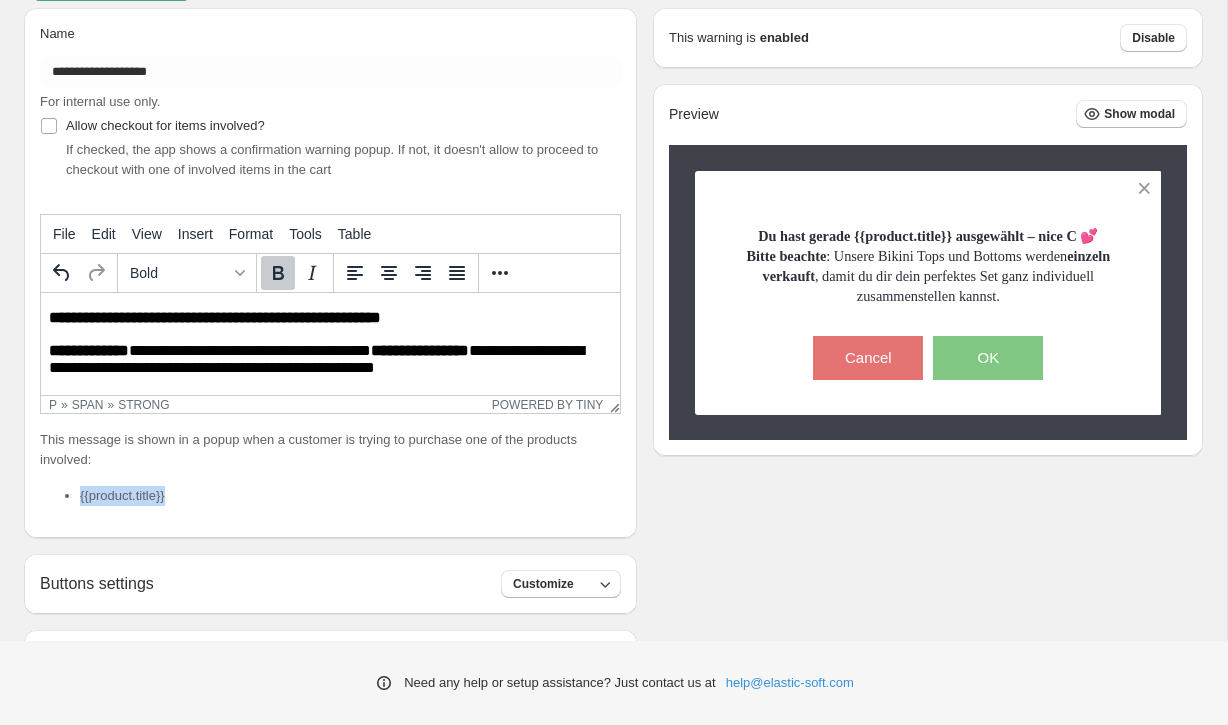 scroll, scrollTop: 0, scrollLeft: 0, axis: both 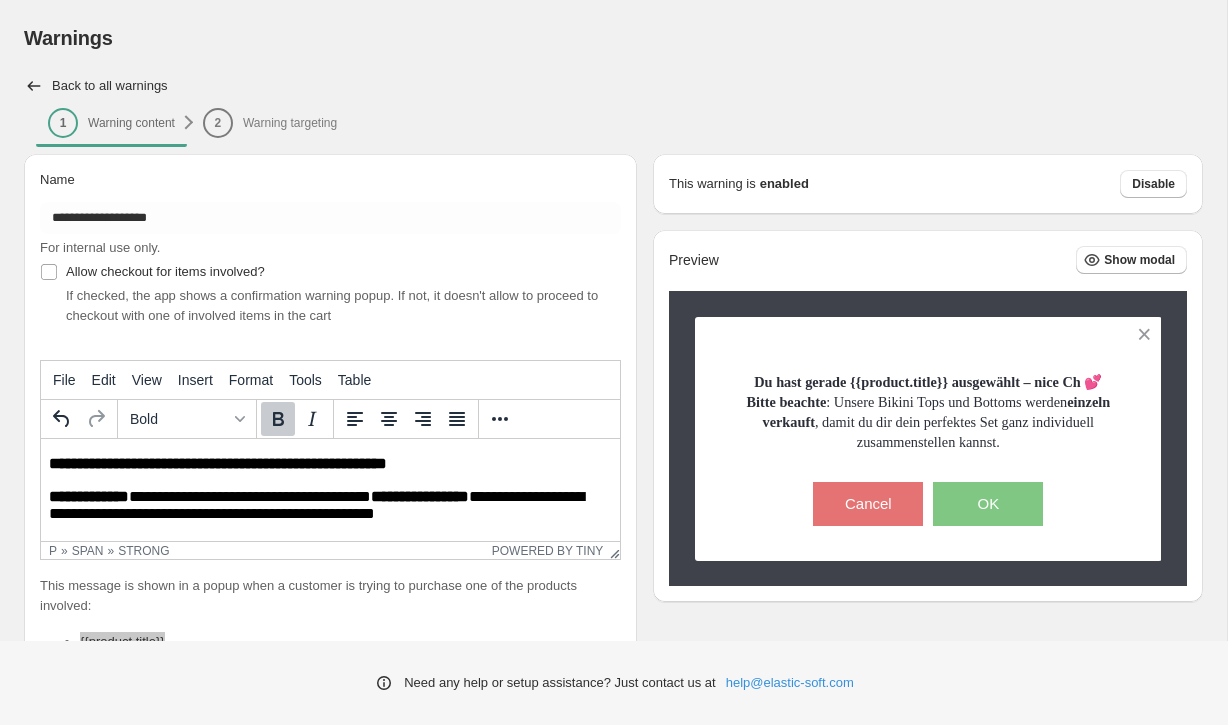 click on "**********" at bounding box center [218, 463] 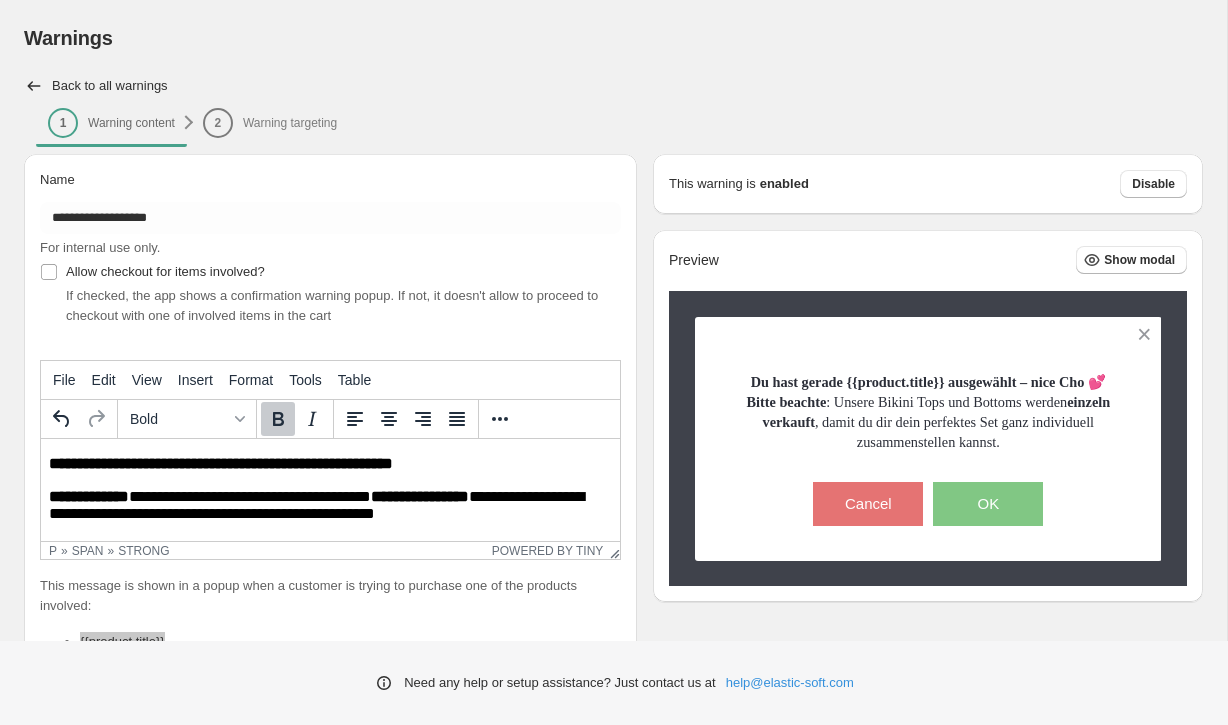 click on "**********" at bounding box center [221, 463] 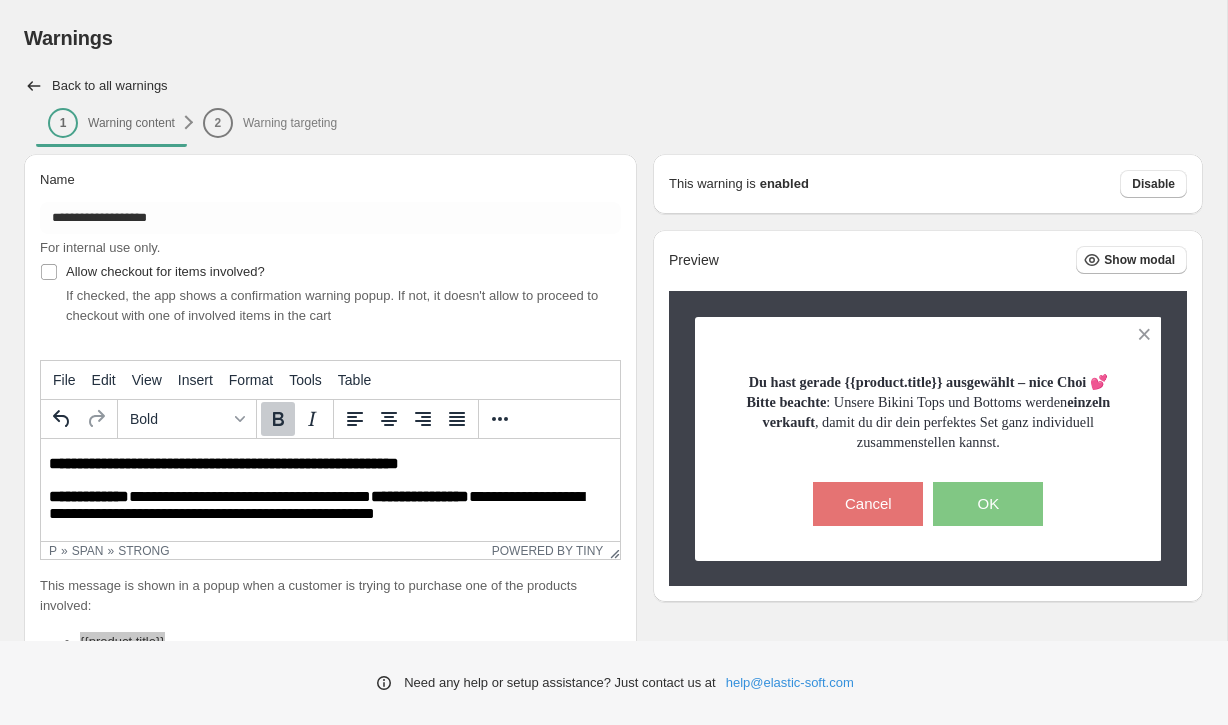 click on "**********" at bounding box center (224, 463) 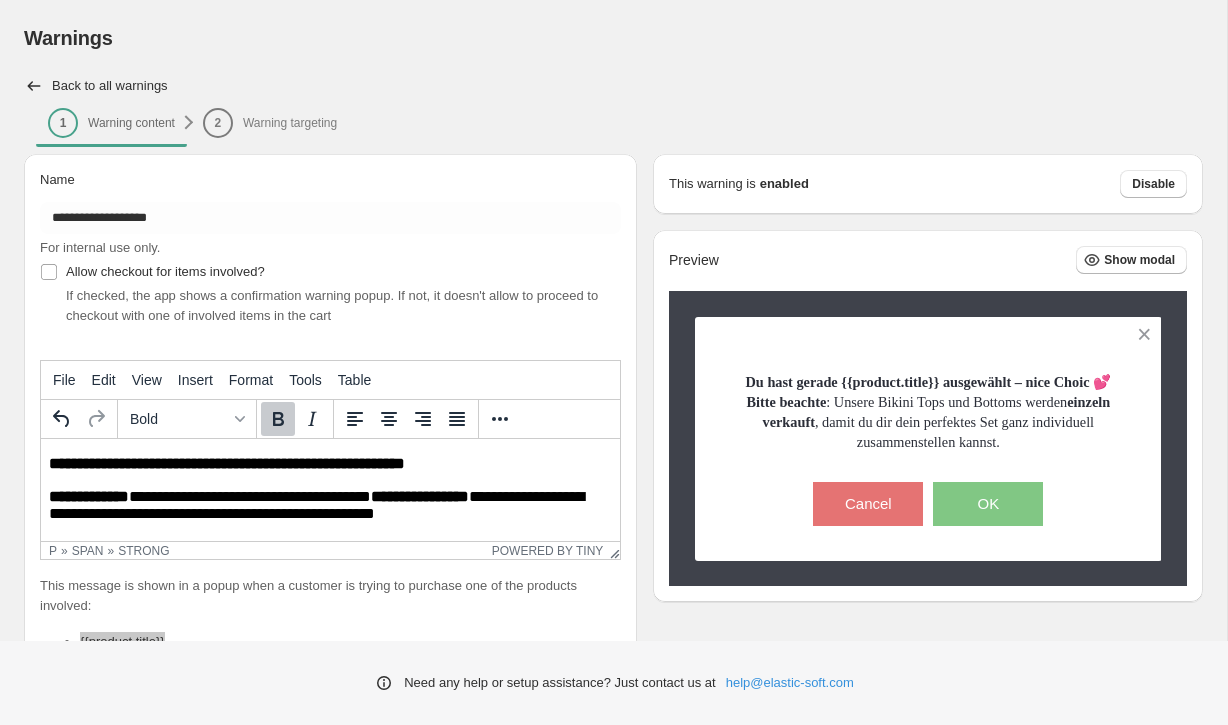 click on "**********" at bounding box center (227, 463) 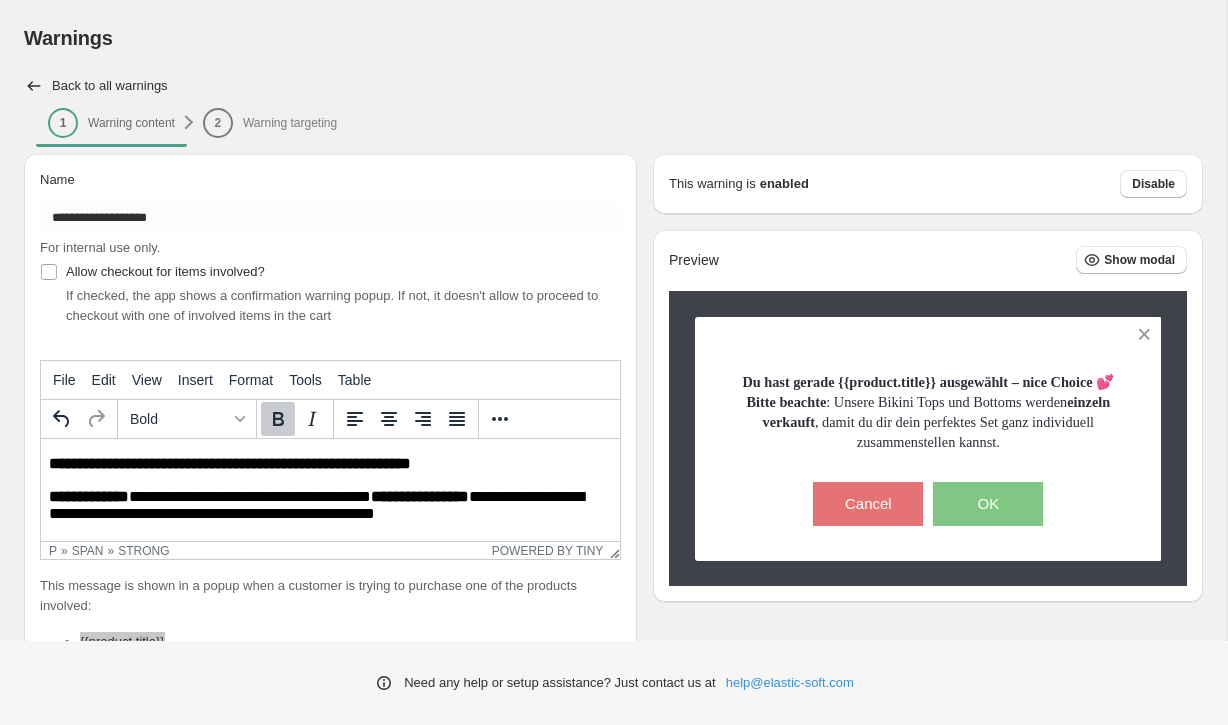click on "**********" at bounding box center [230, 463] 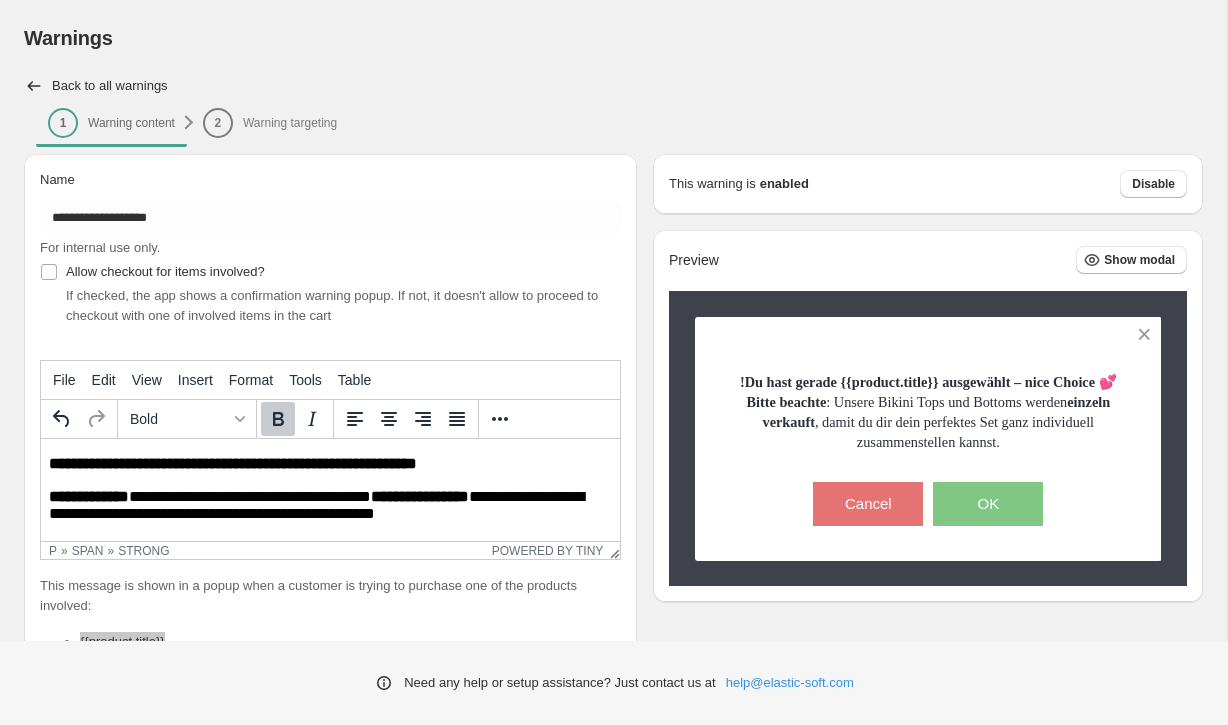 click on "**********" at bounding box center (233, 463) 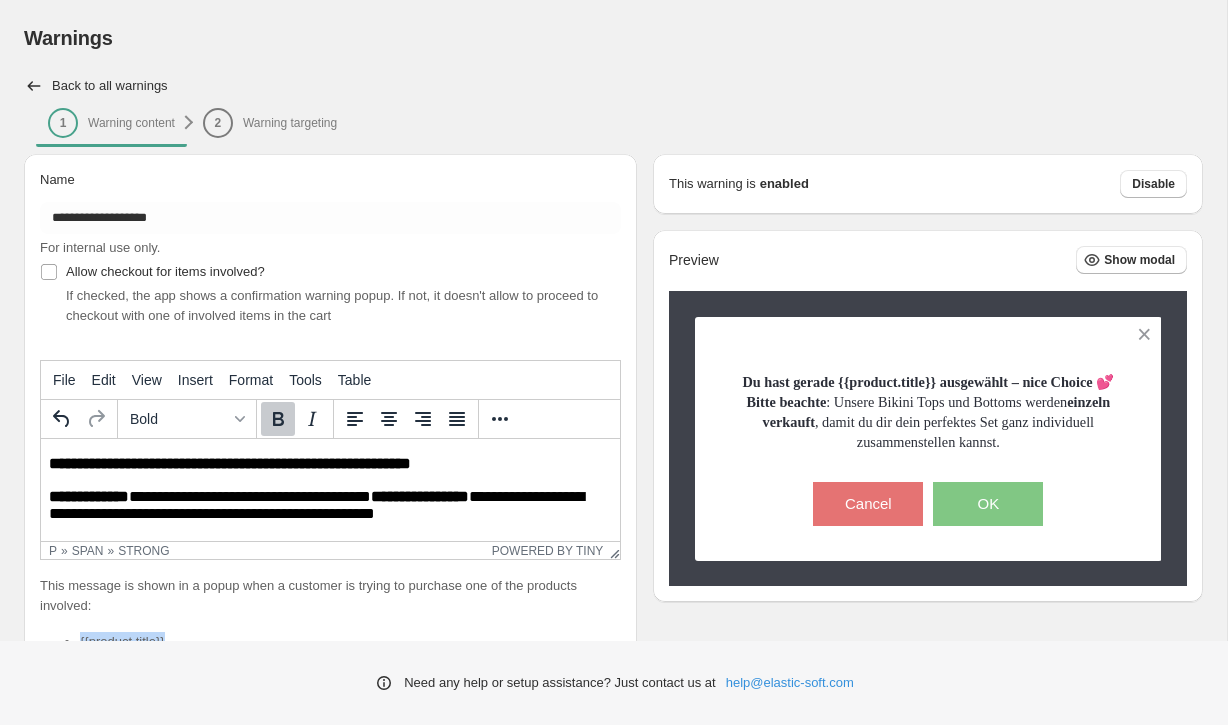 scroll, scrollTop: 8, scrollLeft: 0, axis: vertical 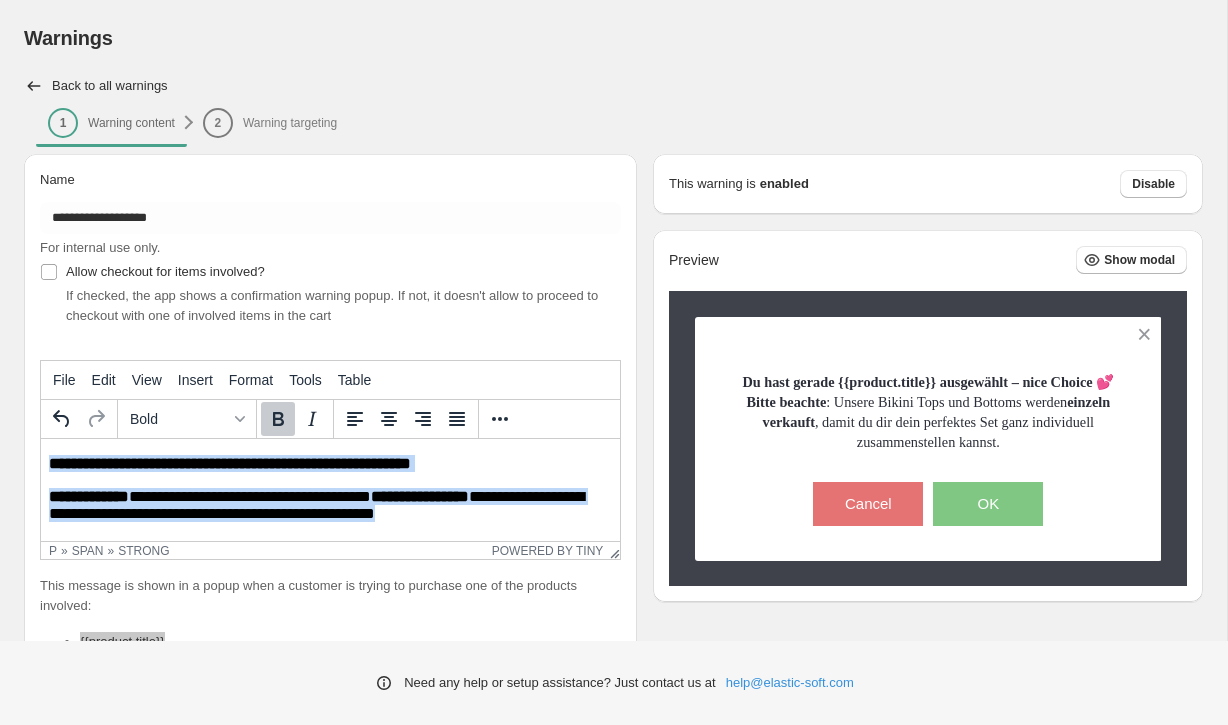 drag, startPoint x: 438, startPoint y: 515, endPoint x: 47, endPoint y: 423, distance: 401.67773 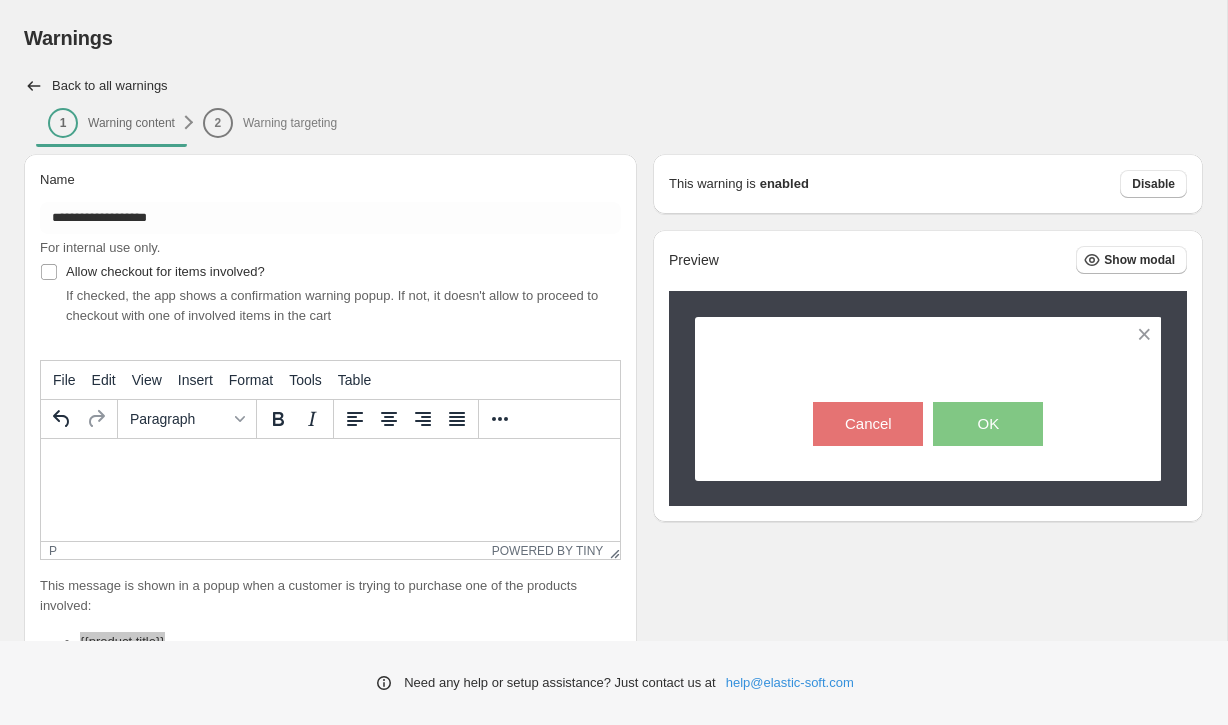 click at bounding box center (330, 463) 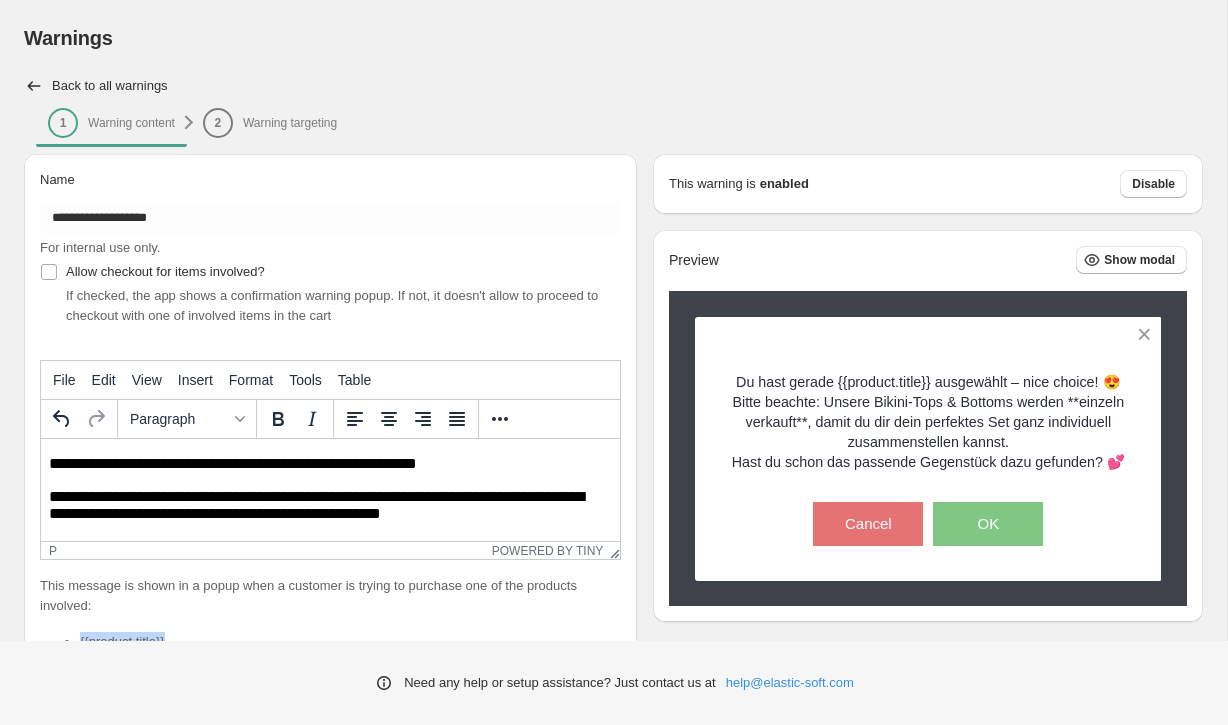 scroll, scrollTop: 50, scrollLeft: 0, axis: vertical 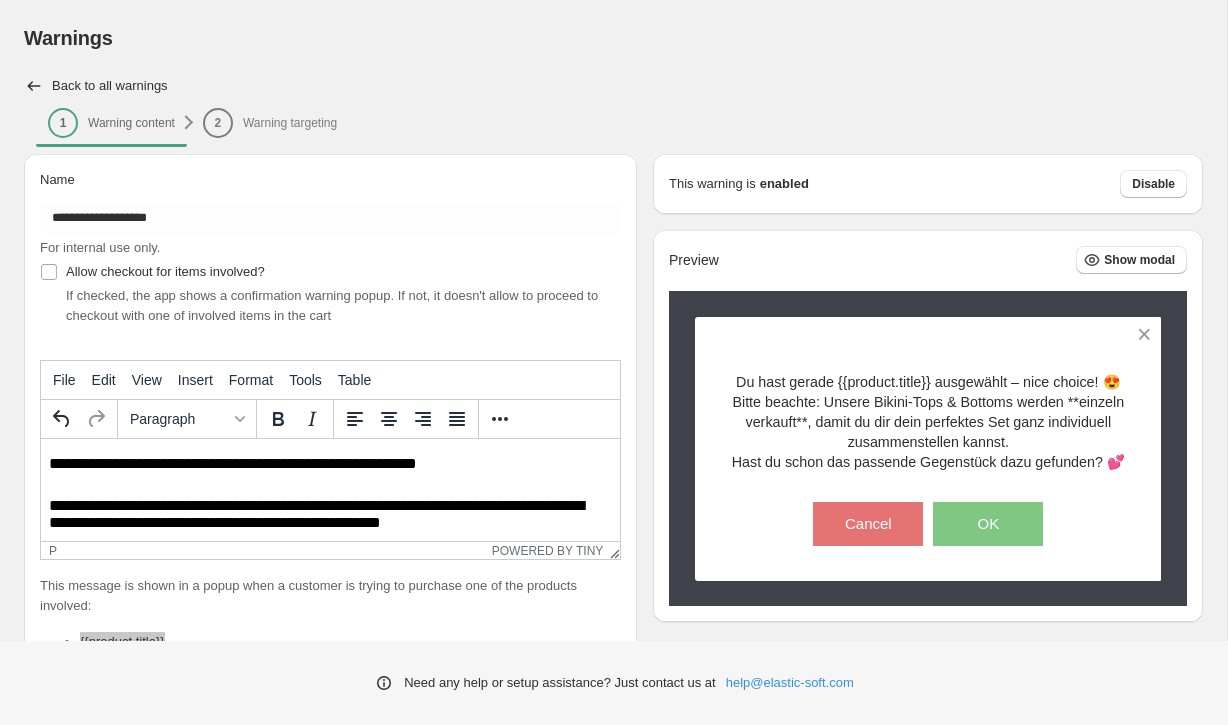click on "**********" at bounding box center [330, 515] 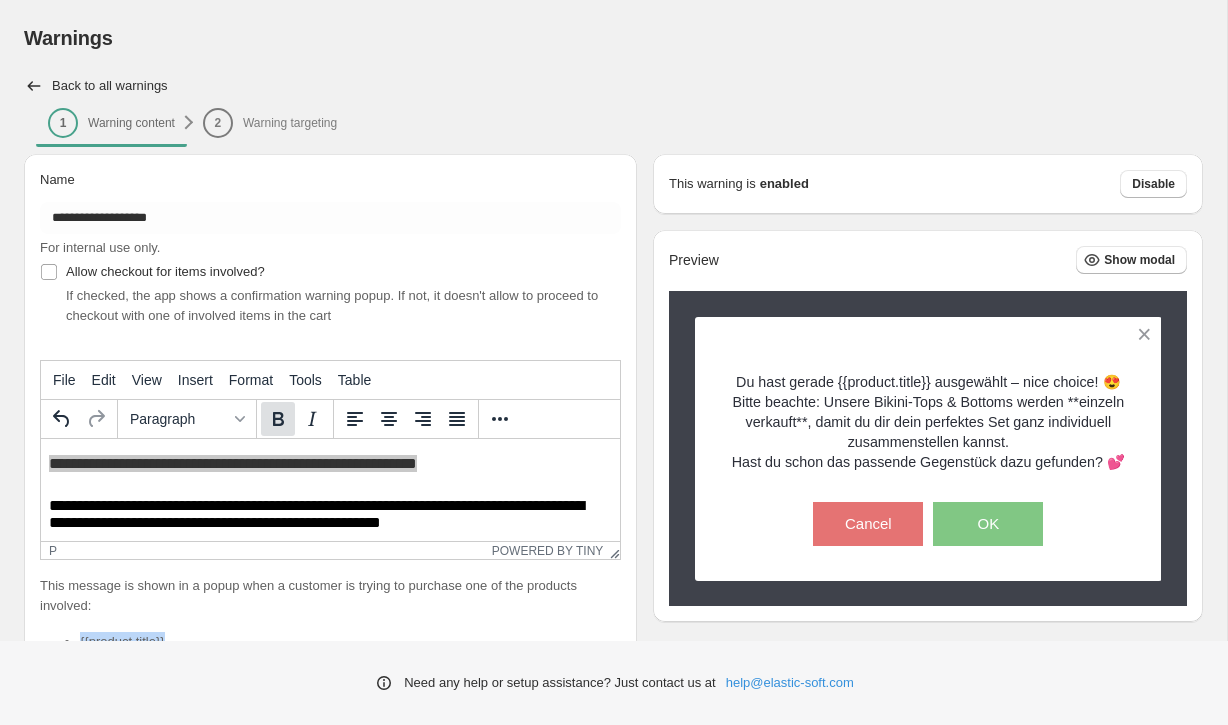 click 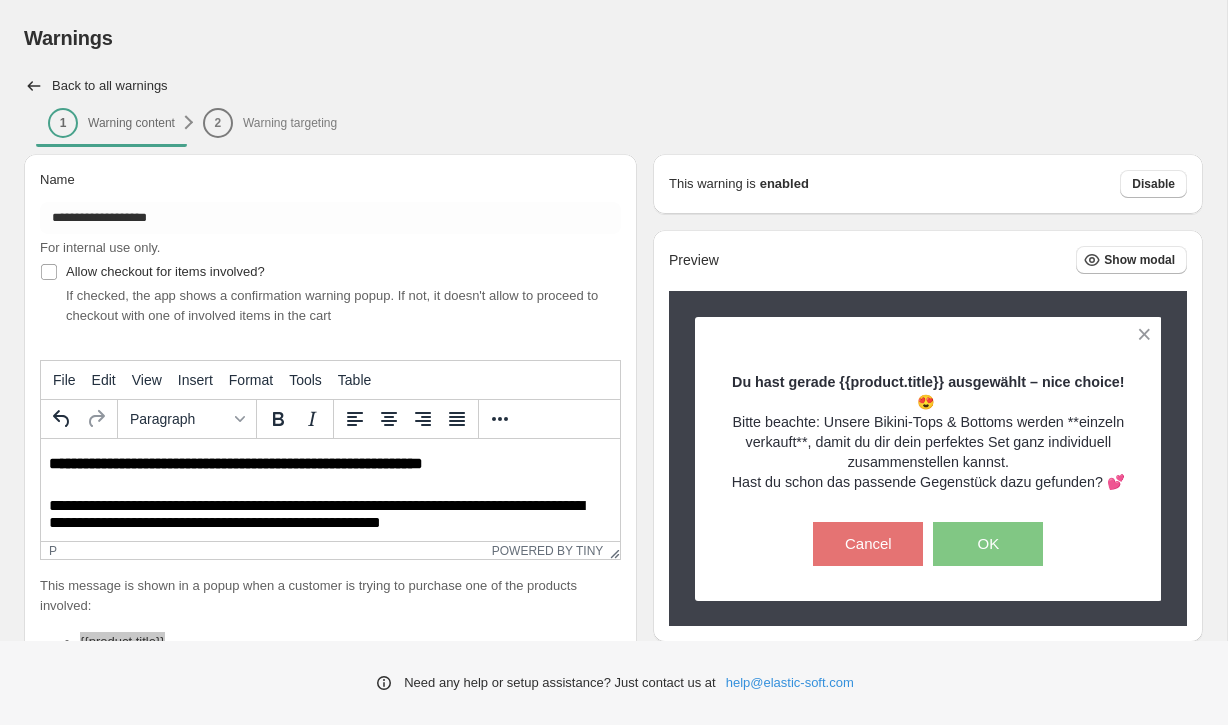 click on "**********" at bounding box center (330, 515) 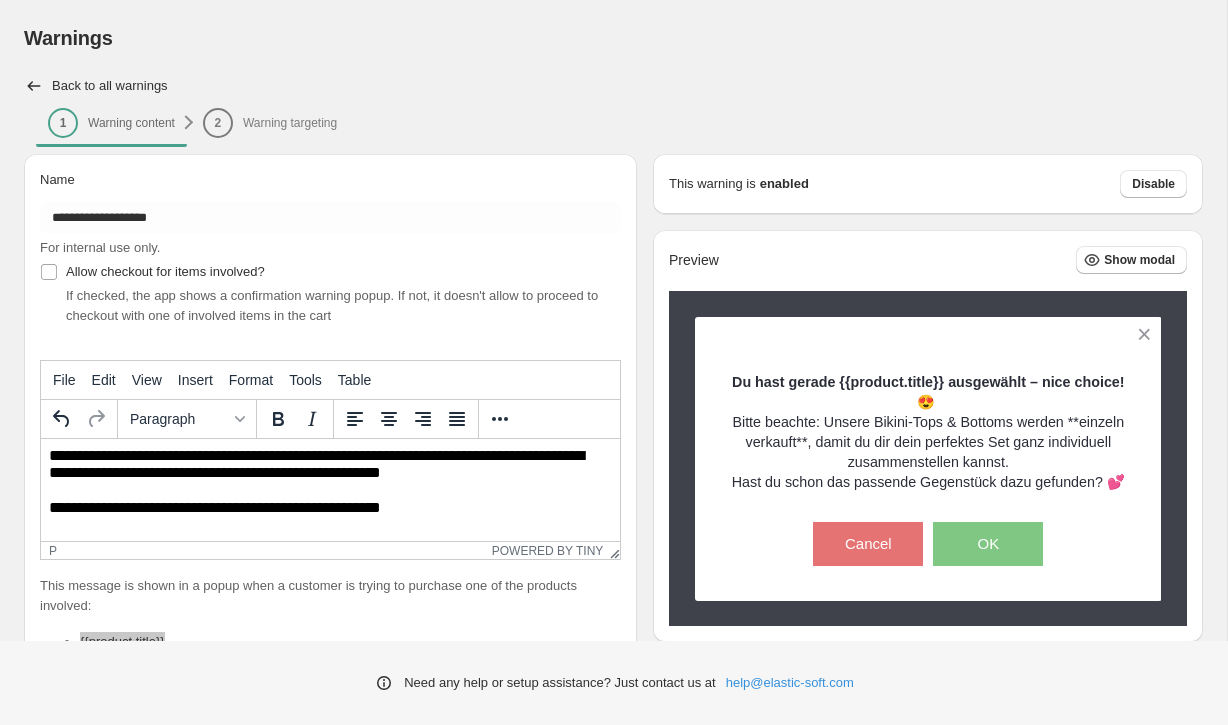 scroll, scrollTop: 50, scrollLeft: 0, axis: vertical 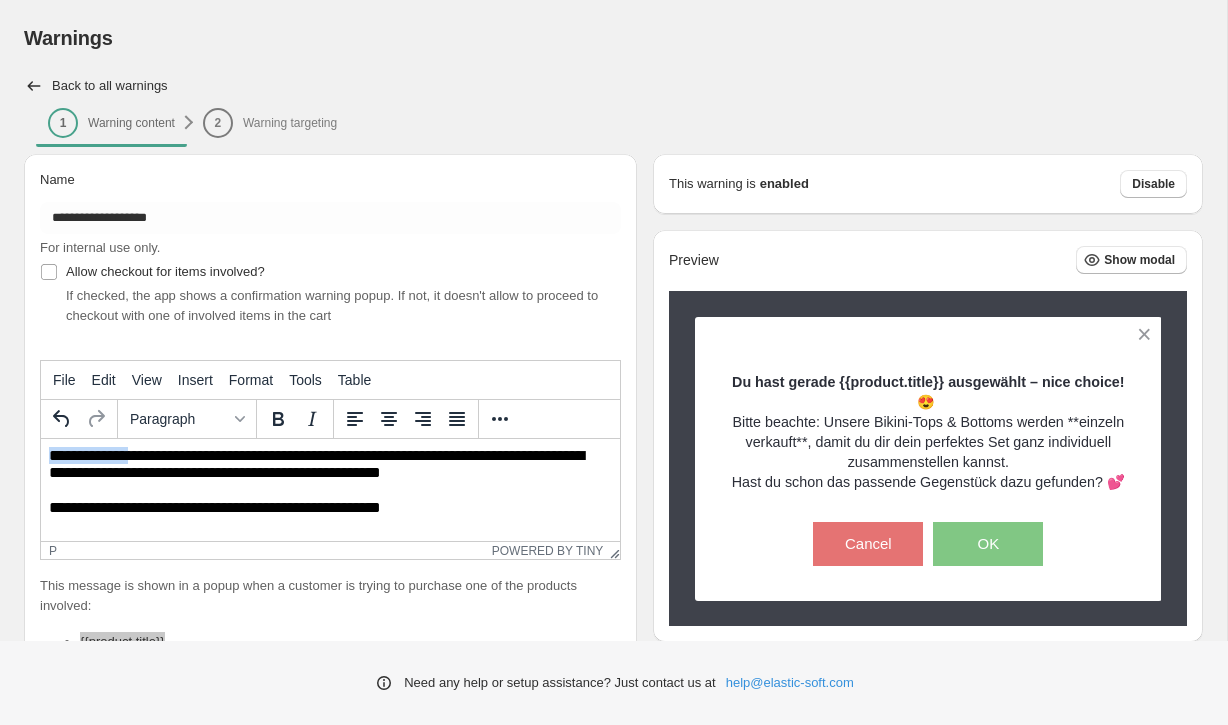 drag, startPoint x: 51, startPoint y: 455, endPoint x: 133, endPoint y: 457, distance: 82.02438 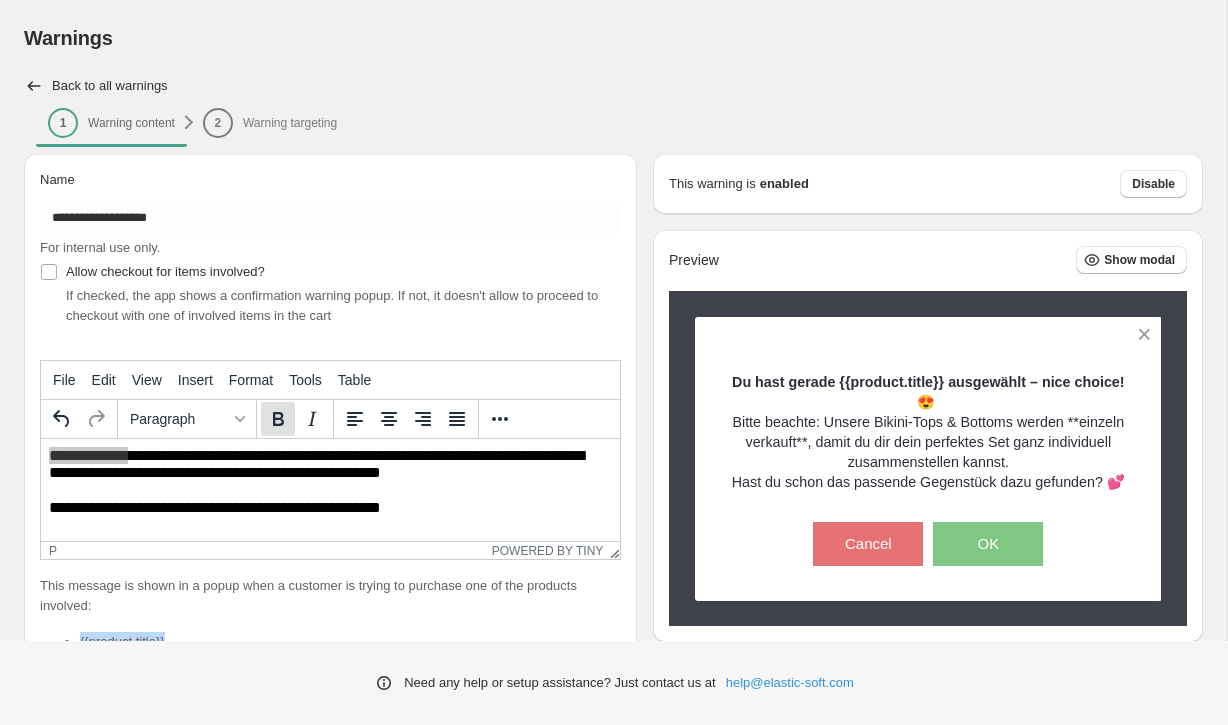 click 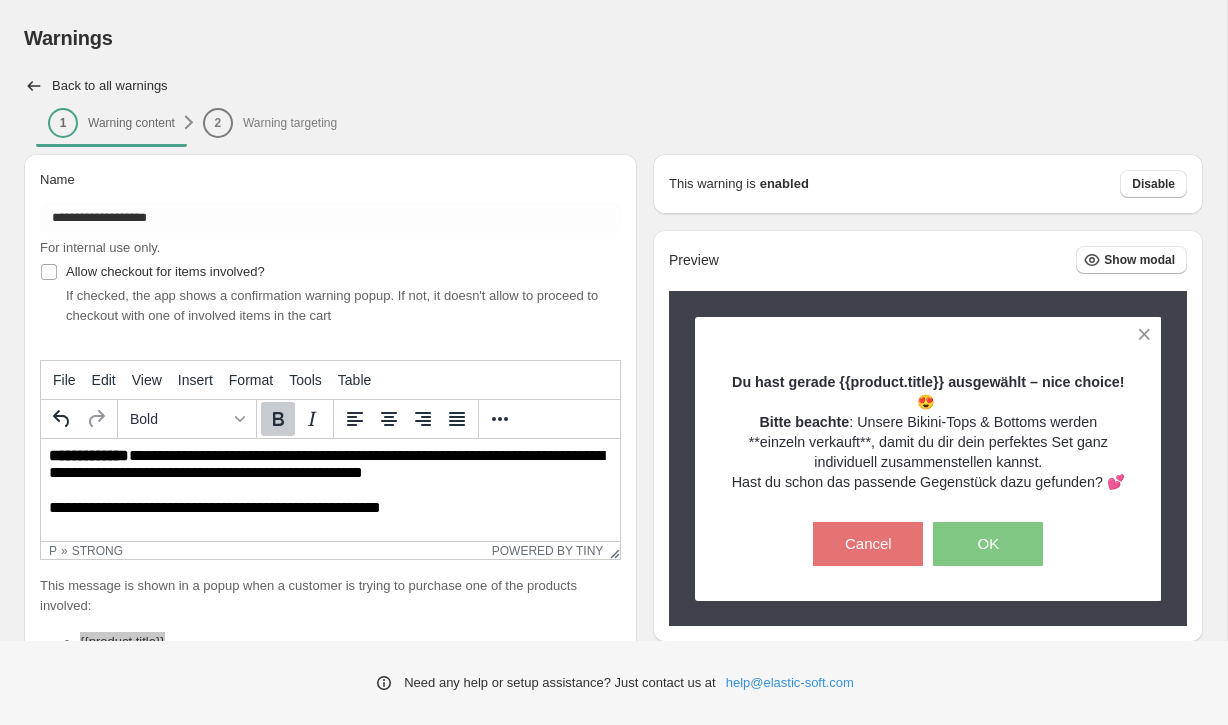 click on "**********" at bounding box center [330, 465] 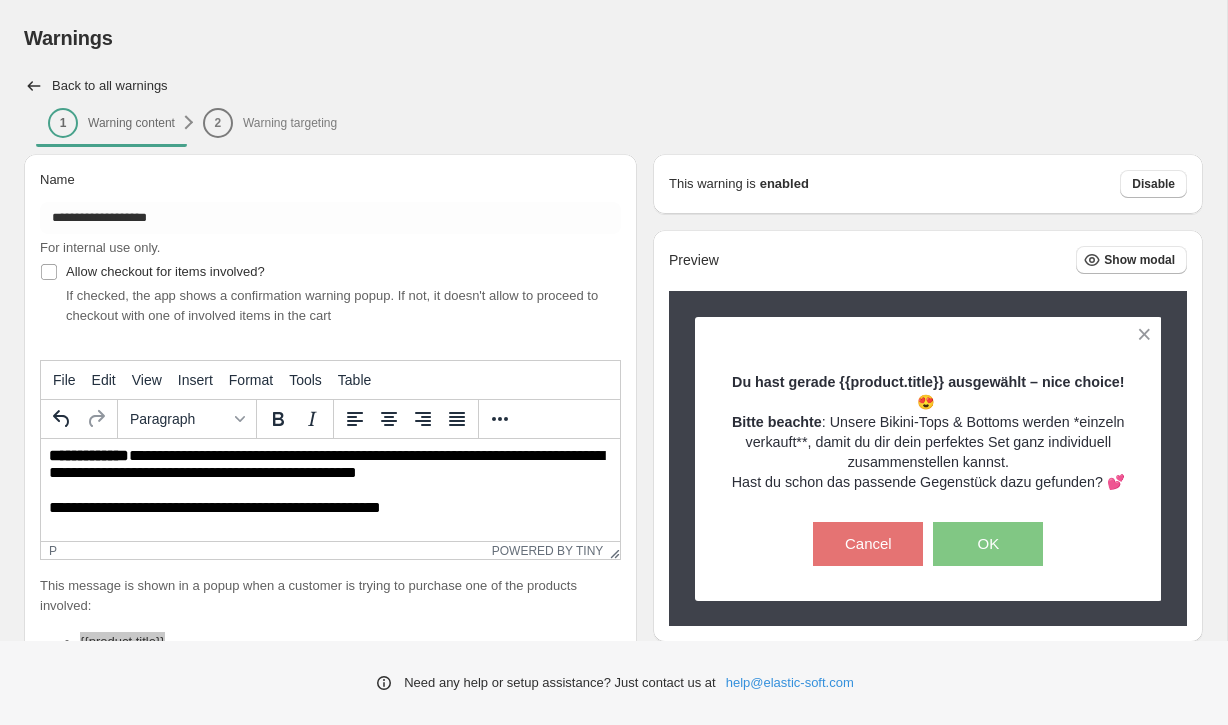 click on "**********" at bounding box center (330, 465) 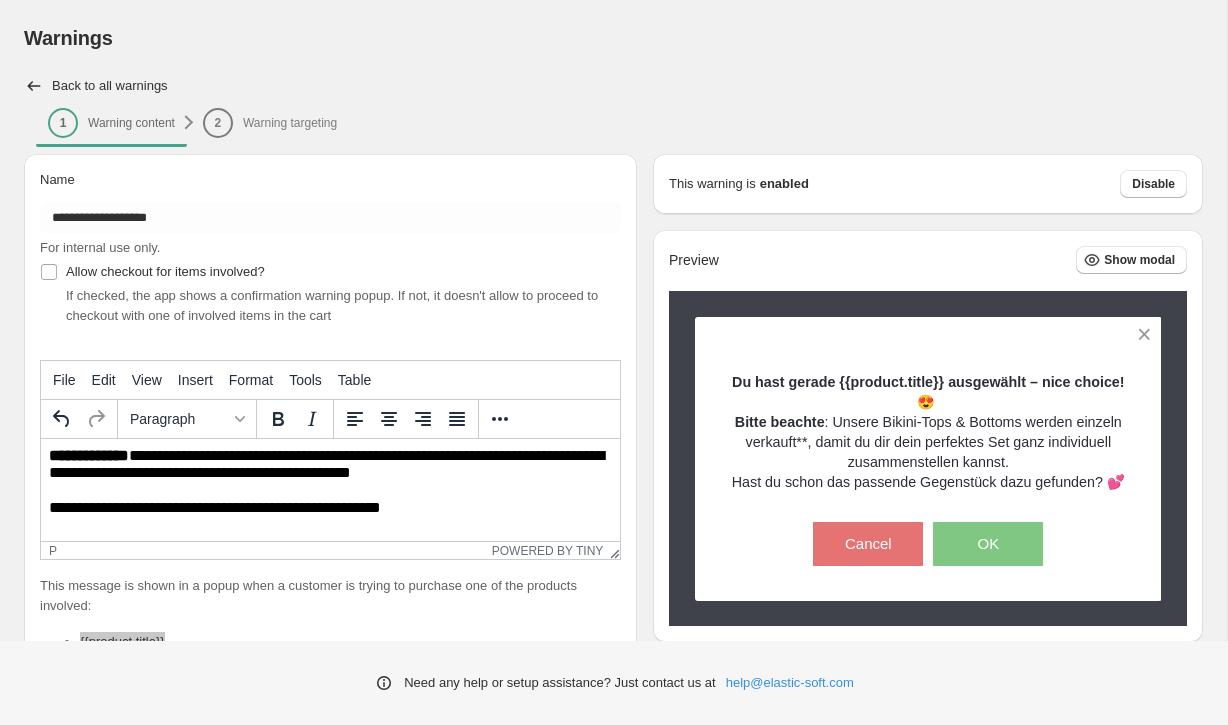 click on "**********" at bounding box center (330, 465) 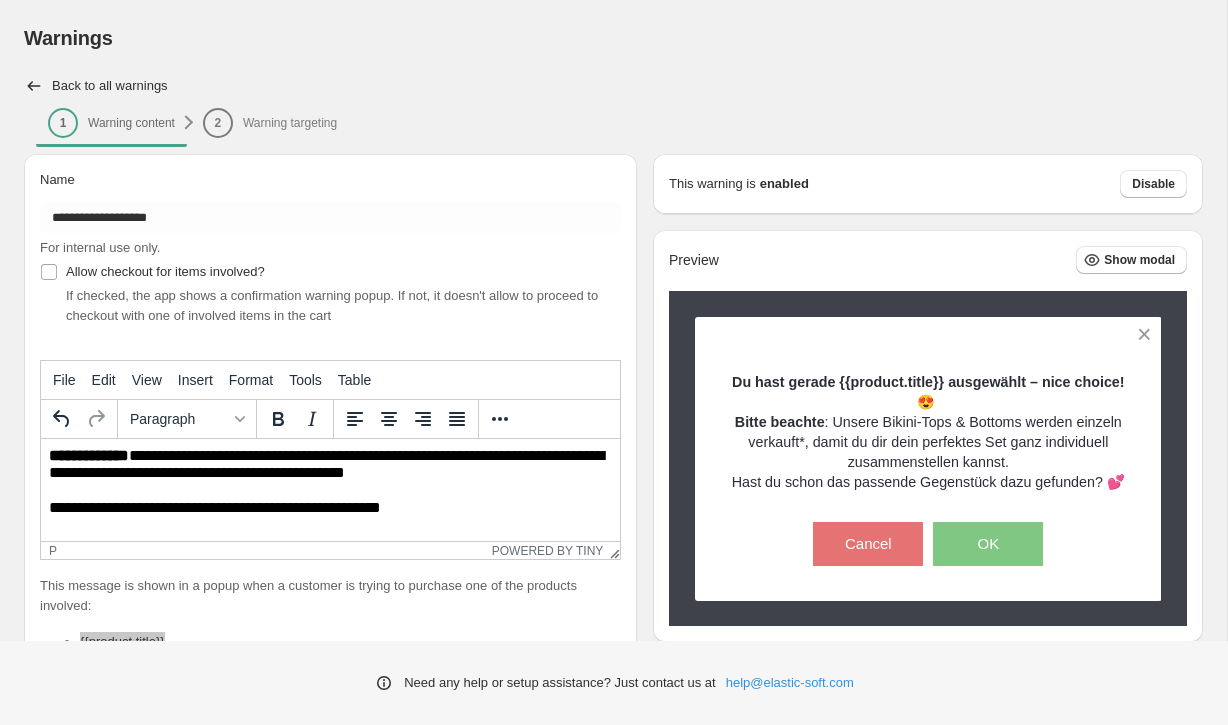 click on "**********" at bounding box center [330, 465] 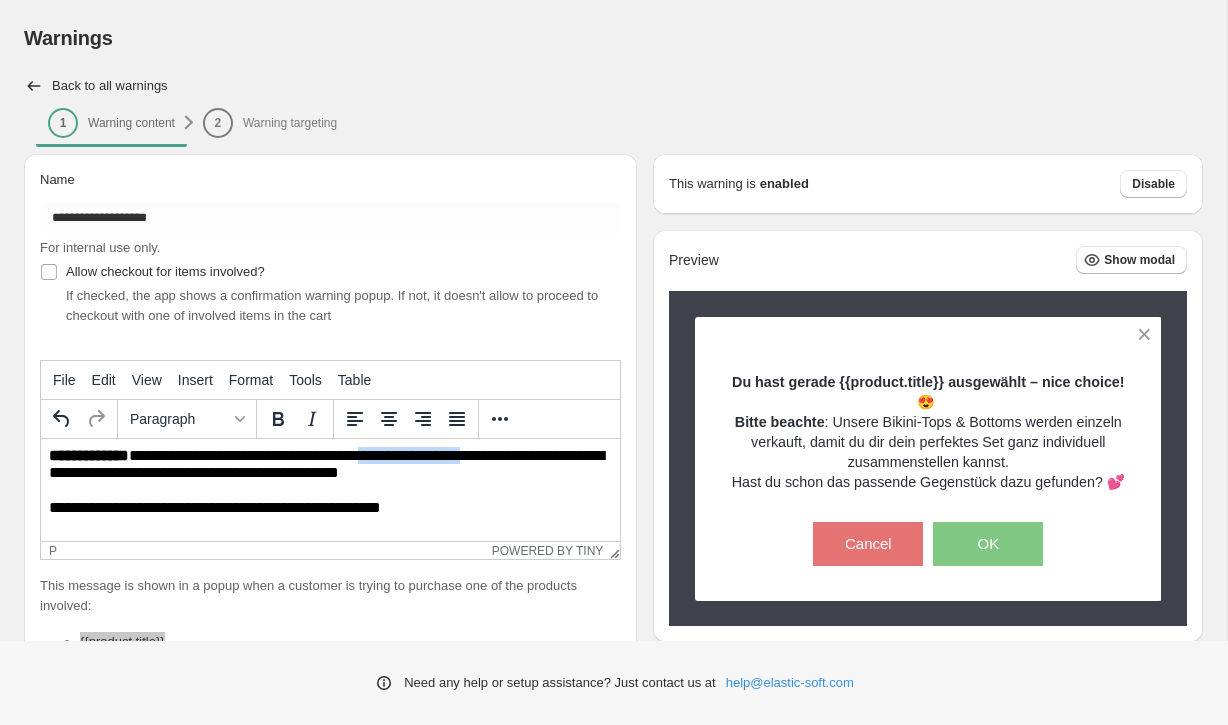 drag, startPoint x: 403, startPoint y: 455, endPoint x: 509, endPoint y: 459, distance: 106.07545 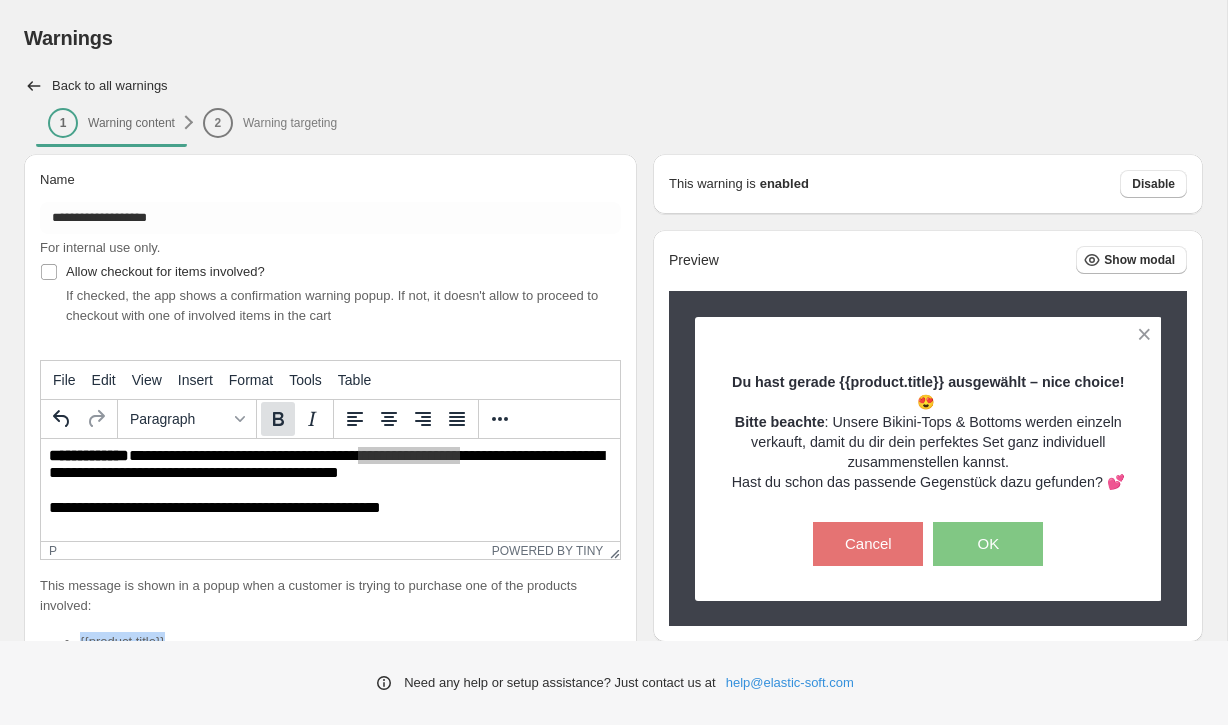 click 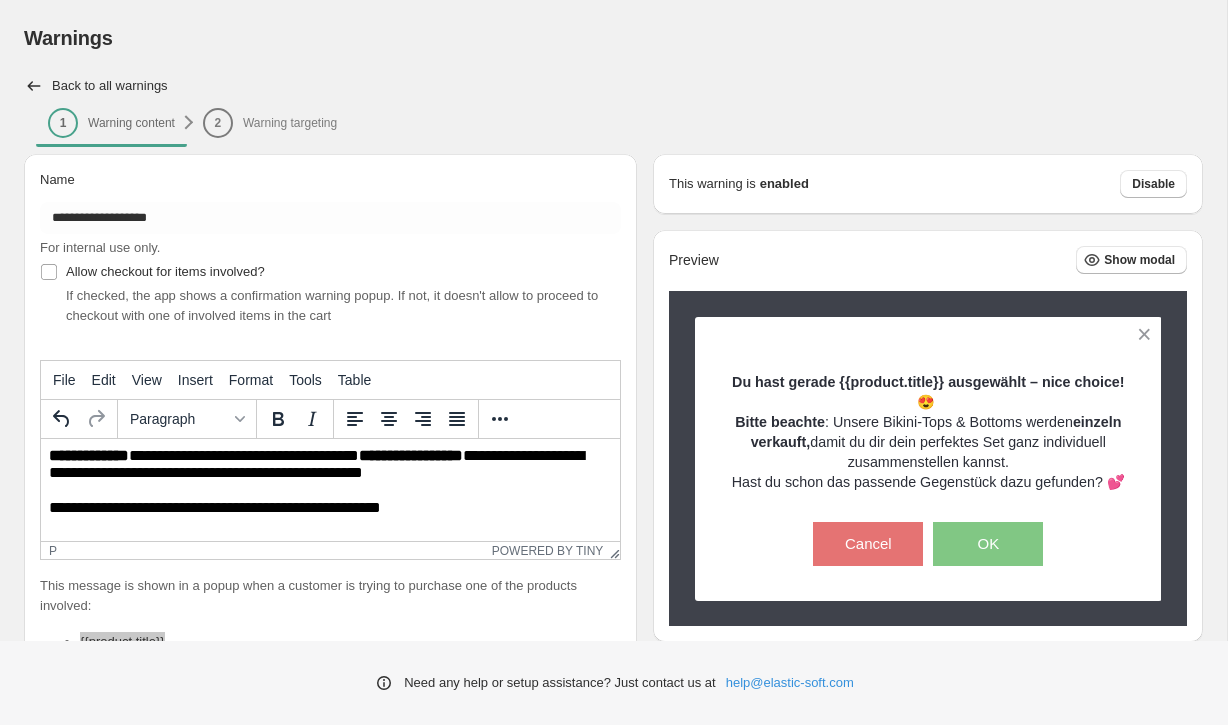 click on "**********" at bounding box center [330, 512] 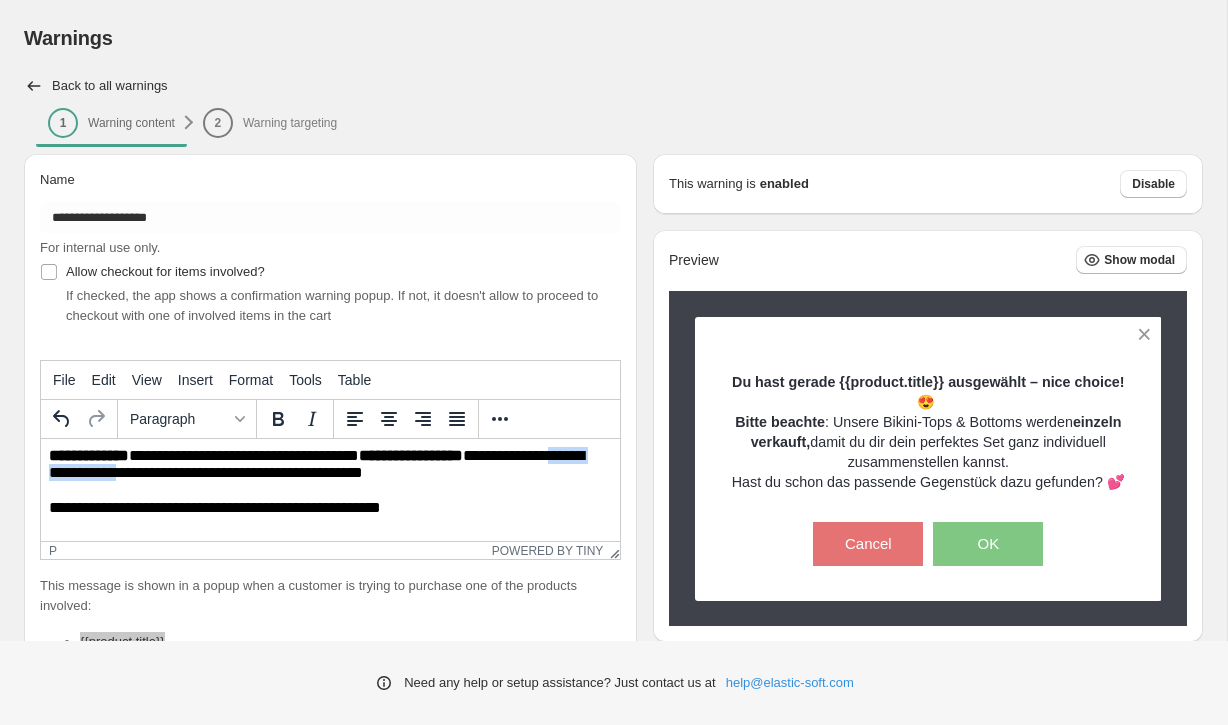 drag, startPoint x: 51, startPoint y: 475, endPoint x: 164, endPoint y: 474, distance: 113.004425 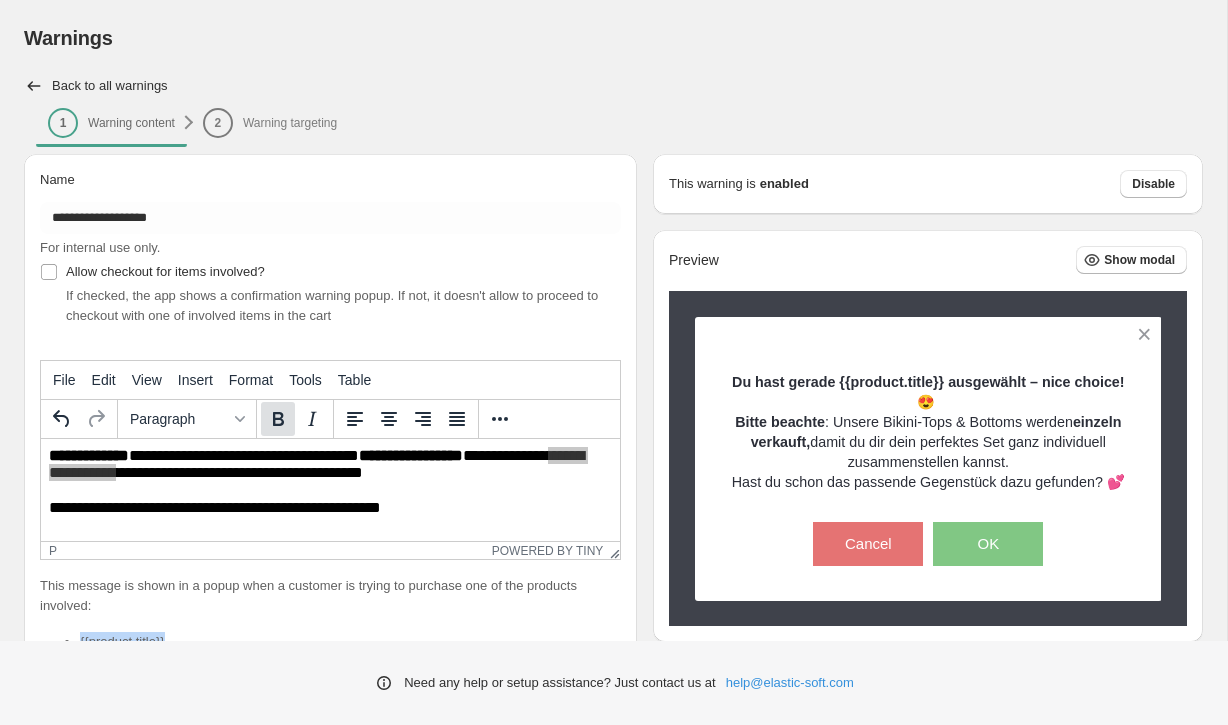 click 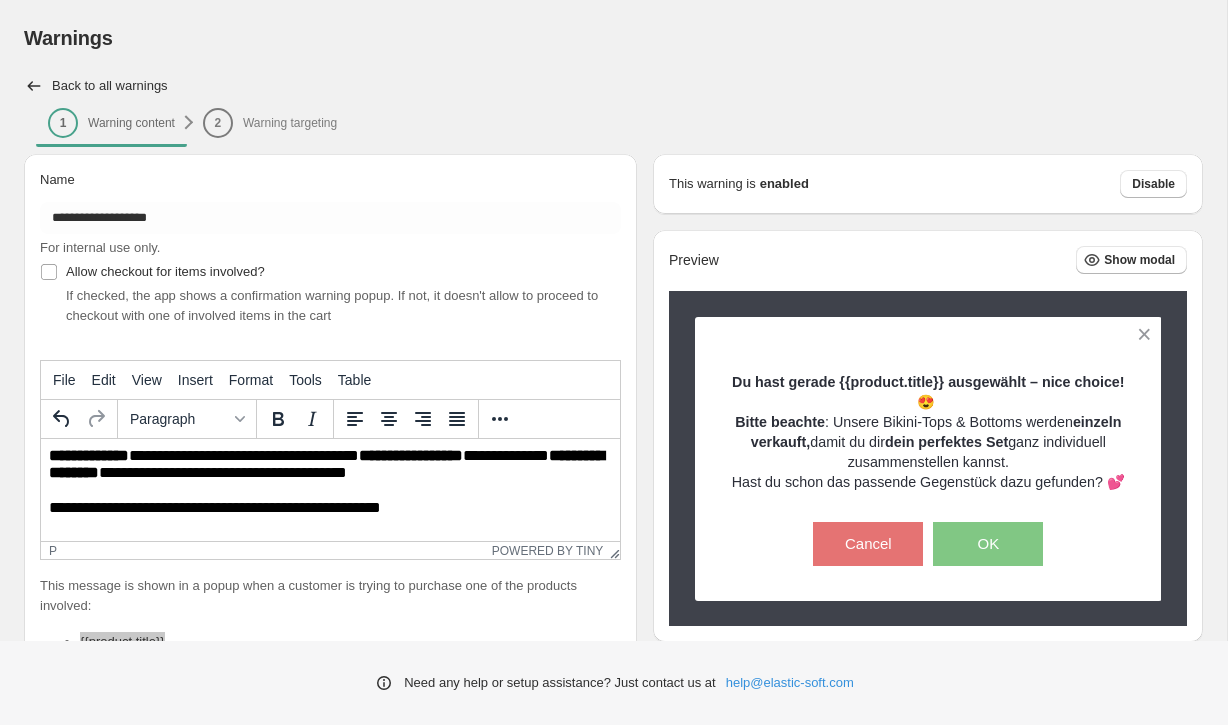 click on "**********" at bounding box center (330, 512) 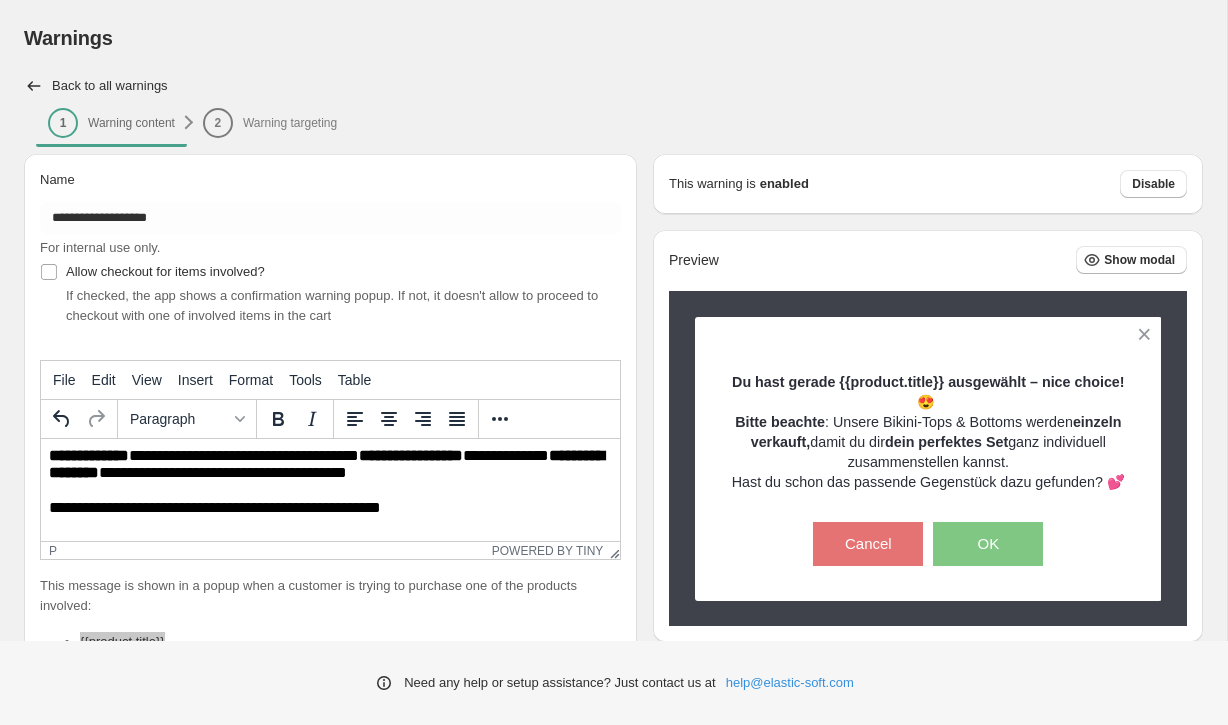 scroll, scrollTop: 23, scrollLeft: 0, axis: vertical 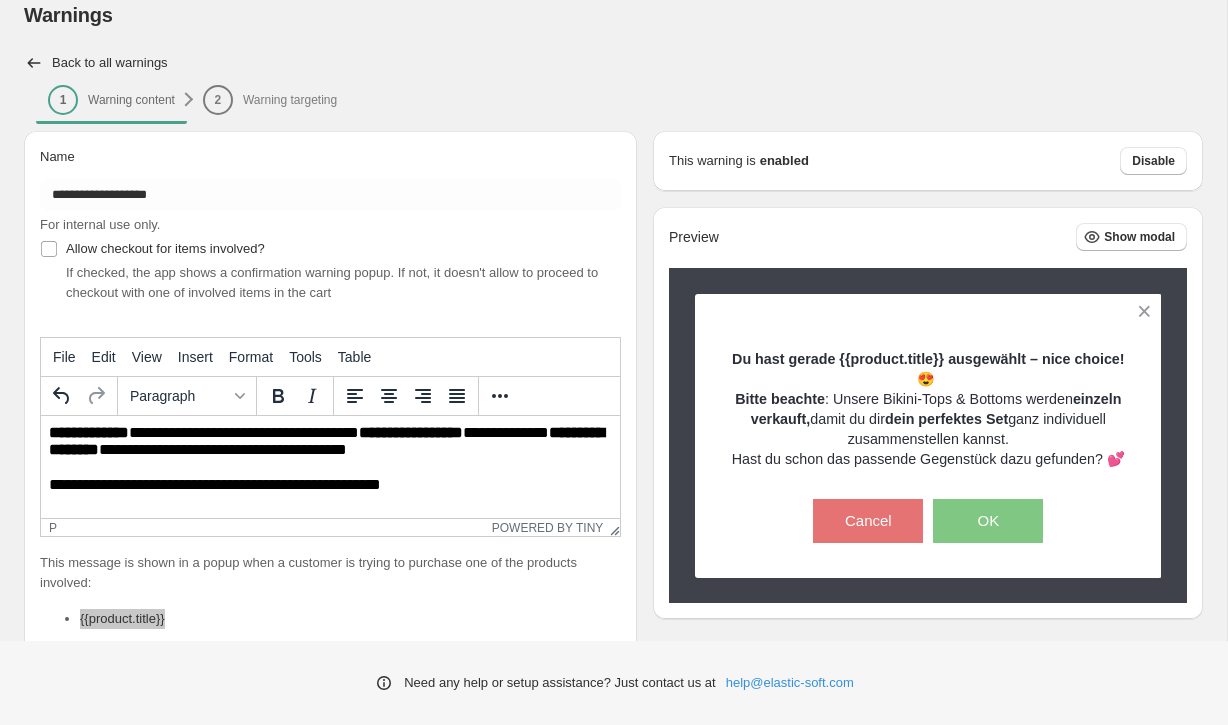 click on "**********" at bounding box center (330, 489) 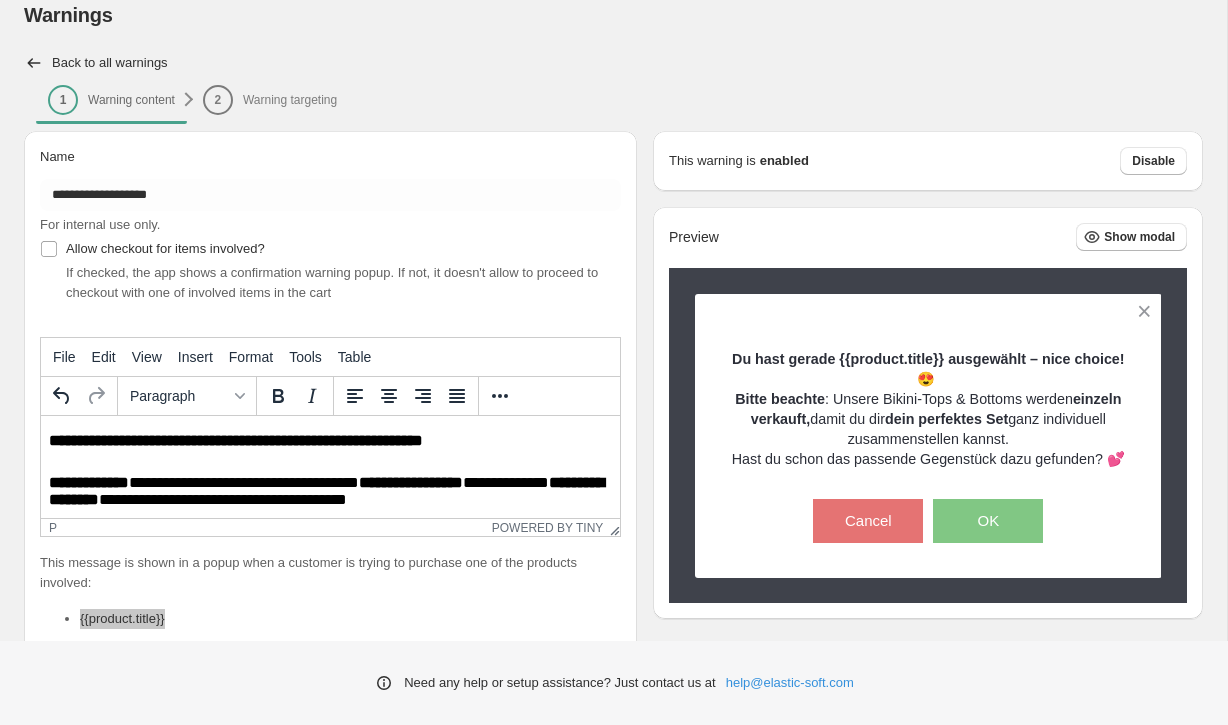 scroll, scrollTop: 0, scrollLeft: 0, axis: both 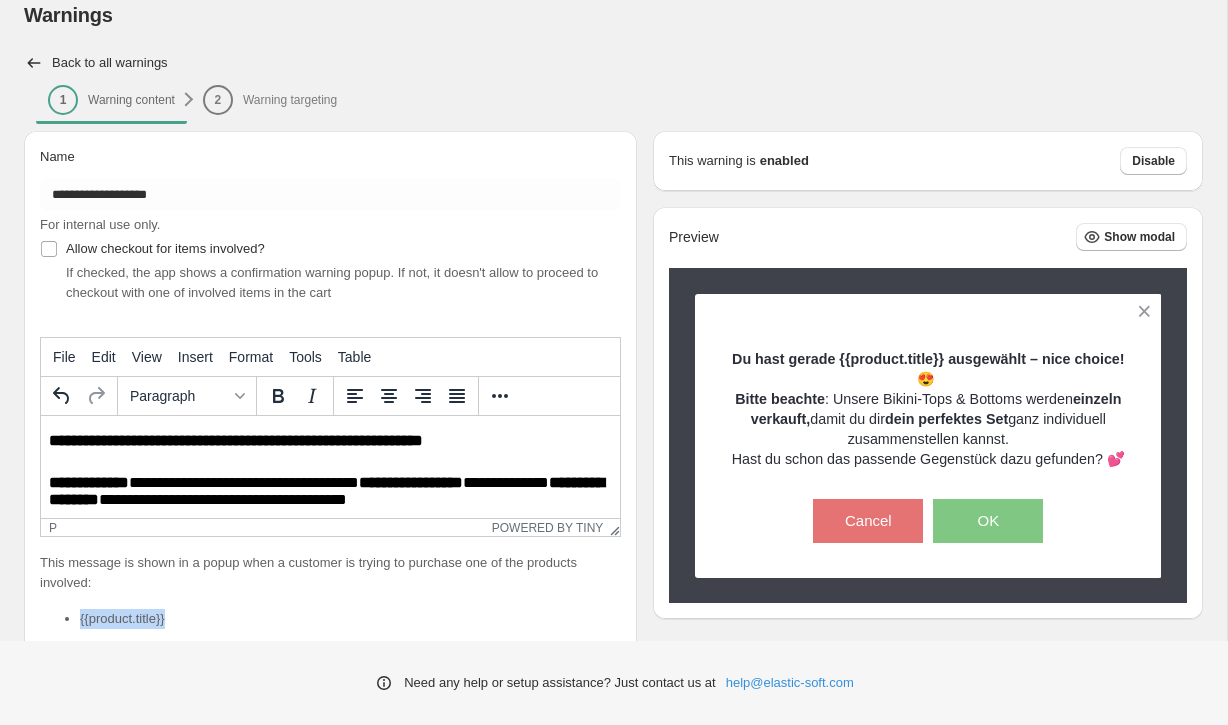 click on "This message is shown in a popup when a customer is trying to purchase one of the products involved: {{product.title}}" at bounding box center [330, 599] 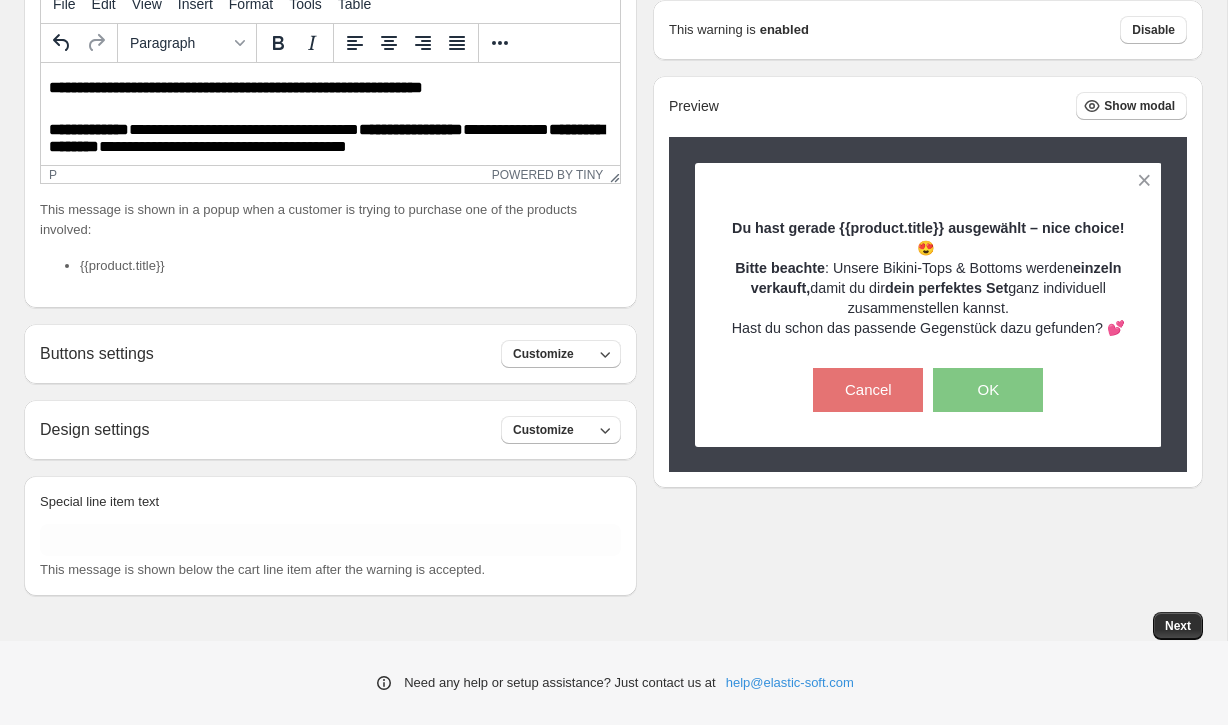 scroll, scrollTop: 376, scrollLeft: 0, axis: vertical 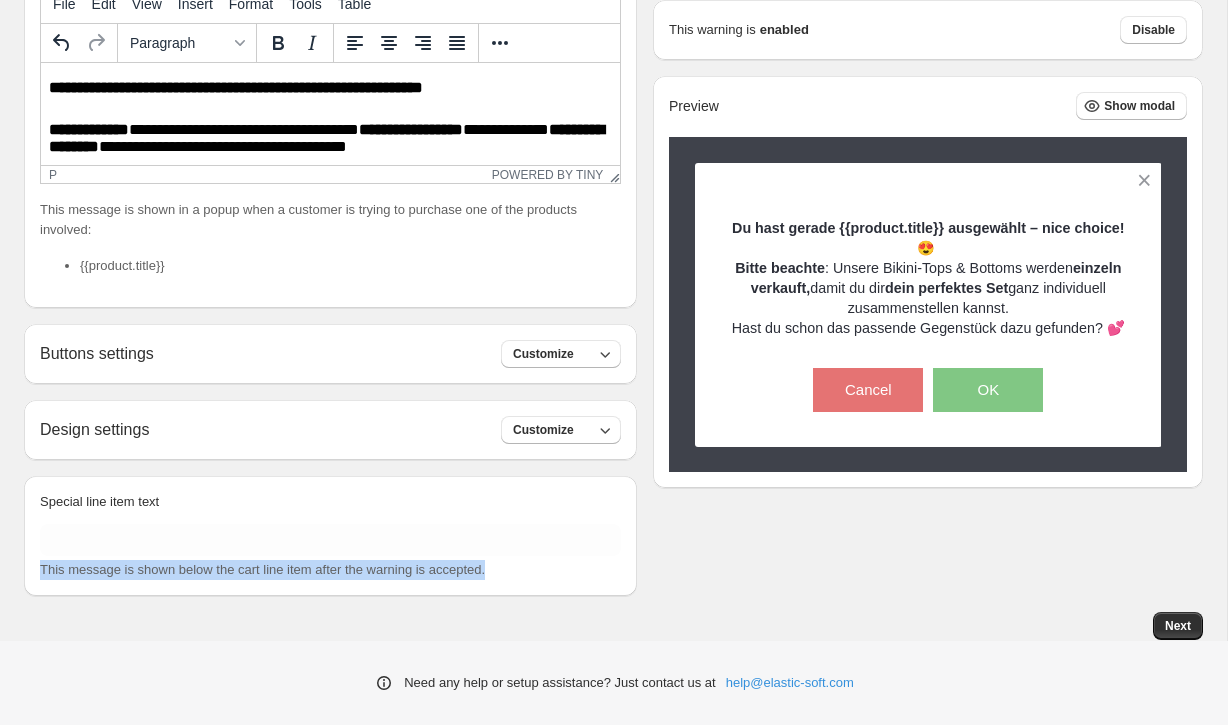copy on "This message is shown below the cart line item after the warning is accepted." 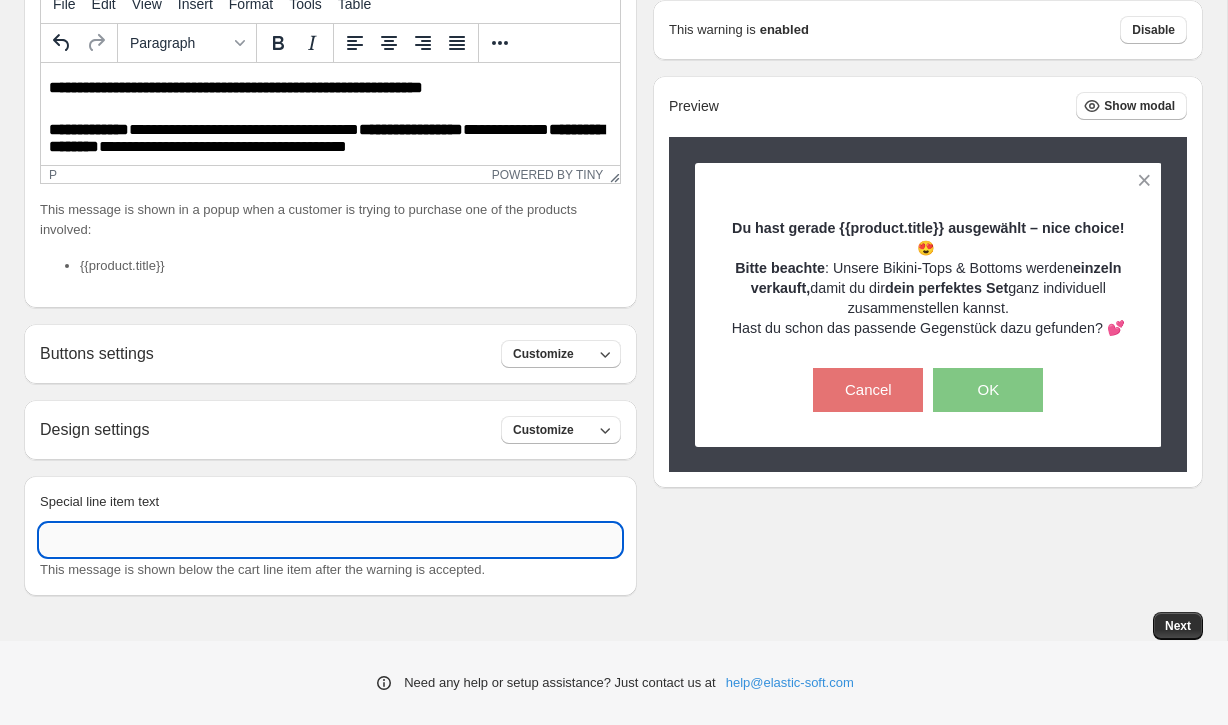 click on "Special line item text" at bounding box center [330, 540] 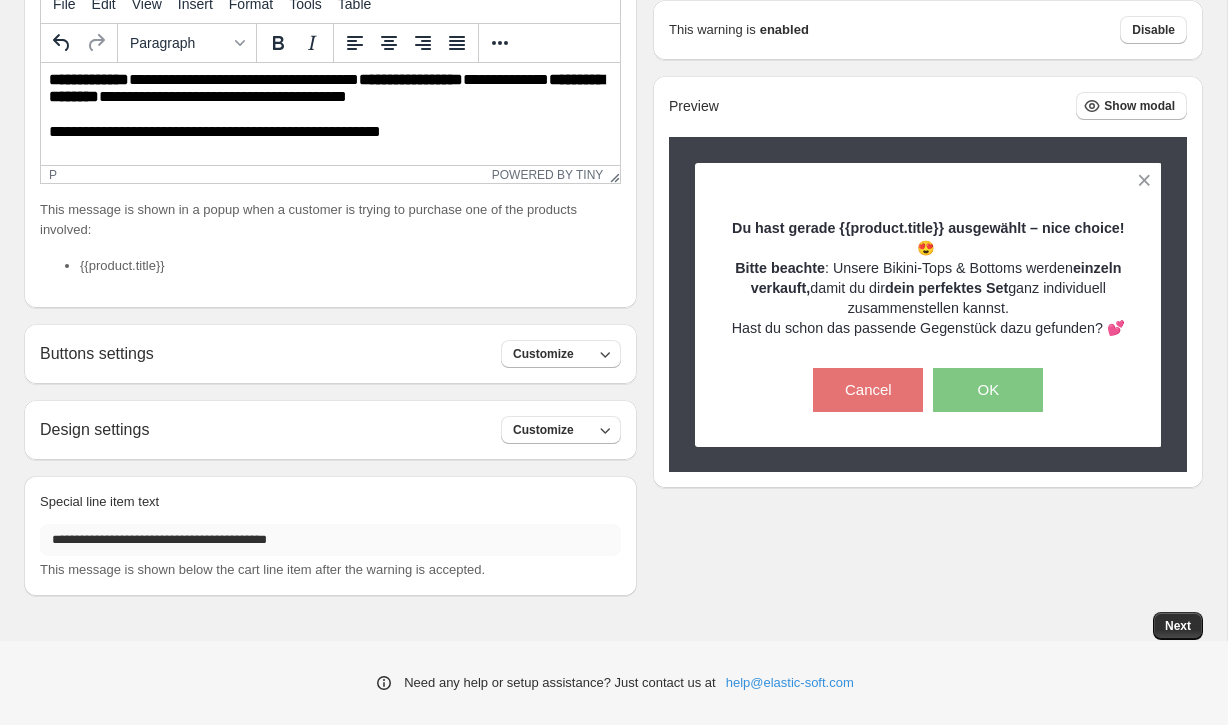 scroll, scrollTop: 376, scrollLeft: 0, axis: vertical 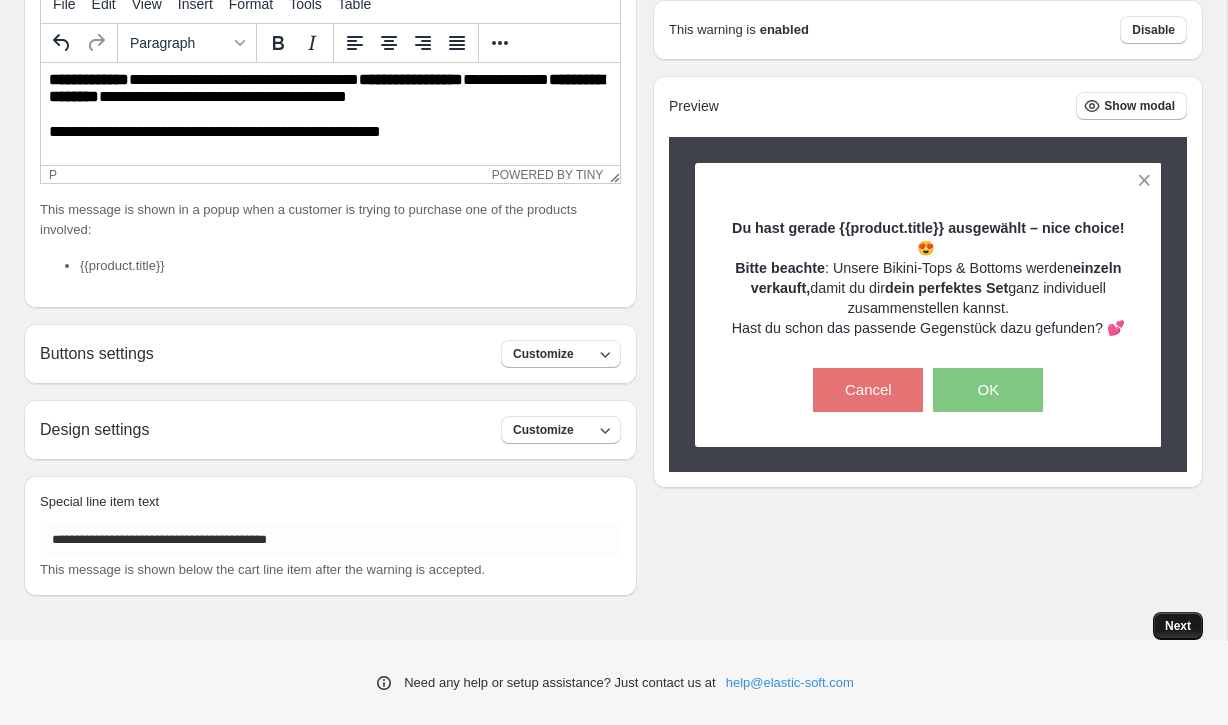 click on "Next" at bounding box center [1178, 626] 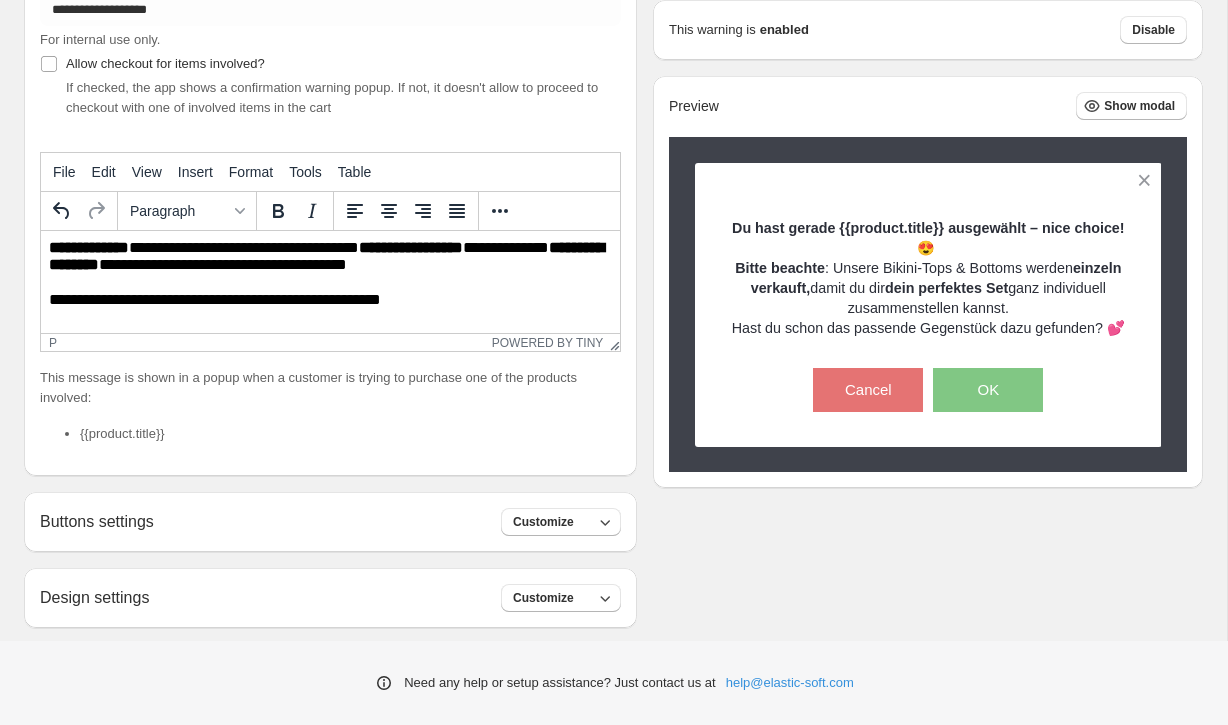 scroll, scrollTop: 209, scrollLeft: 0, axis: vertical 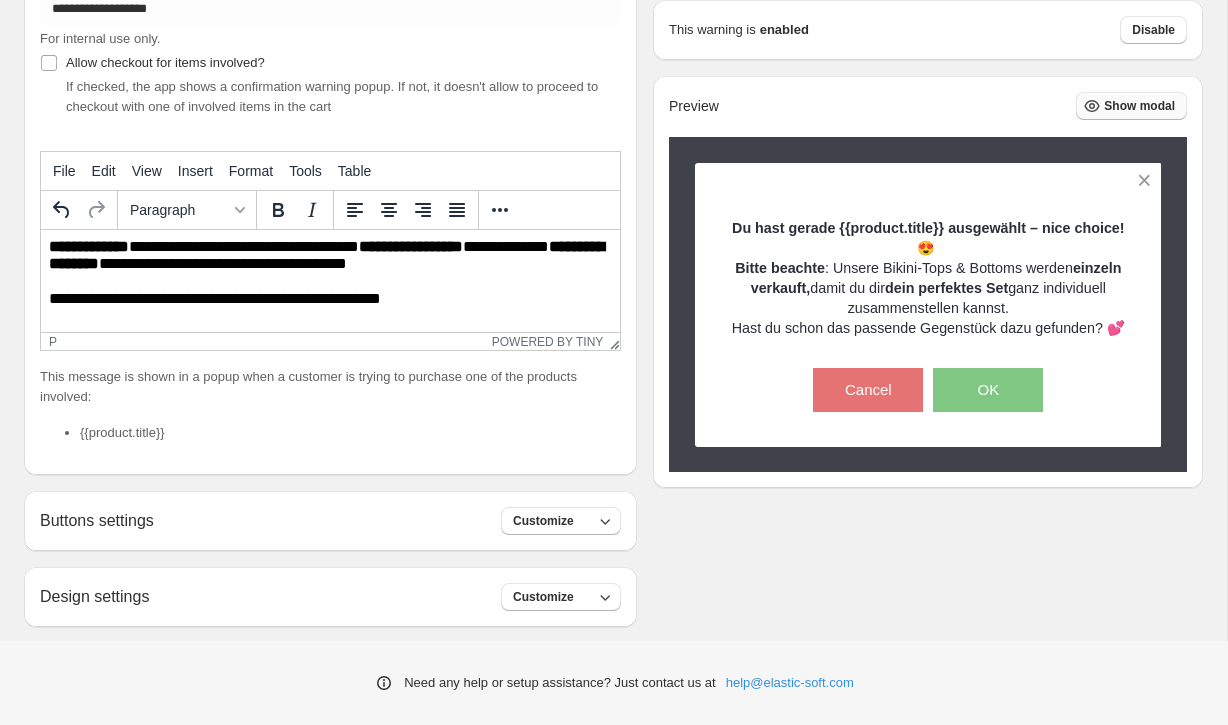 click on "Show modal" at bounding box center (1139, 106) 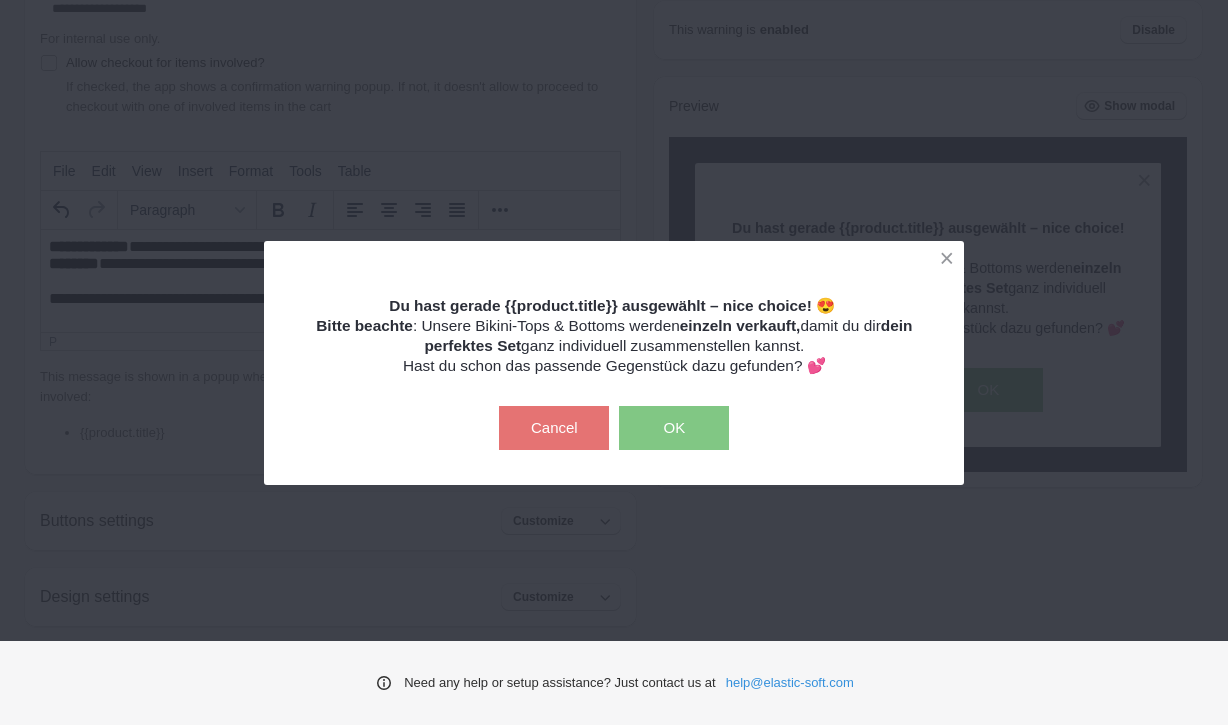 click on "Cancel" at bounding box center [554, 428] 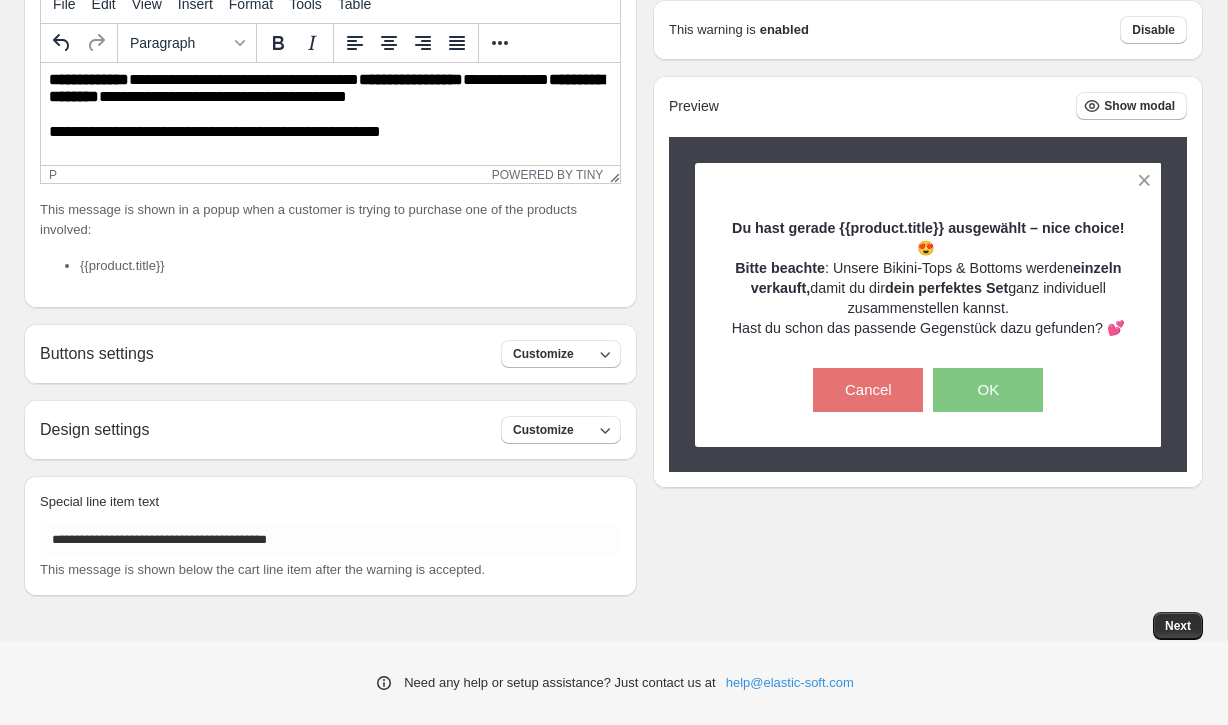 scroll, scrollTop: 376, scrollLeft: 0, axis: vertical 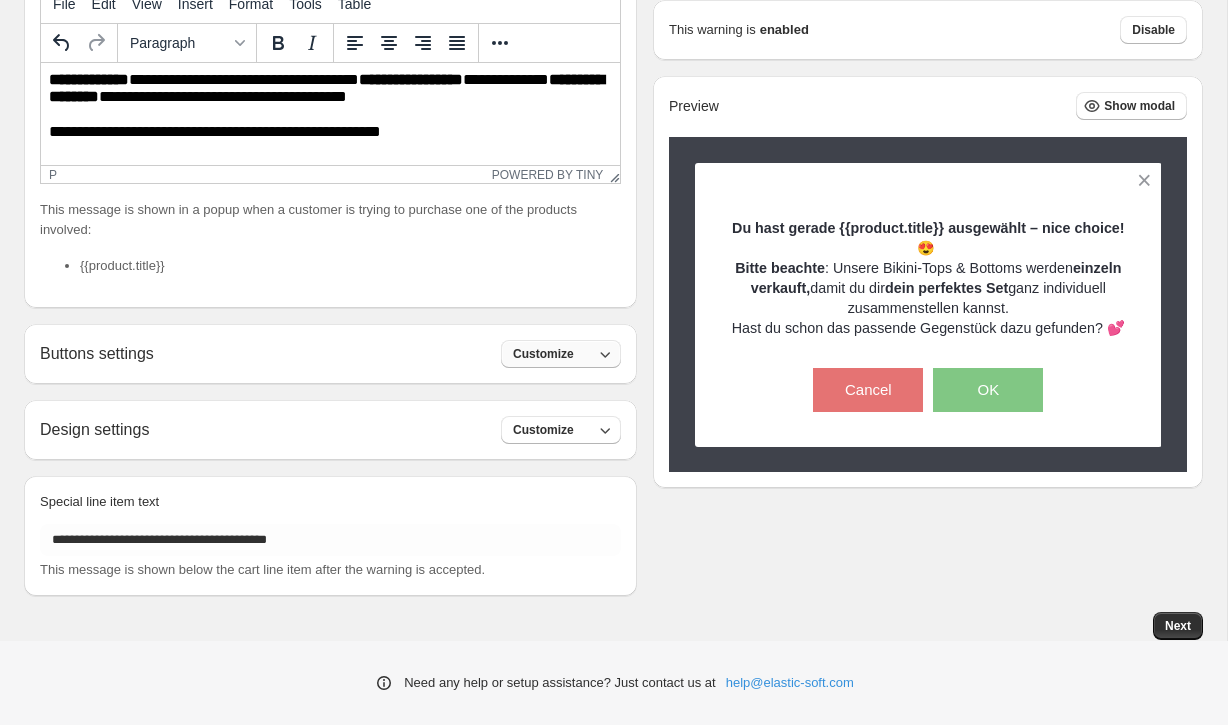 click on "Customize" at bounding box center (543, 354) 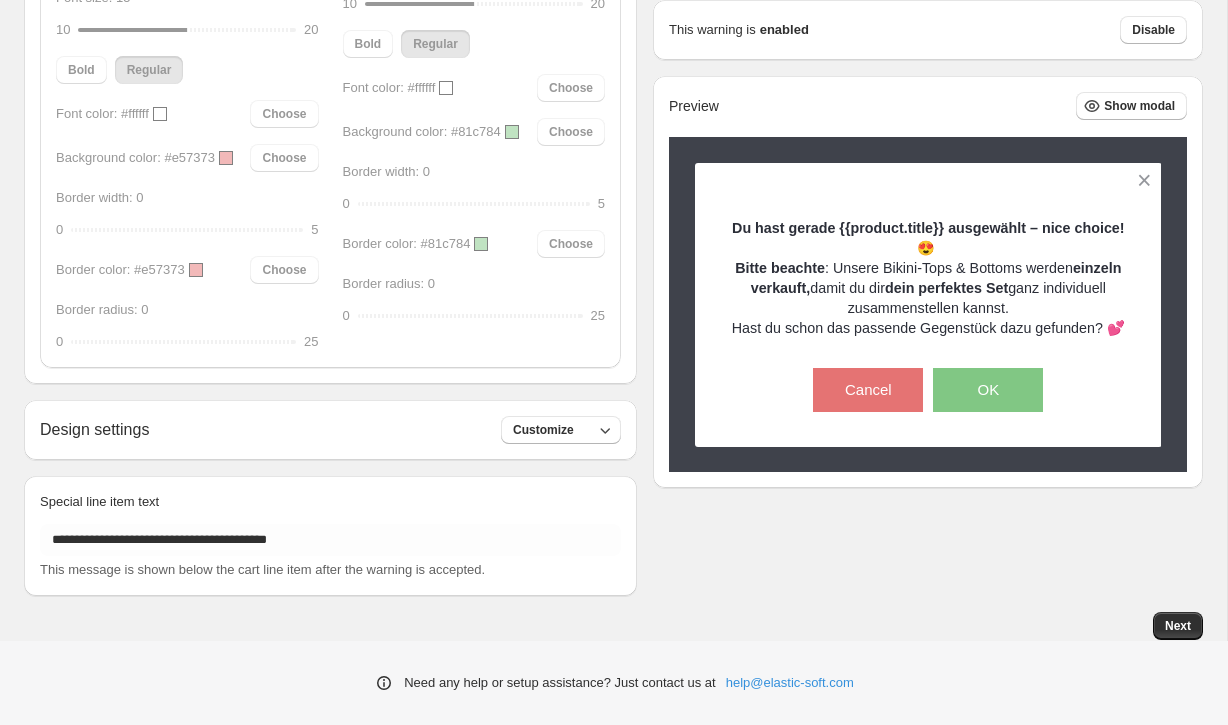 scroll, scrollTop: 998, scrollLeft: 0, axis: vertical 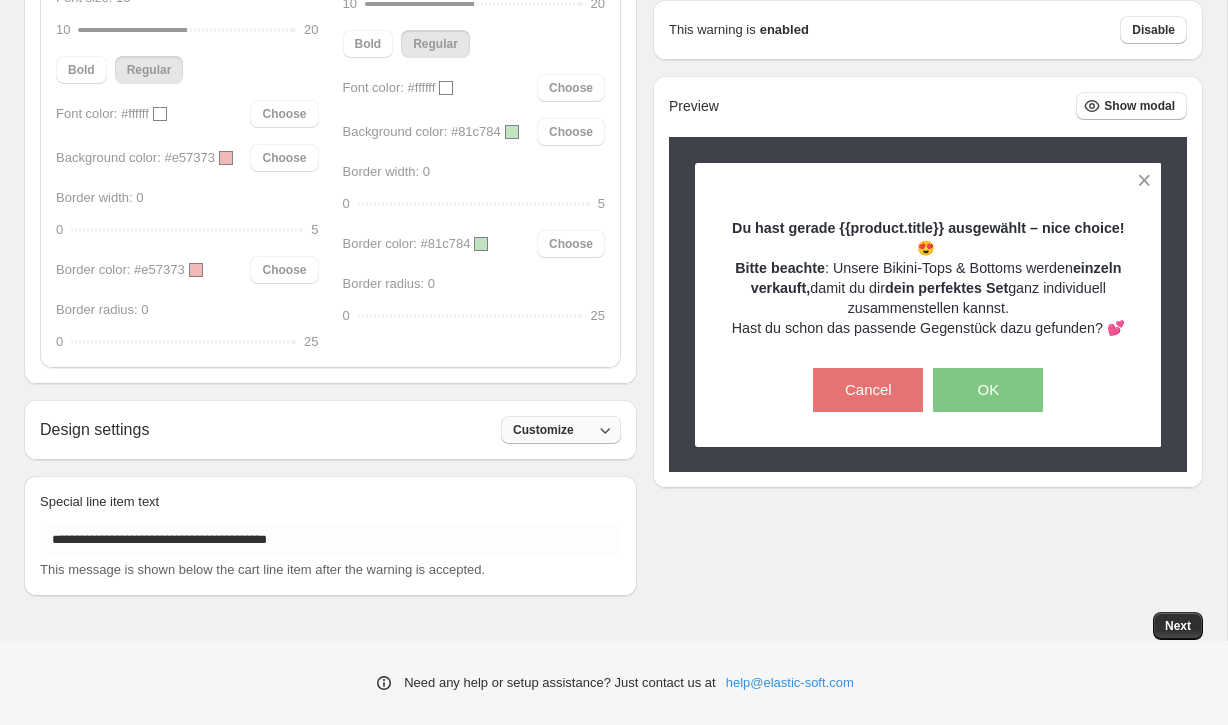 click on "Customize" at bounding box center [561, 430] 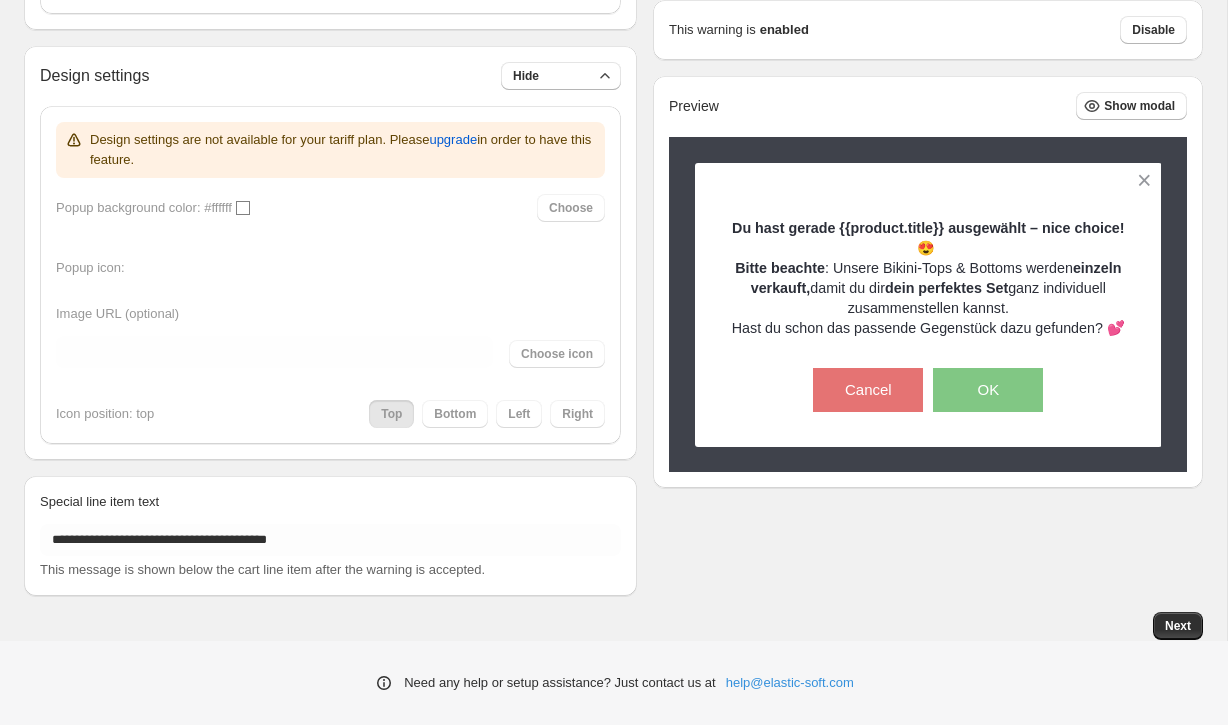 scroll, scrollTop: 1352, scrollLeft: 0, axis: vertical 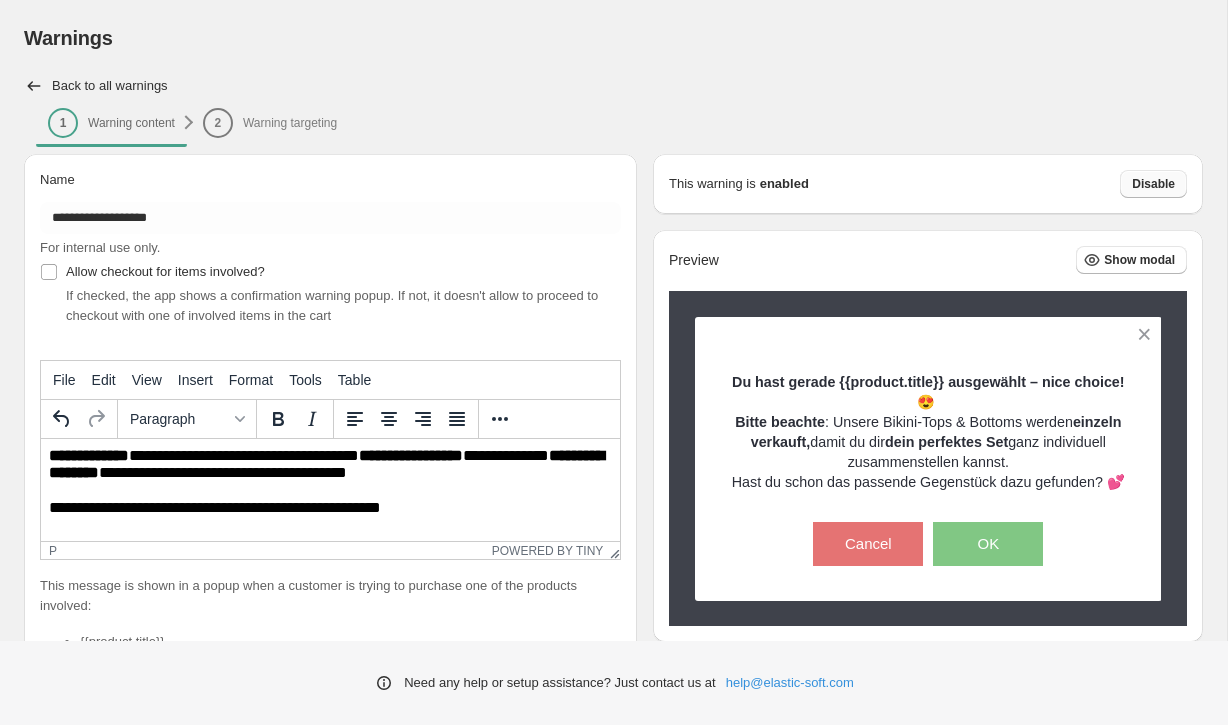click on "Disable" at bounding box center (1153, 184) 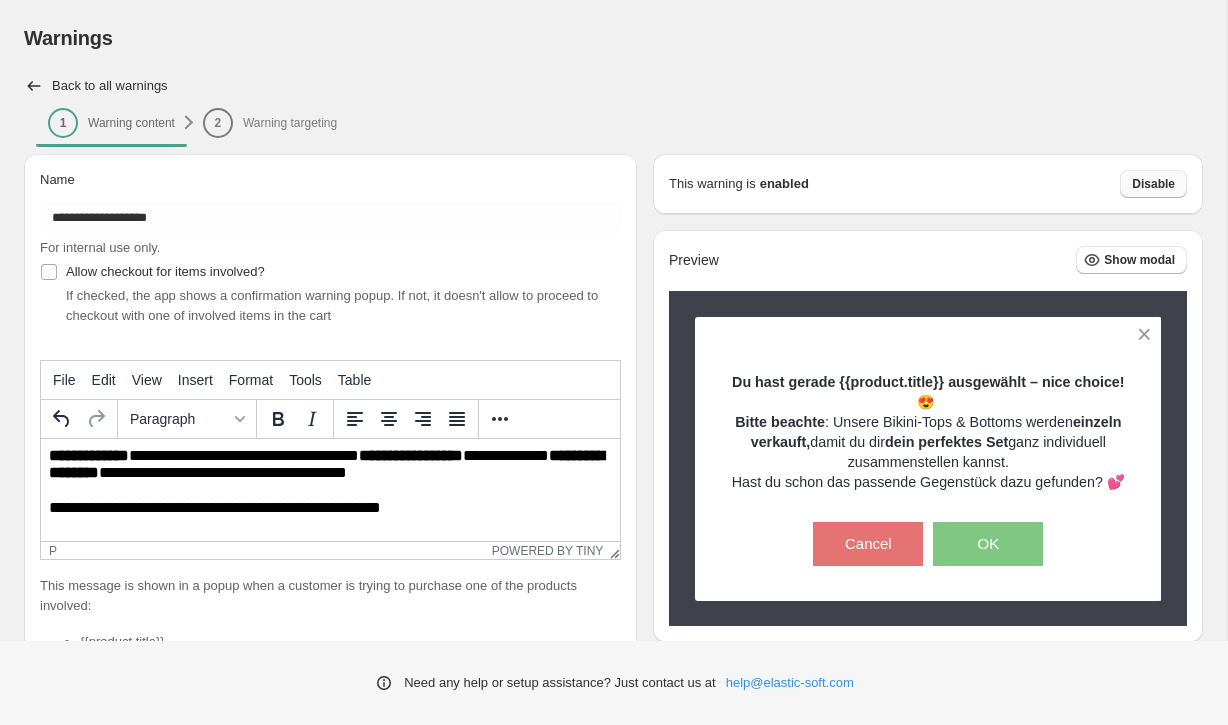 click on "Disable" at bounding box center [1153, 184] 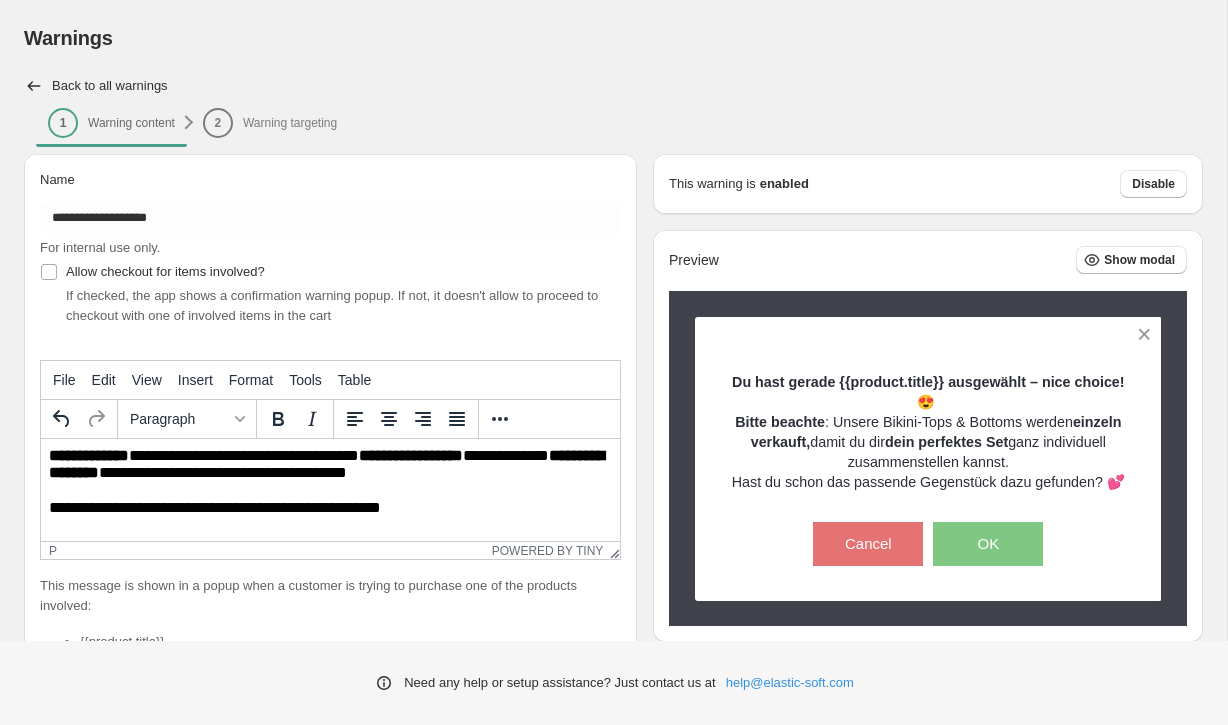 click on "2 Warning targeting" at bounding box center (270, 122) 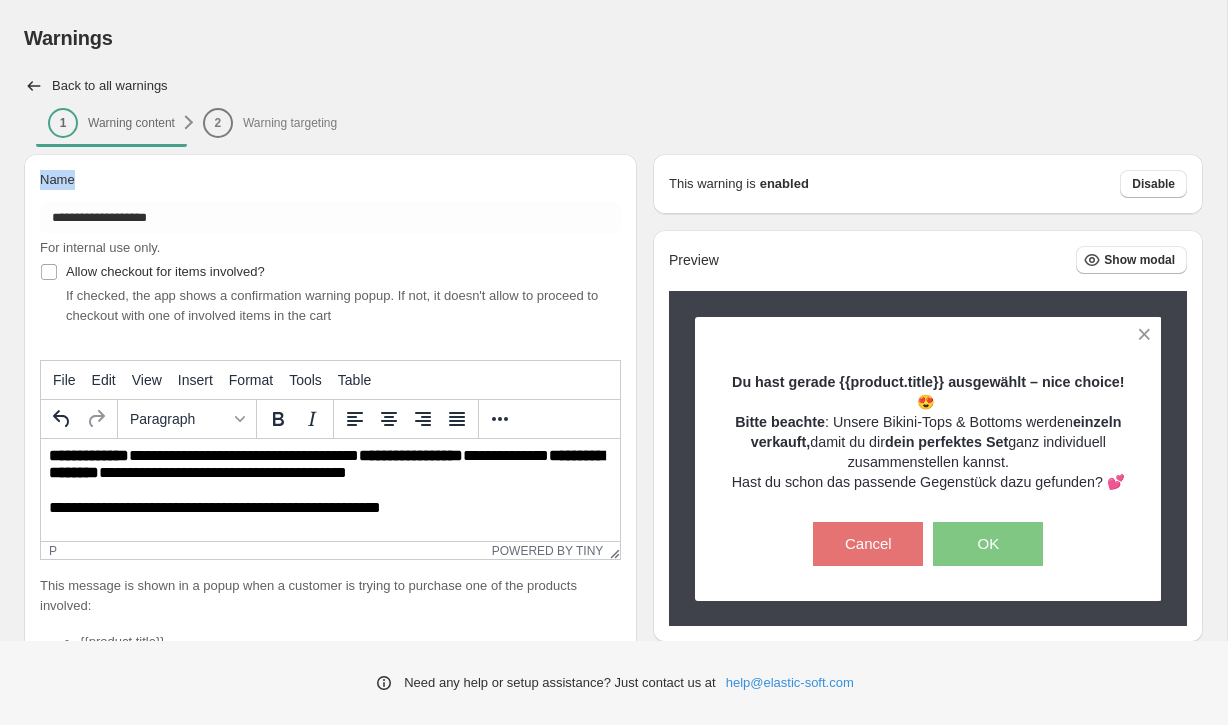 click on "**********" at bounding box center (322, 1043) 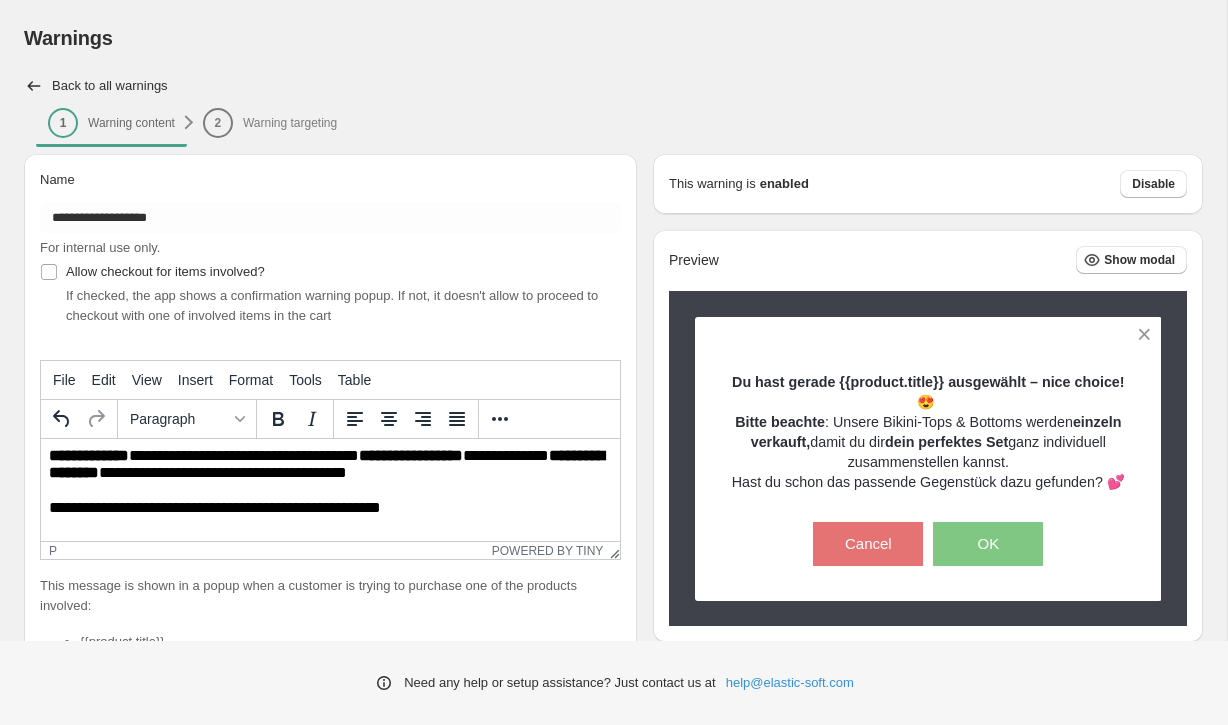 click on "2 Warning targeting" at bounding box center [270, 122] 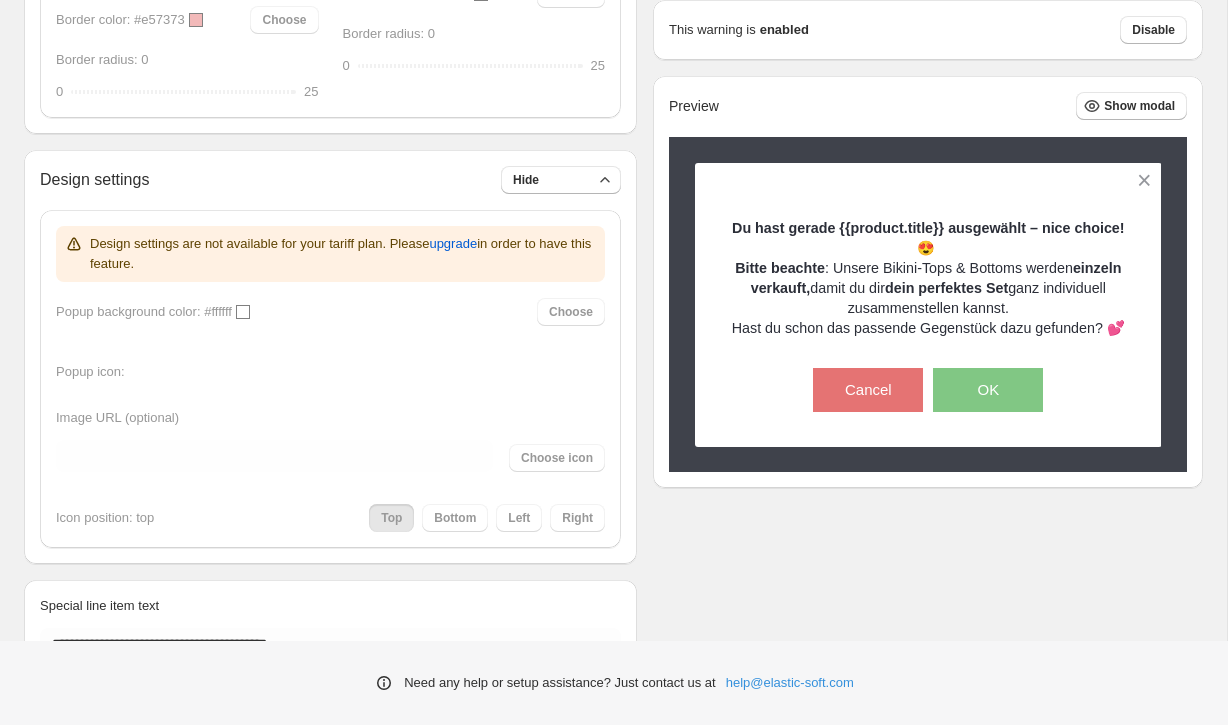 scroll, scrollTop: 1266, scrollLeft: 0, axis: vertical 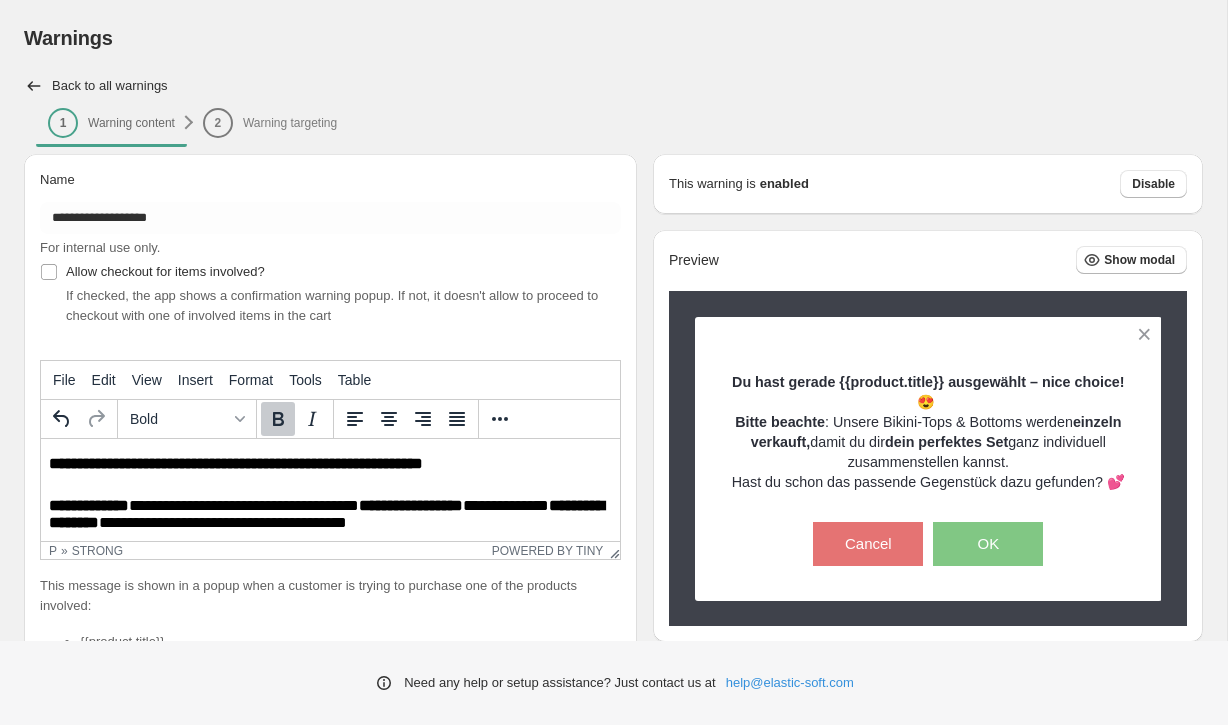 click on "**********" at bounding box center [236, 463] 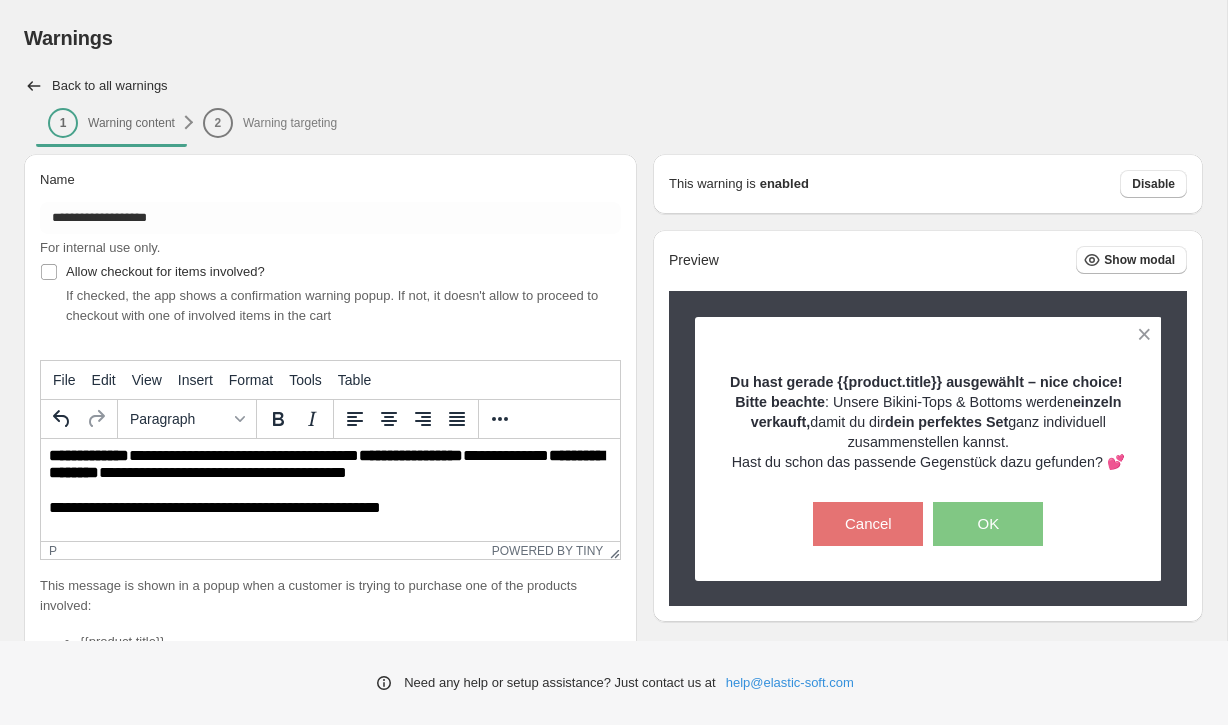 click on "**********" at bounding box center (330, 512) 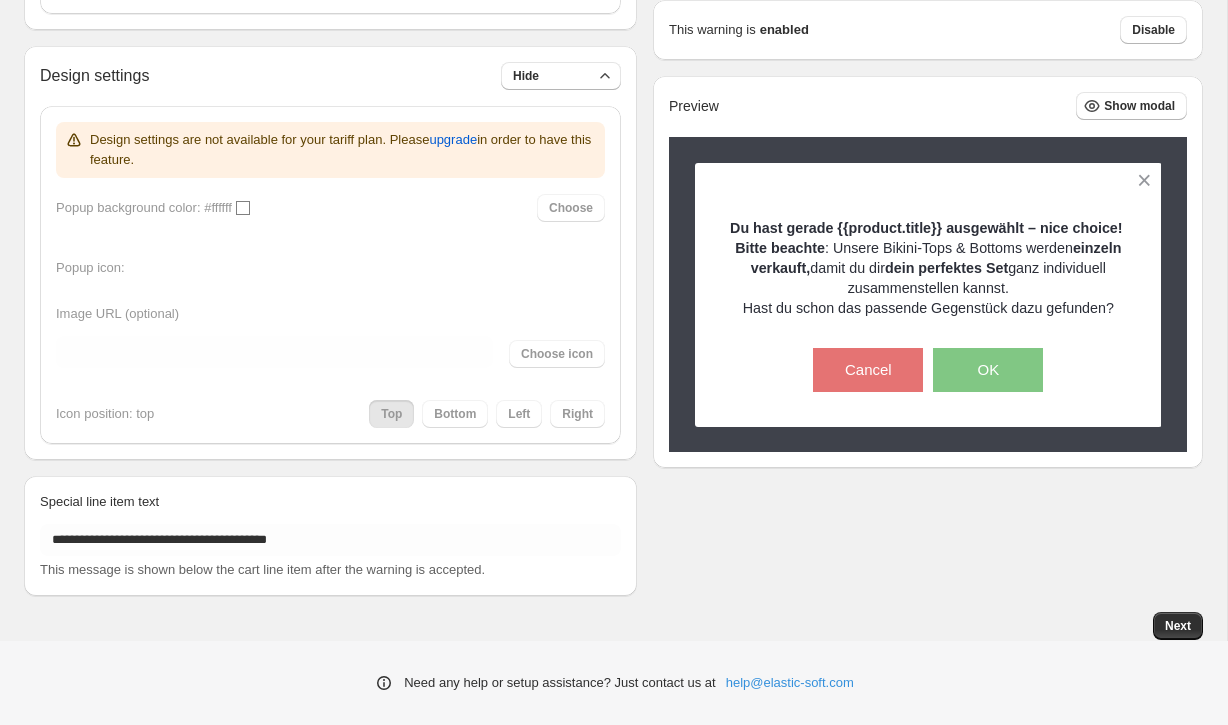 scroll, scrollTop: 1352, scrollLeft: 0, axis: vertical 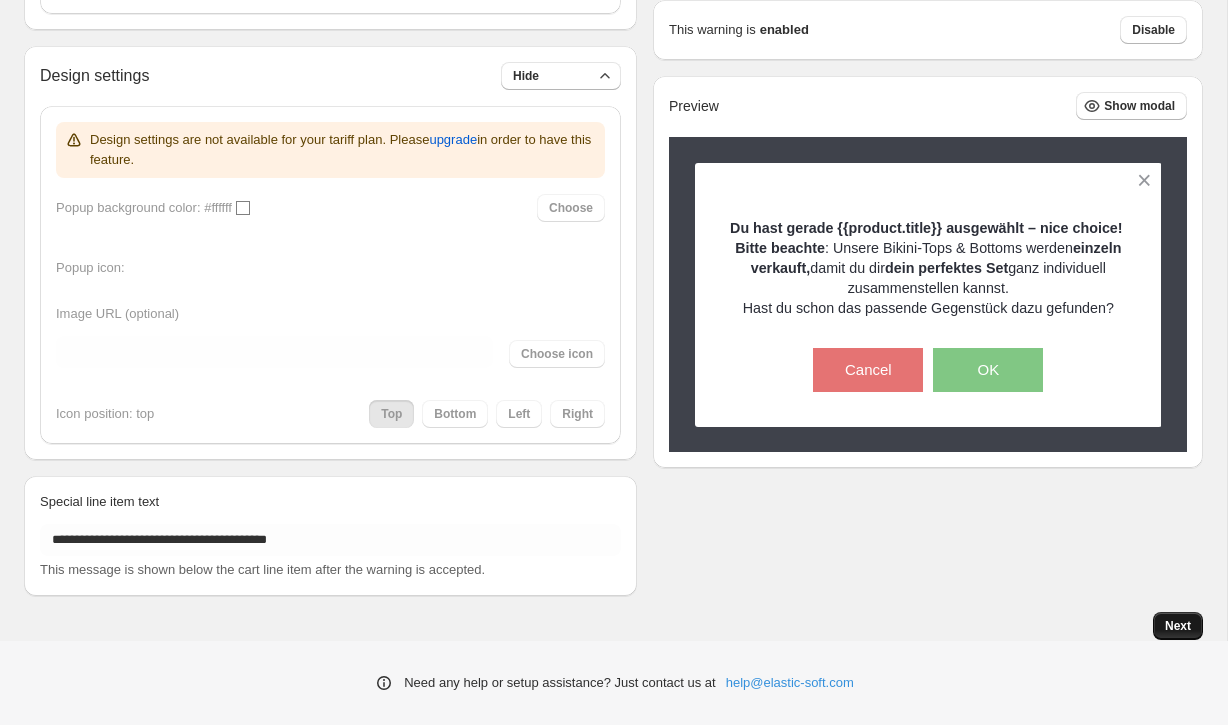 click on "Next" at bounding box center [1178, 626] 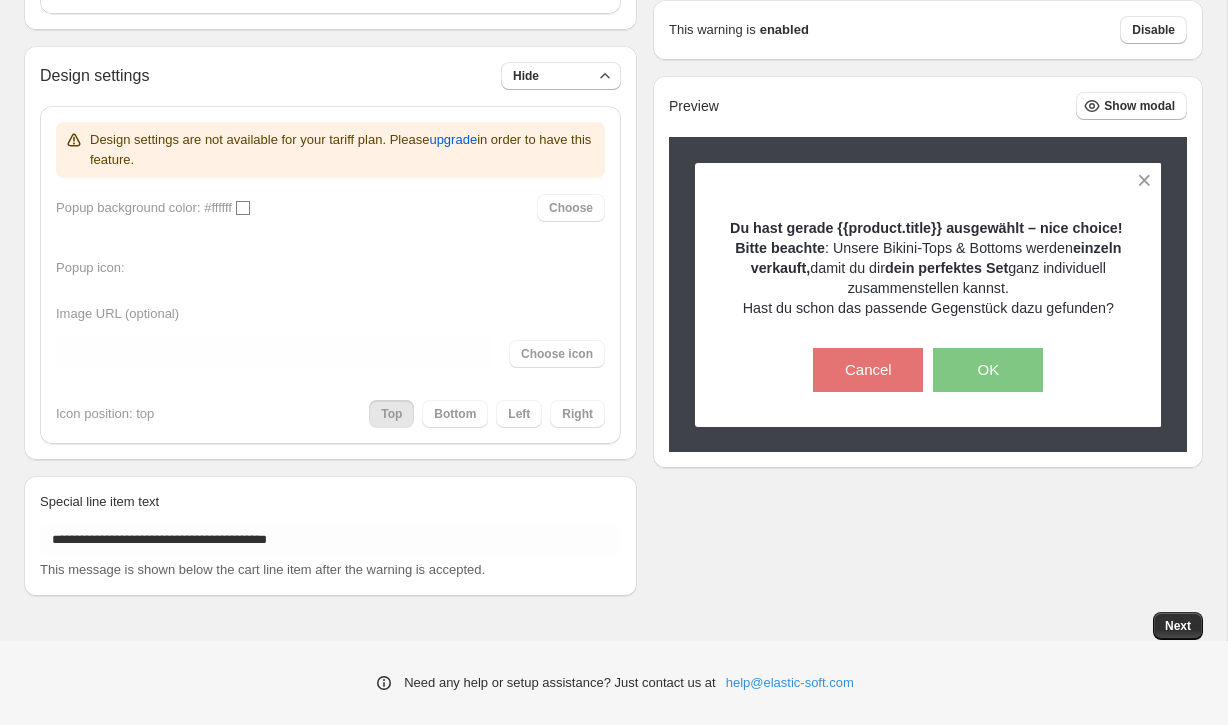 scroll, scrollTop: 0, scrollLeft: 0, axis: both 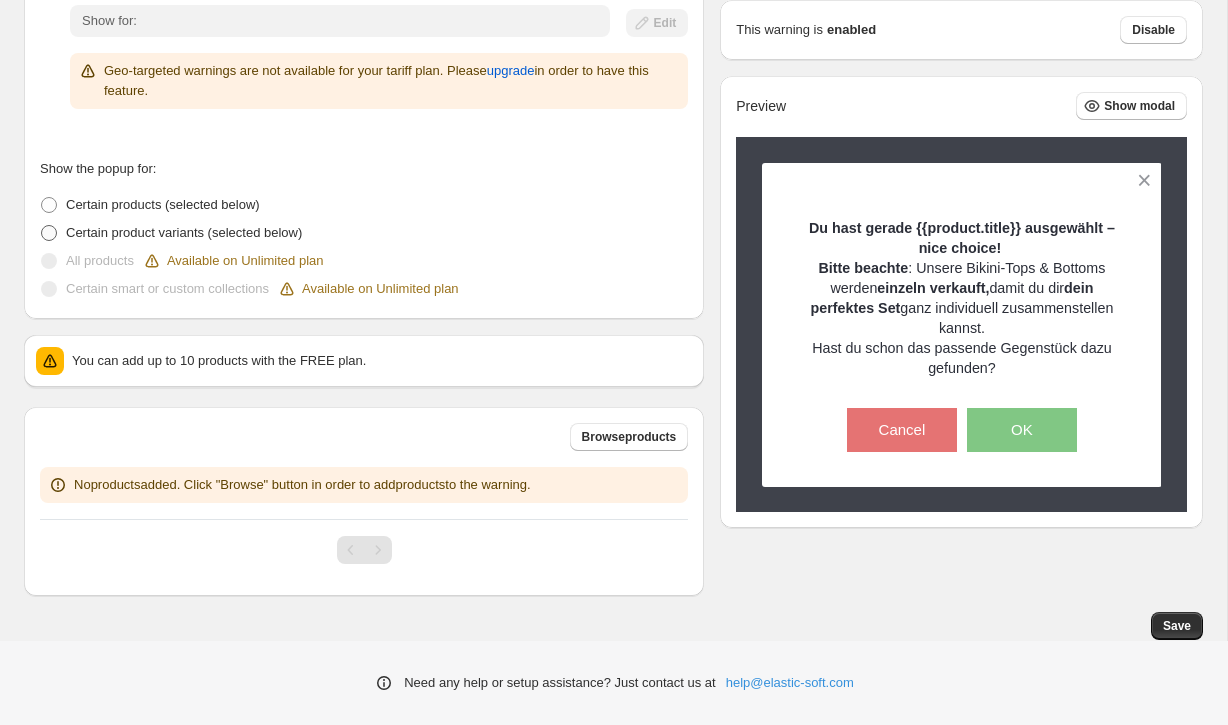 click at bounding box center [49, 233] 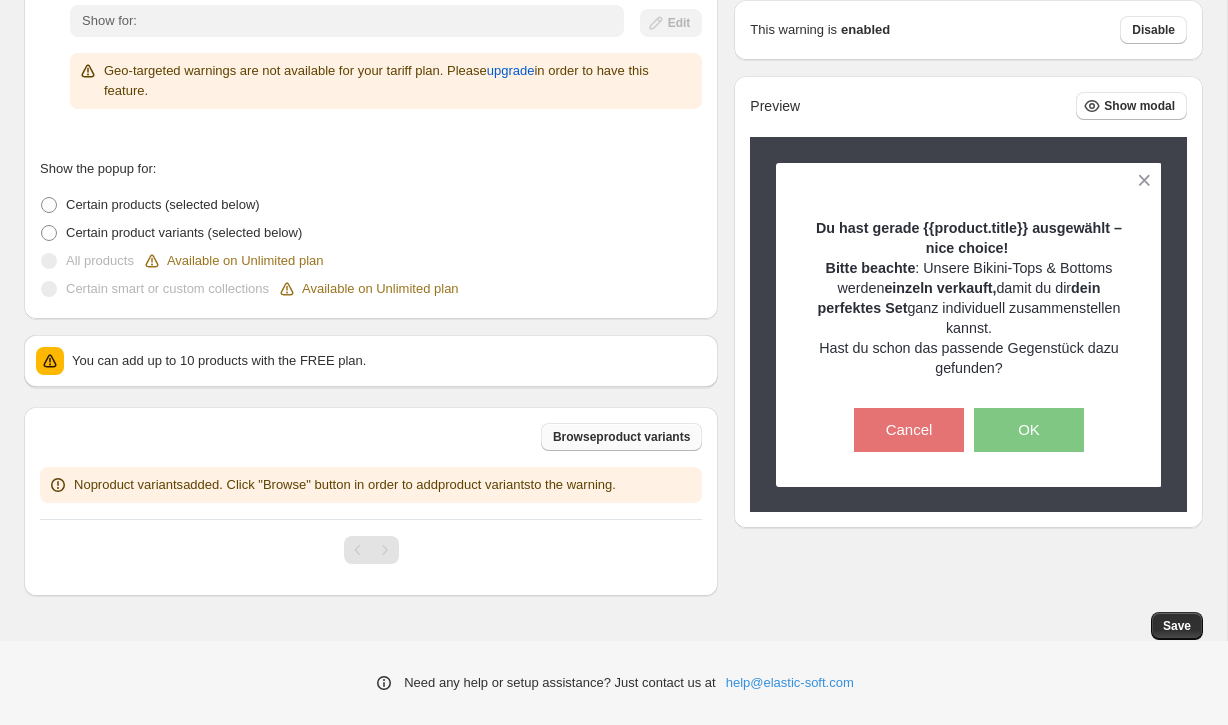 click on "Browse  product variants" at bounding box center [621, 437] 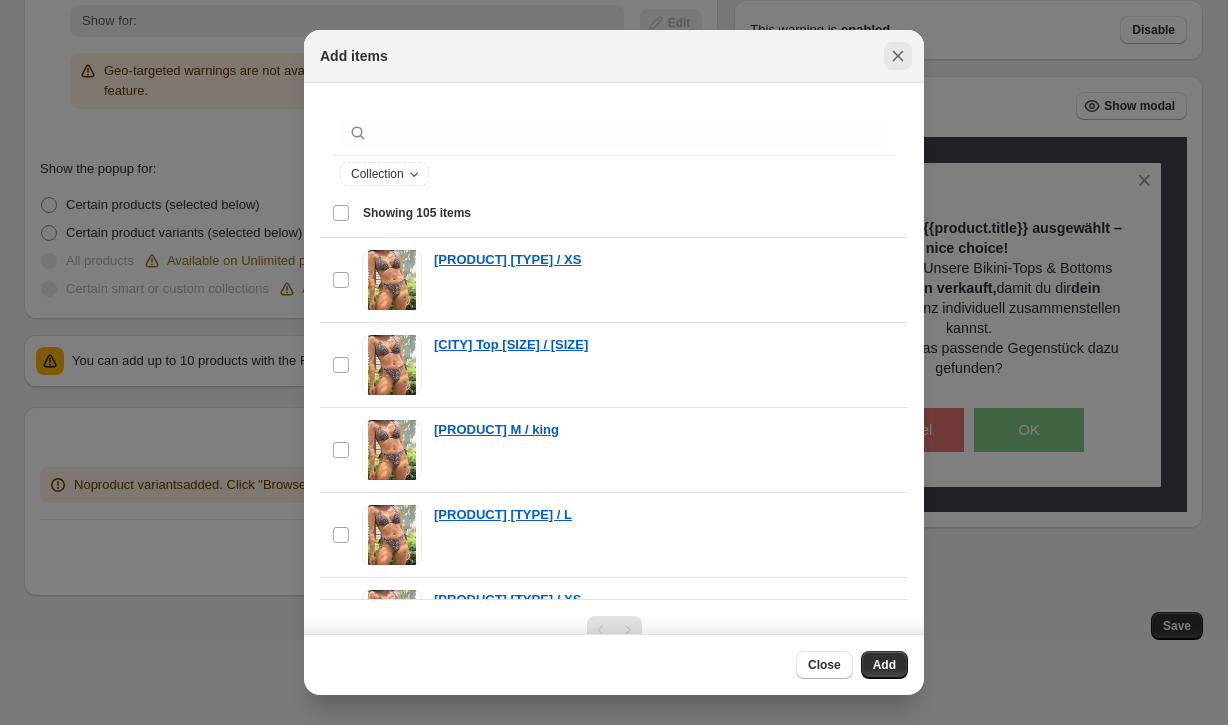 click 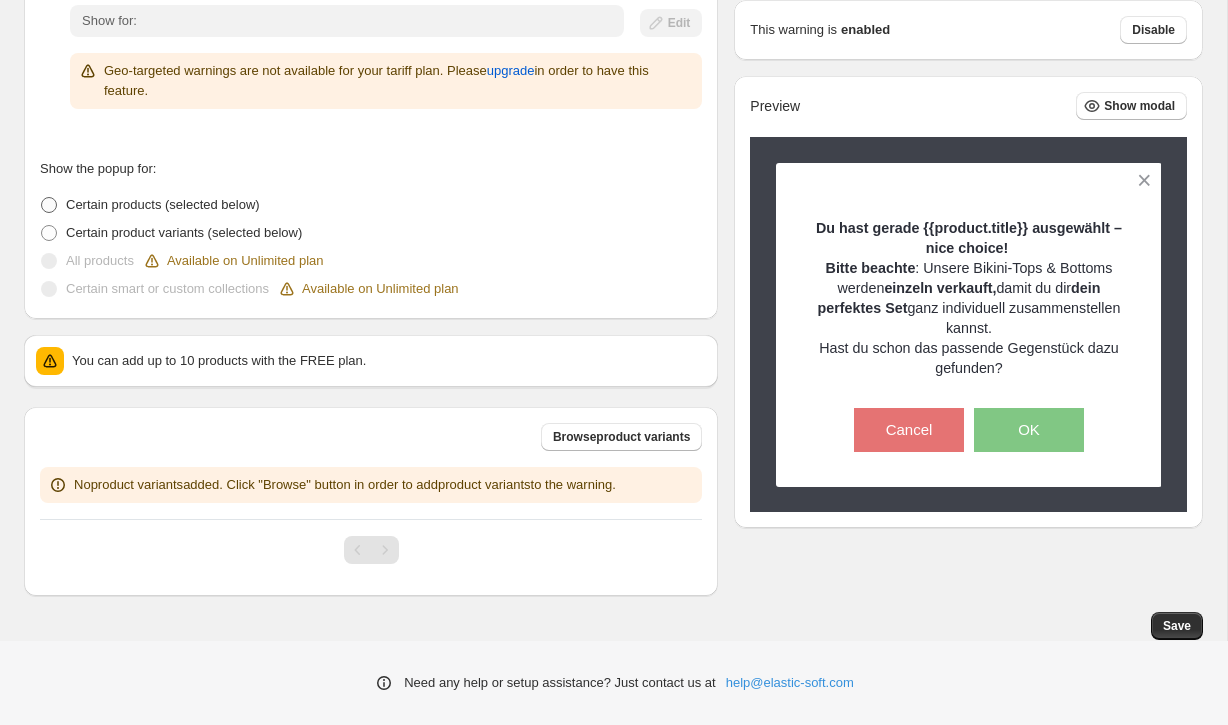 click at bounding box center (49, 205) 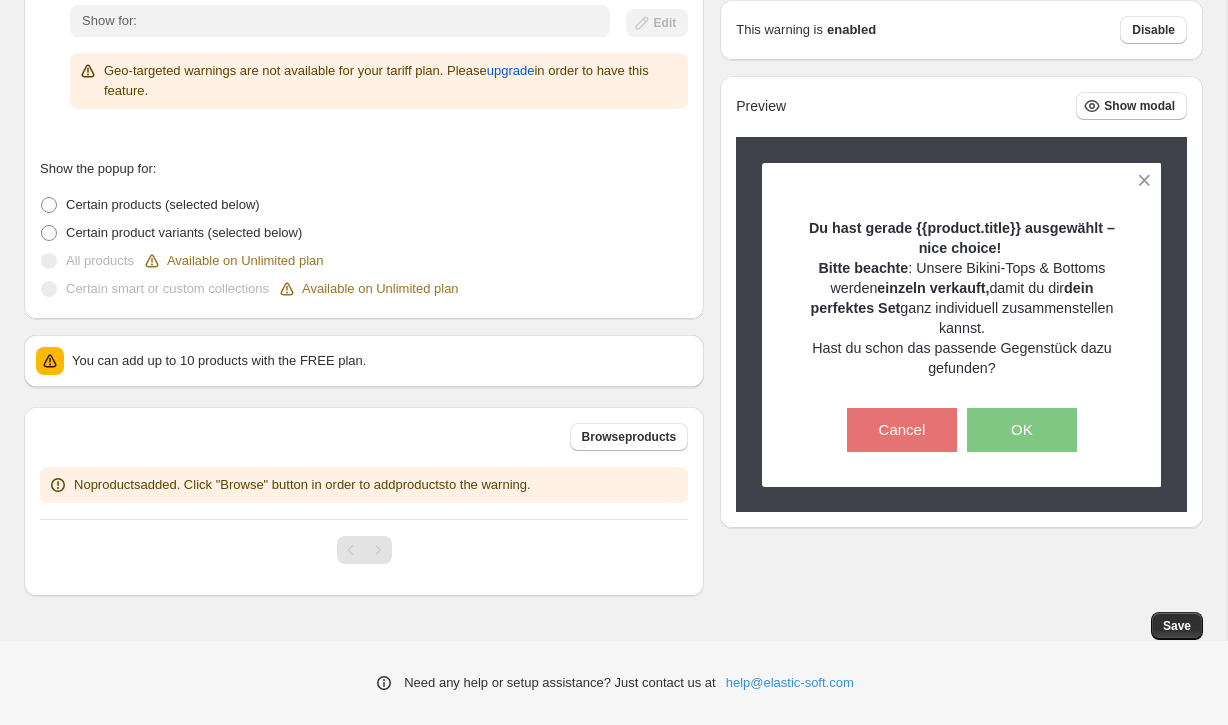scroll, scrollTop: 315, scrollLeft: 0, axis: vertical 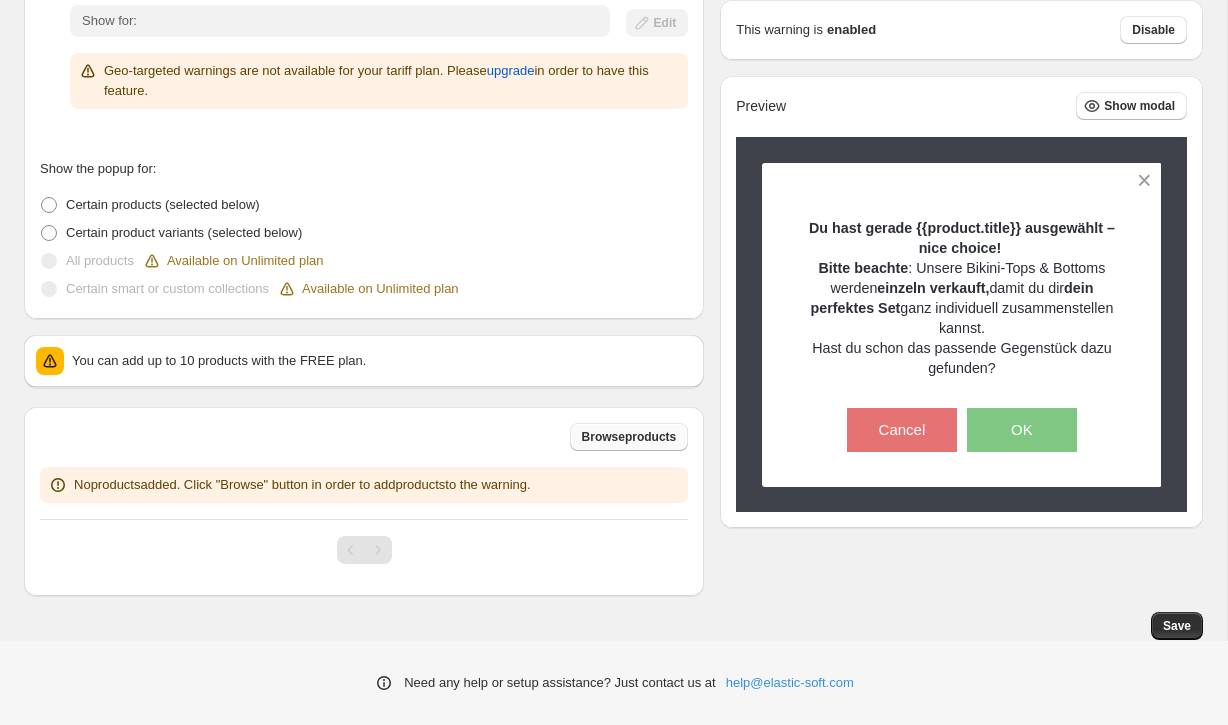 click on "Browse  products" at bounding box center [629, 437] 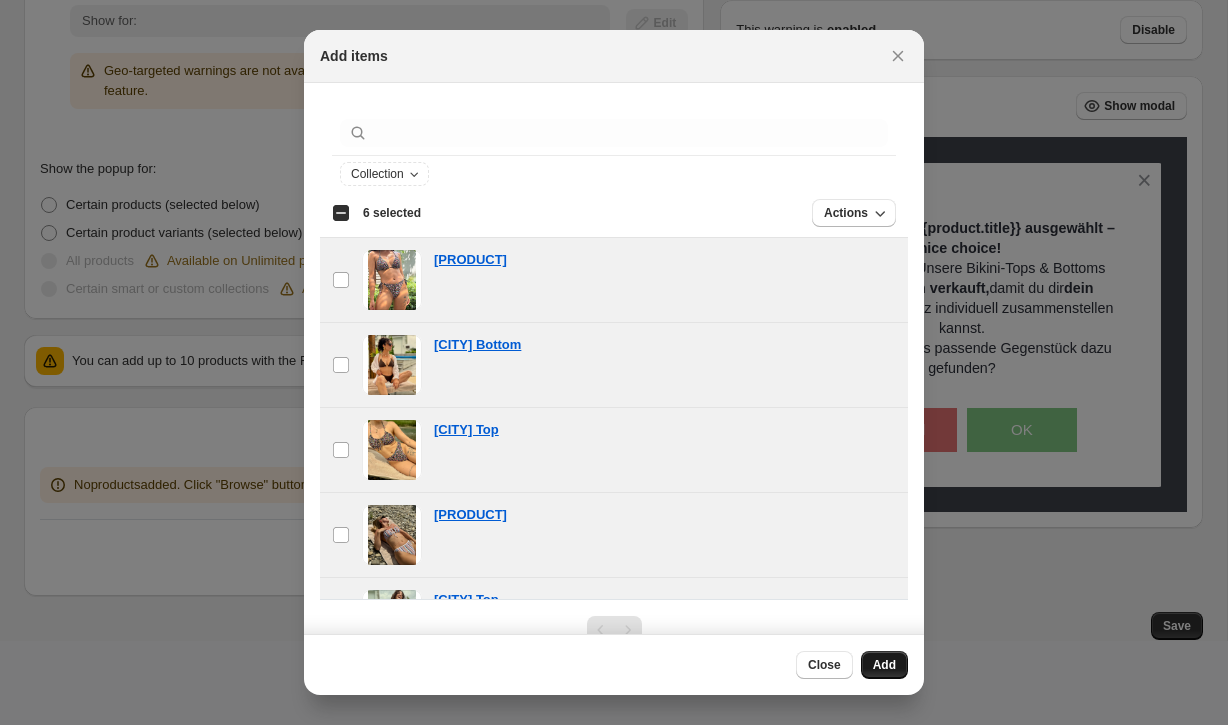 scroll, scrollTop: 0, scrollLeft: 0, axis: both 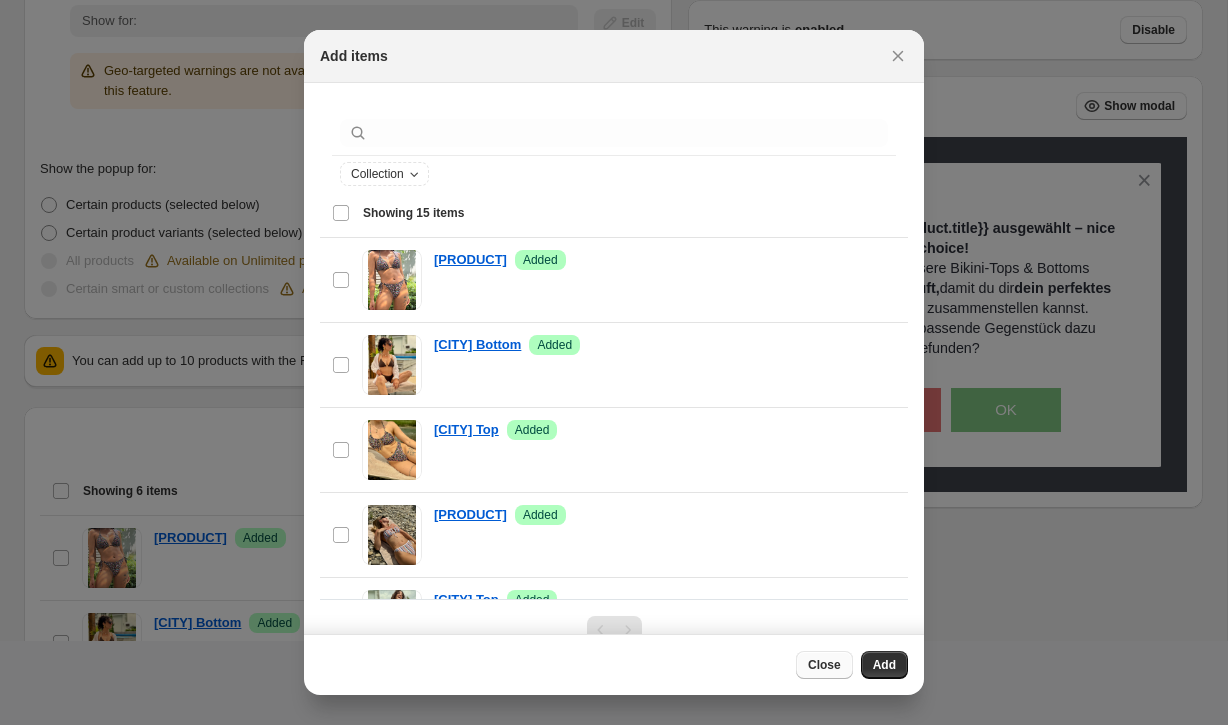 click on "Close" at bounding box center [824, 665] 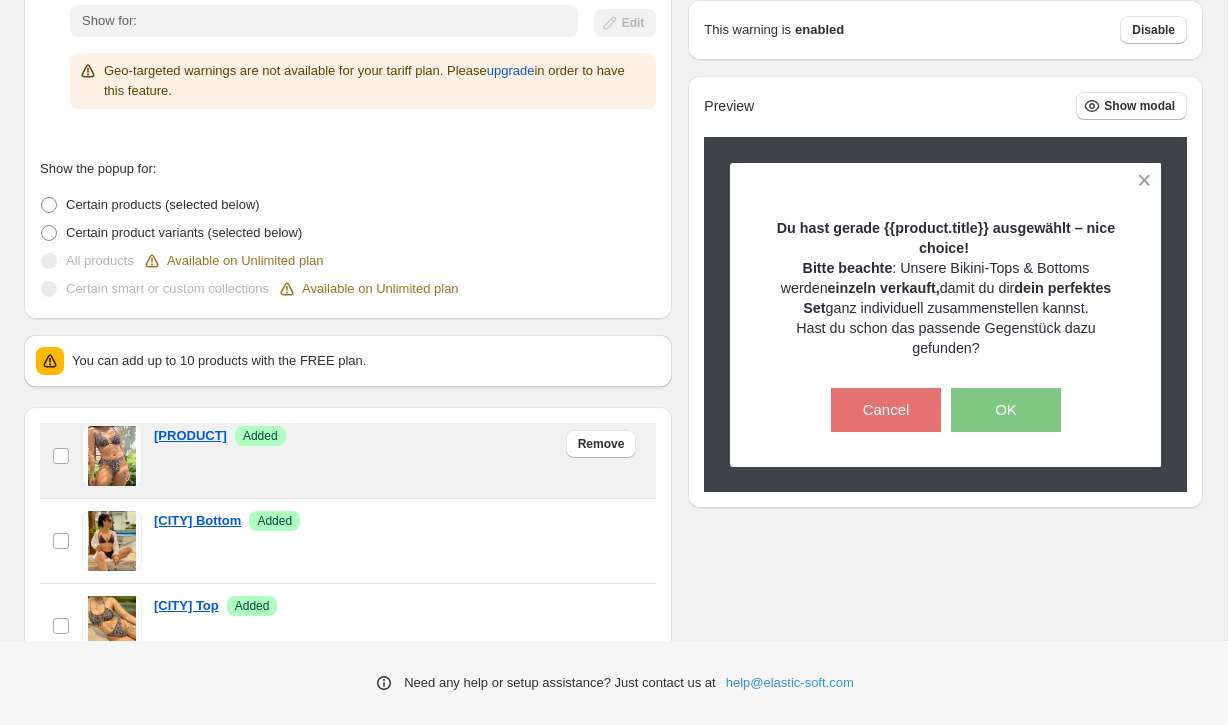 scroll, scrollTop: 0, scrollLeft: 0, axis: both 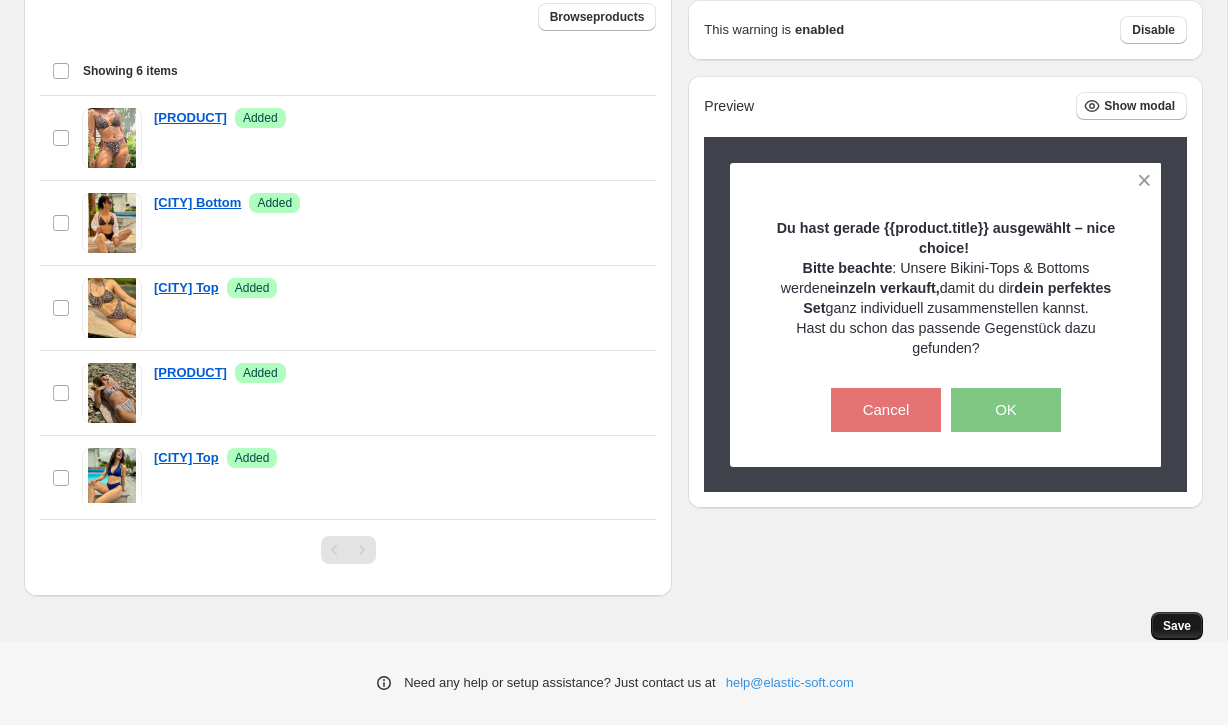 click on "Save" at bounding box center (1177, 626) 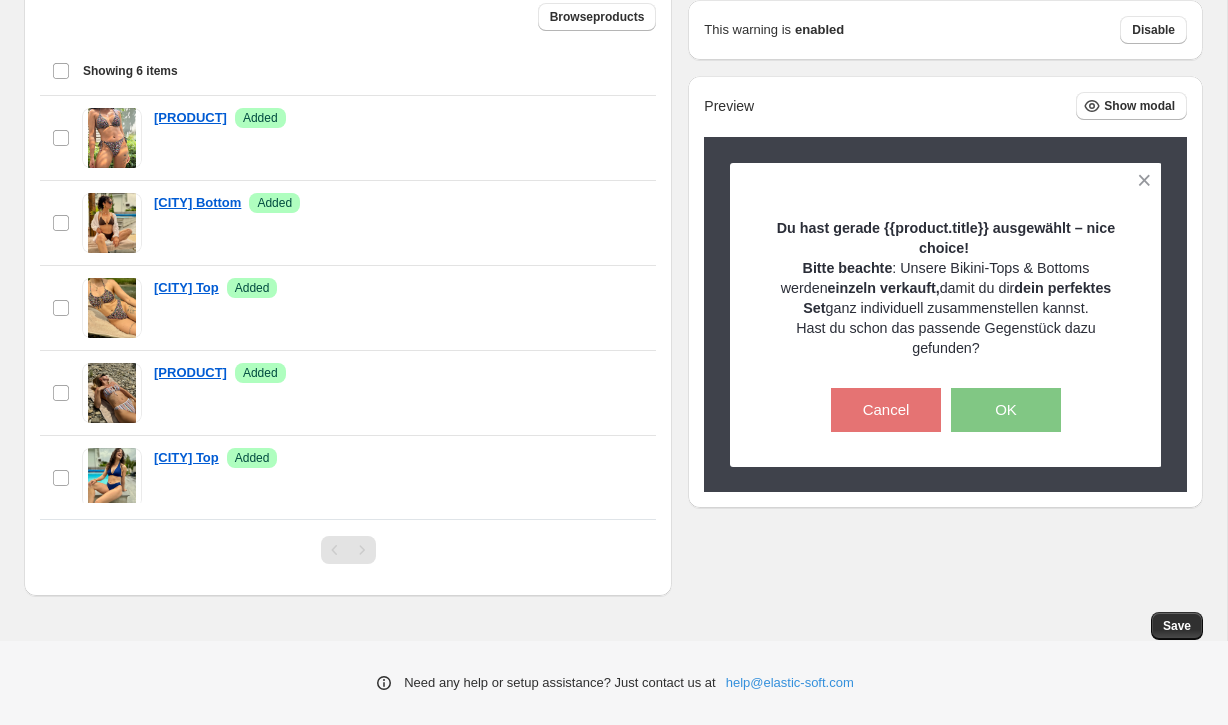 scroll, scrollTop: 735, scrollLeft: 0, axis: vertical 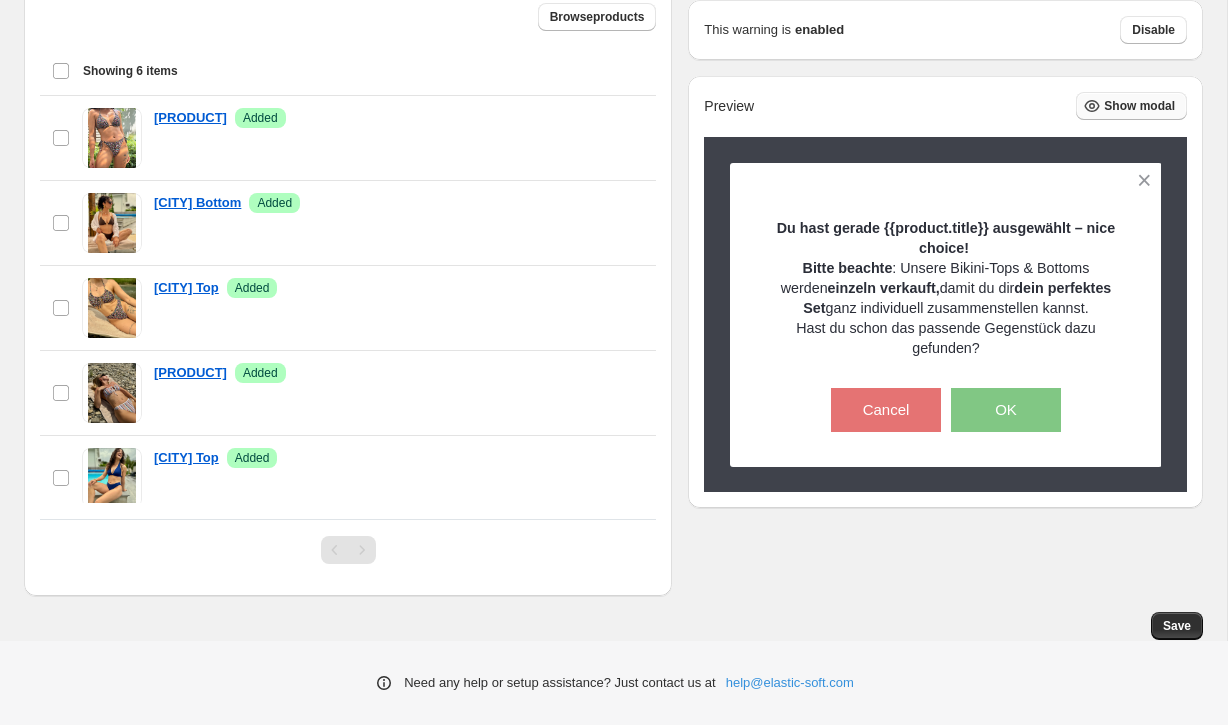 click on "Show modal" at bounding box center (1139, 106) 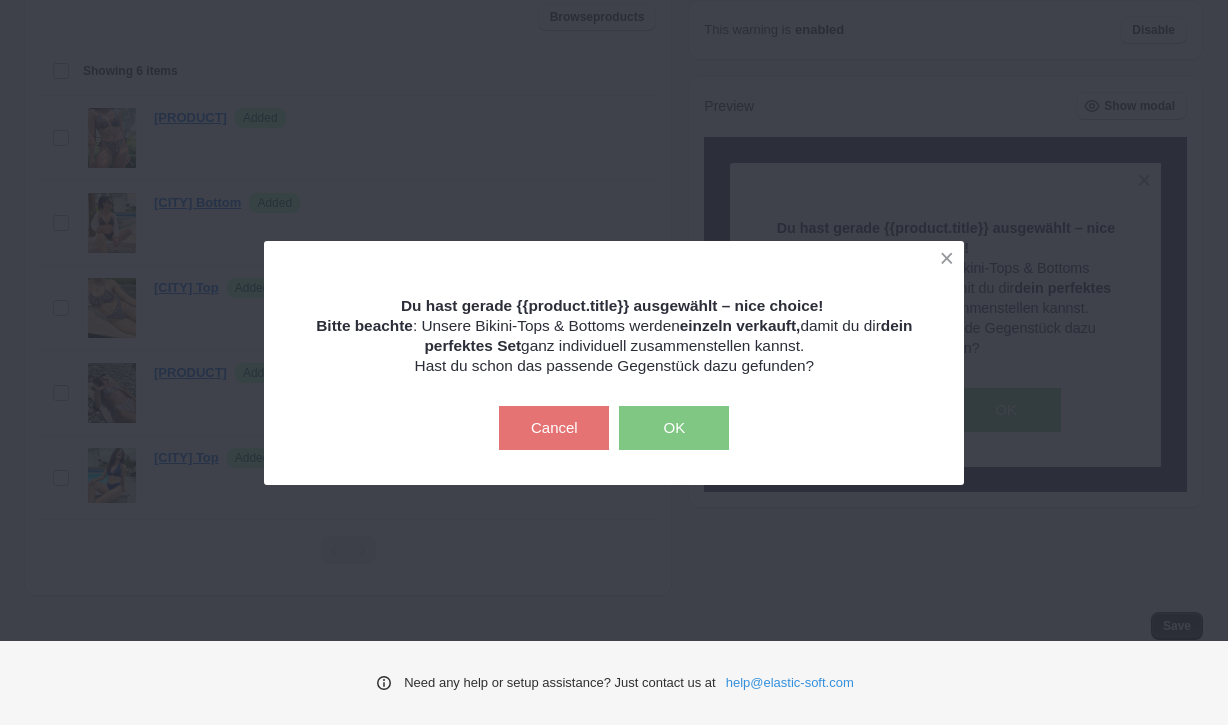click on "OK" at bounding box center [674, 428] 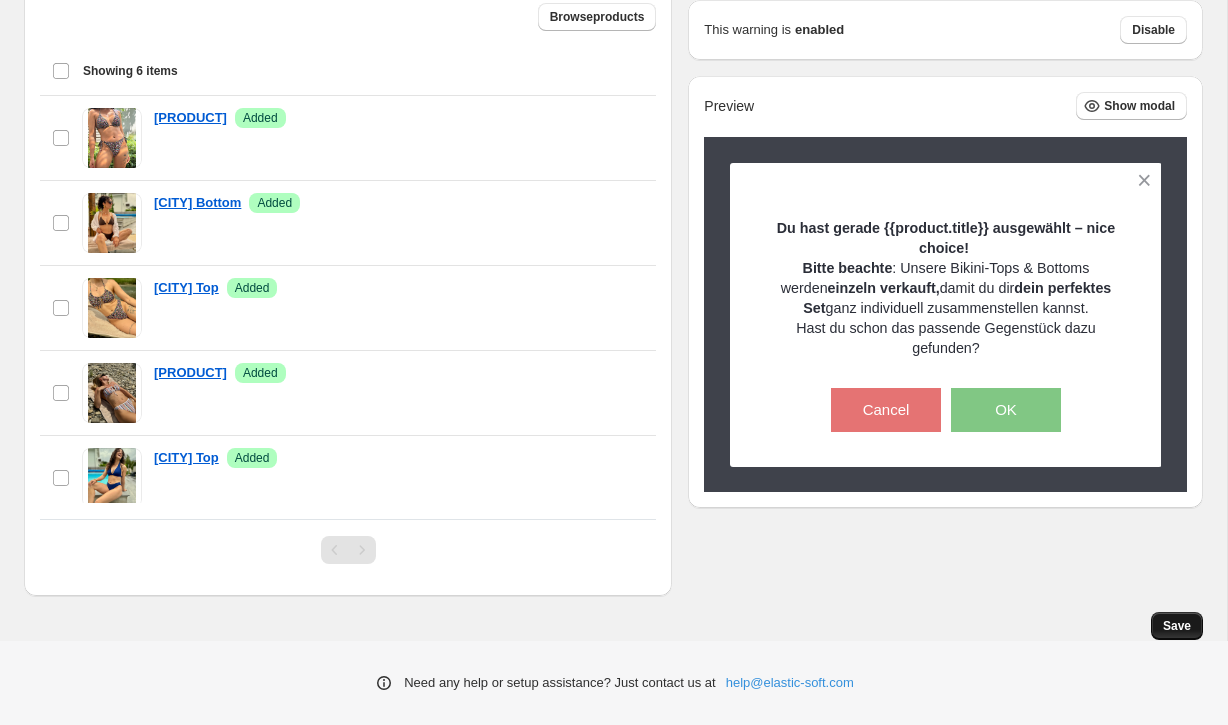 click on "Save" at bounding box center [1177, 626] 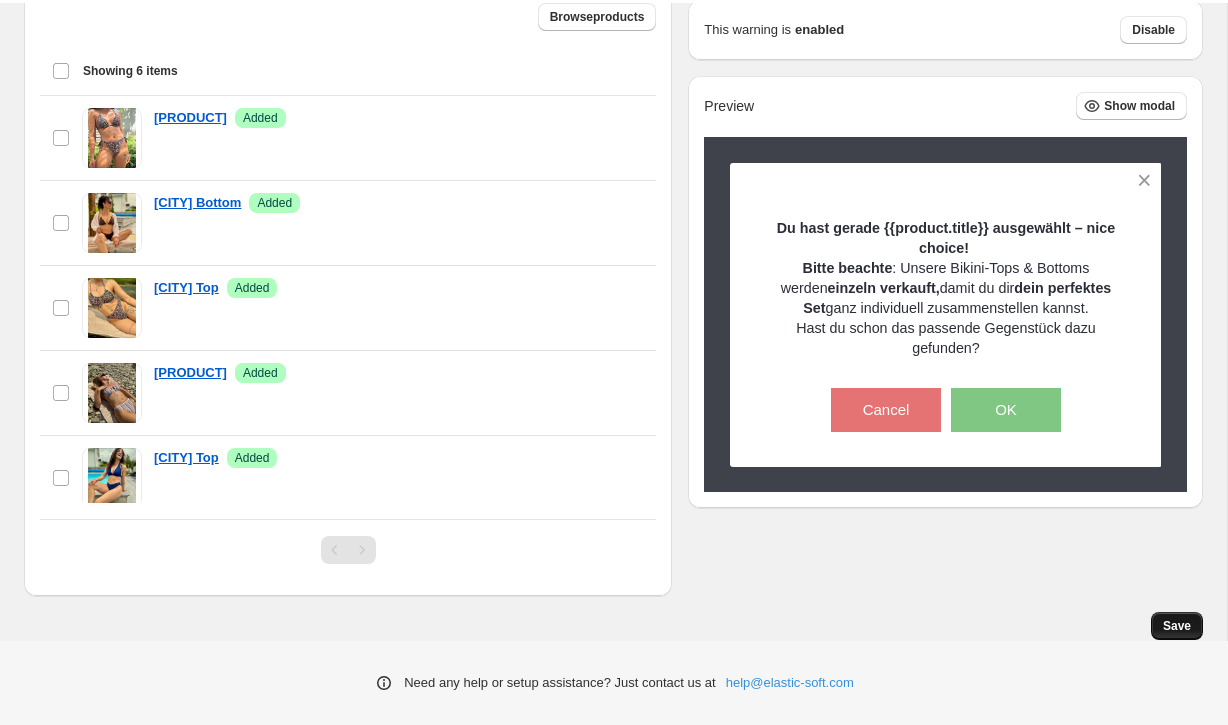 scroll, scrollTop: 0, scrollLeft: 0, axis: both 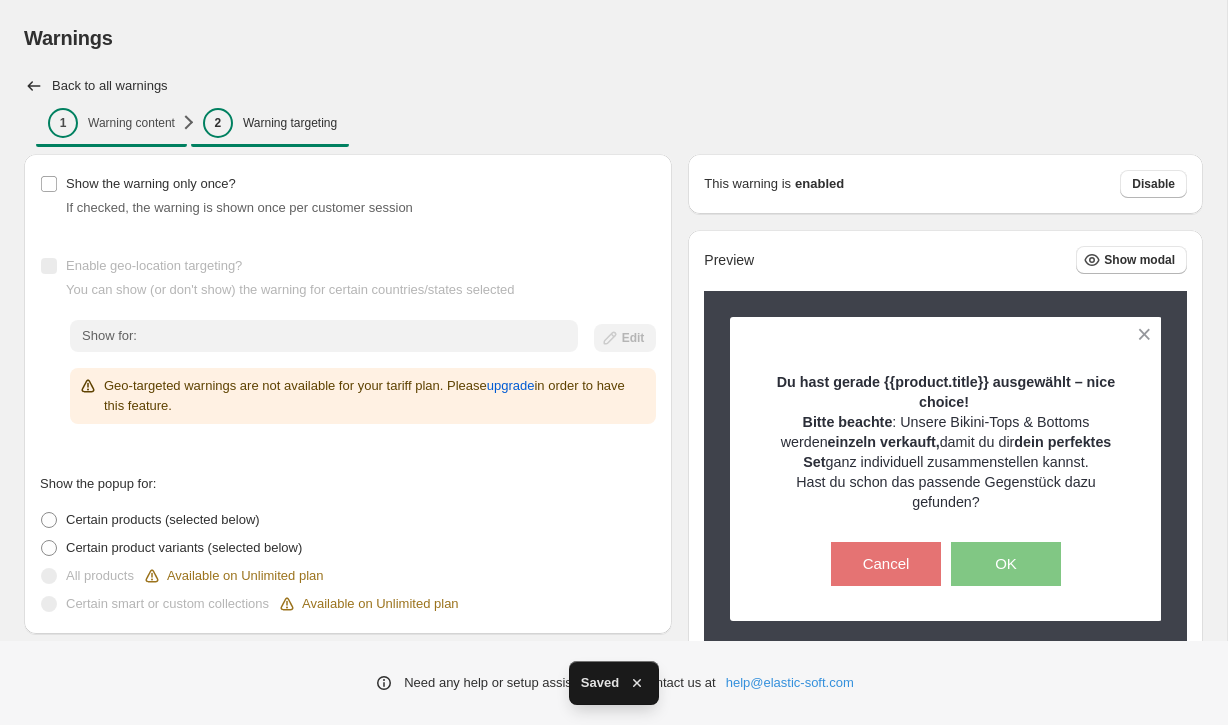 click on "Warning content" at bounding box center [131, 123] 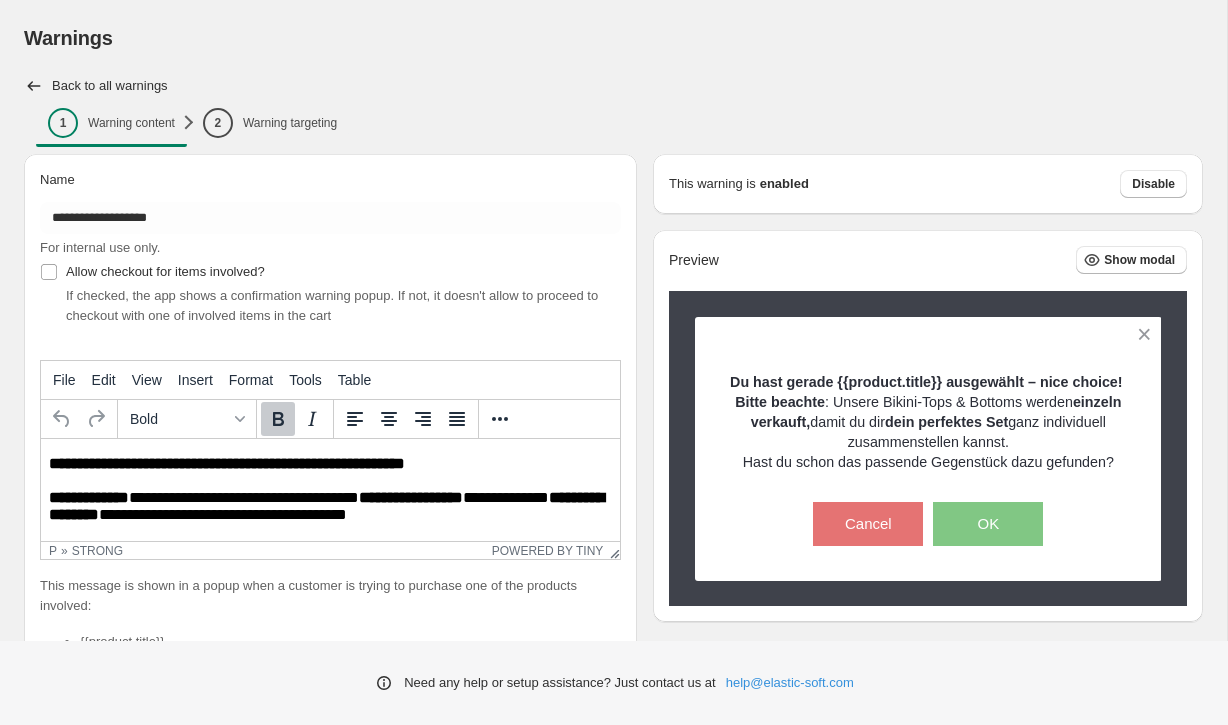 scroll, scrollTop: 0, scrollLeft: 0, axis: both 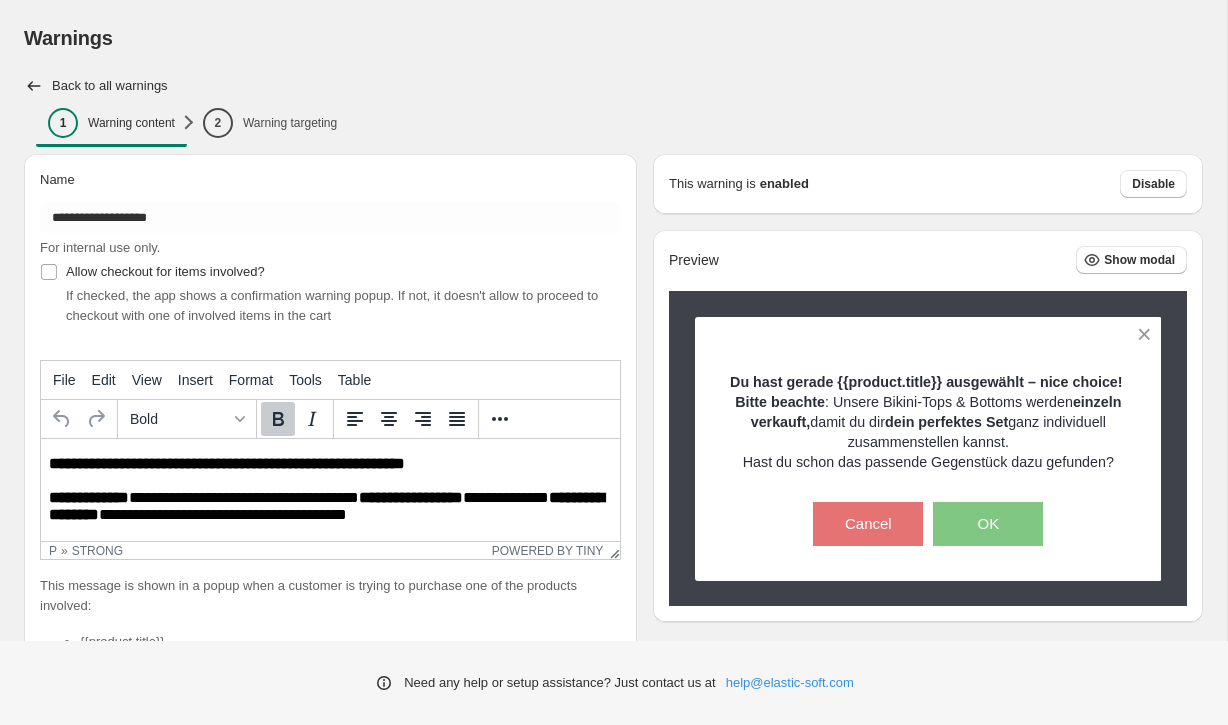 click on "**********" at bounding box center (227, 463) 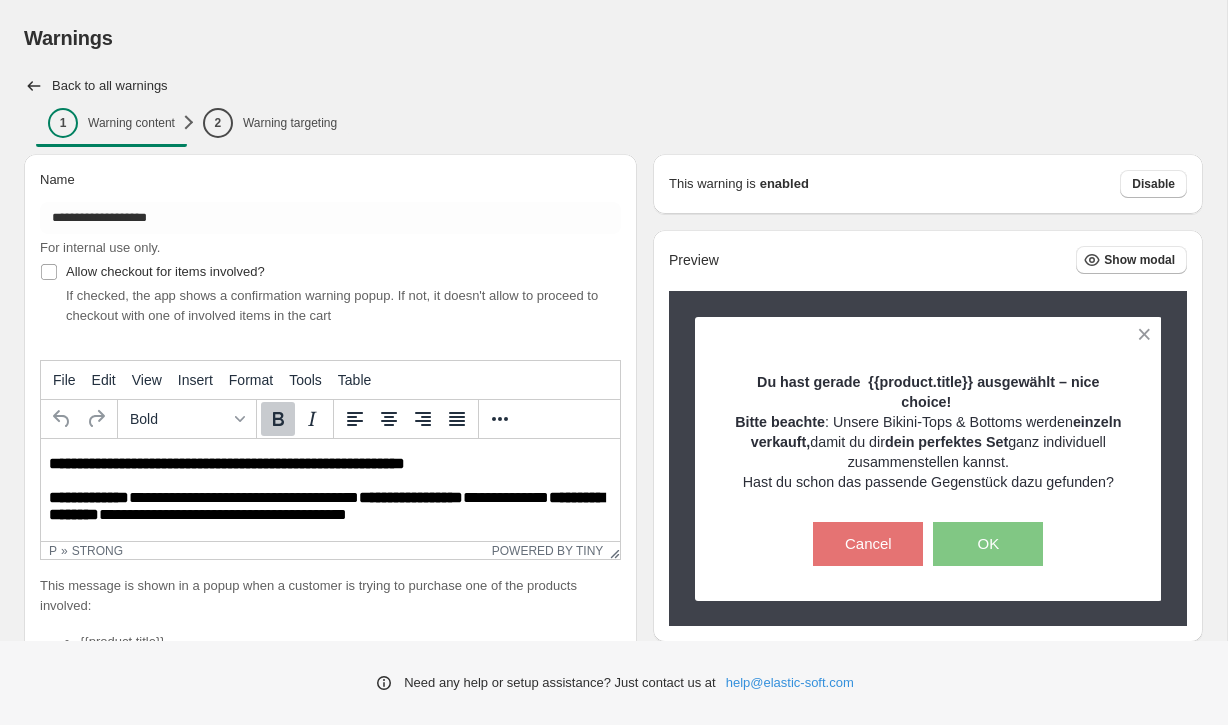type 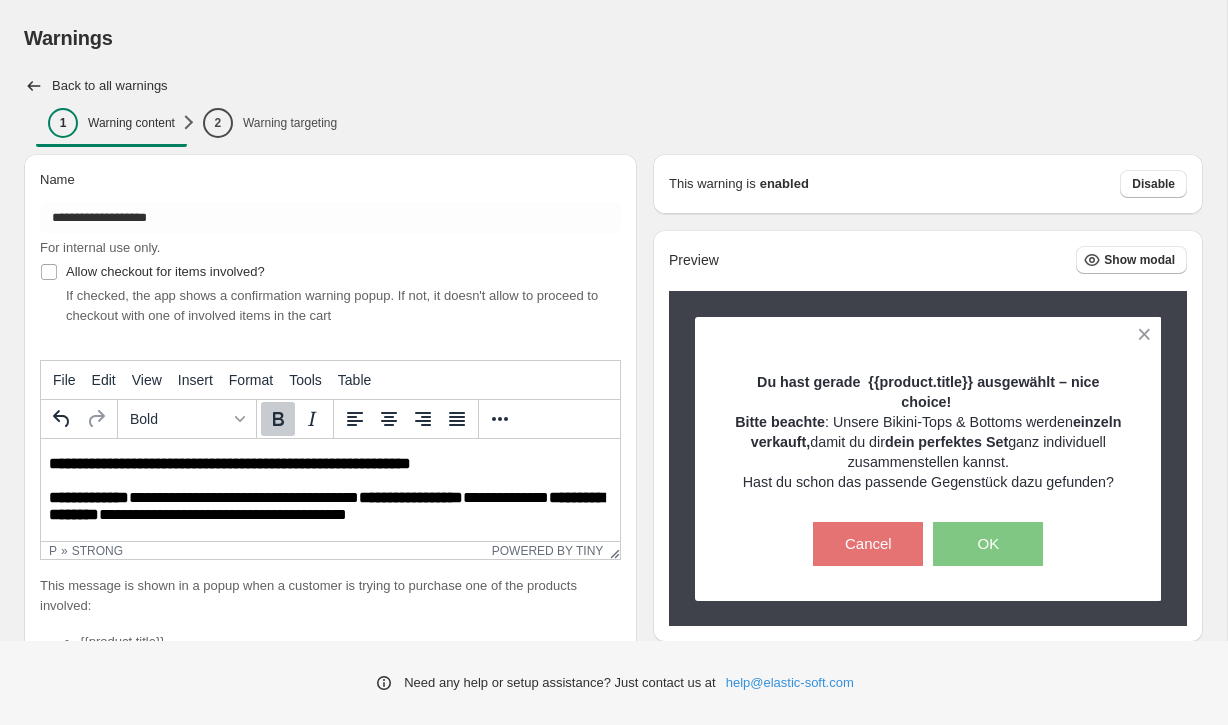 click on "**********" at bounding box center (230, 463) 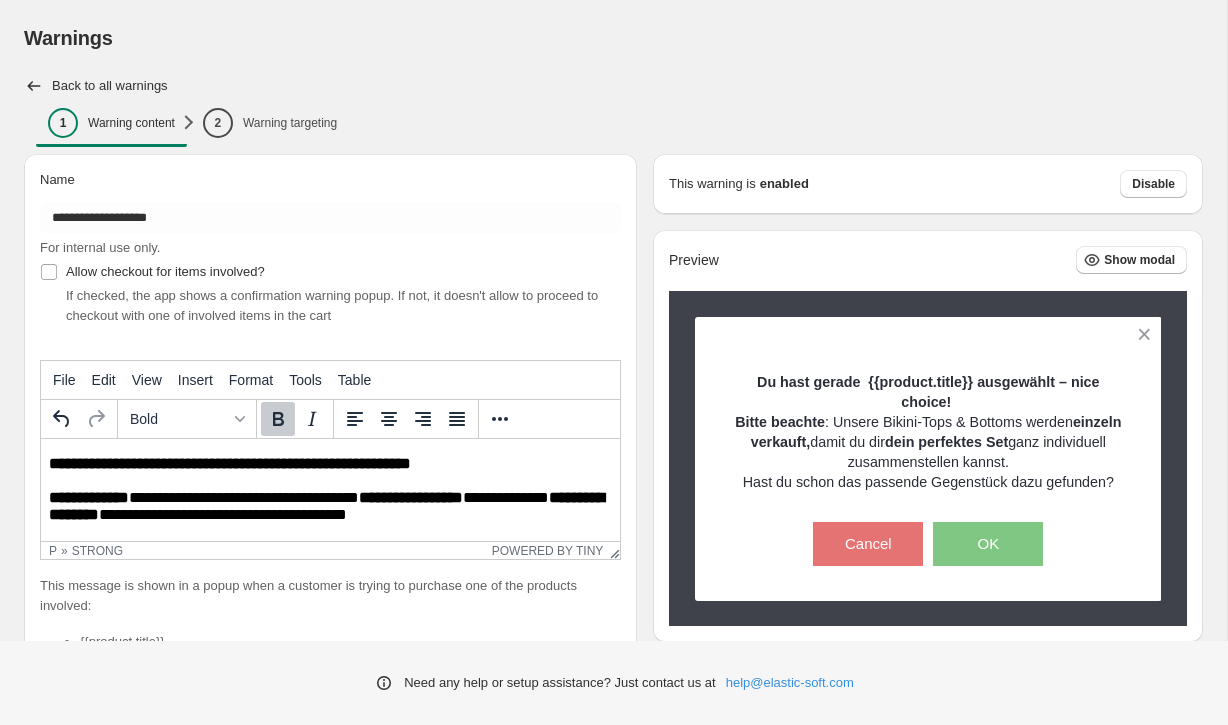 click on "**********" at bounding box center (230, 463) 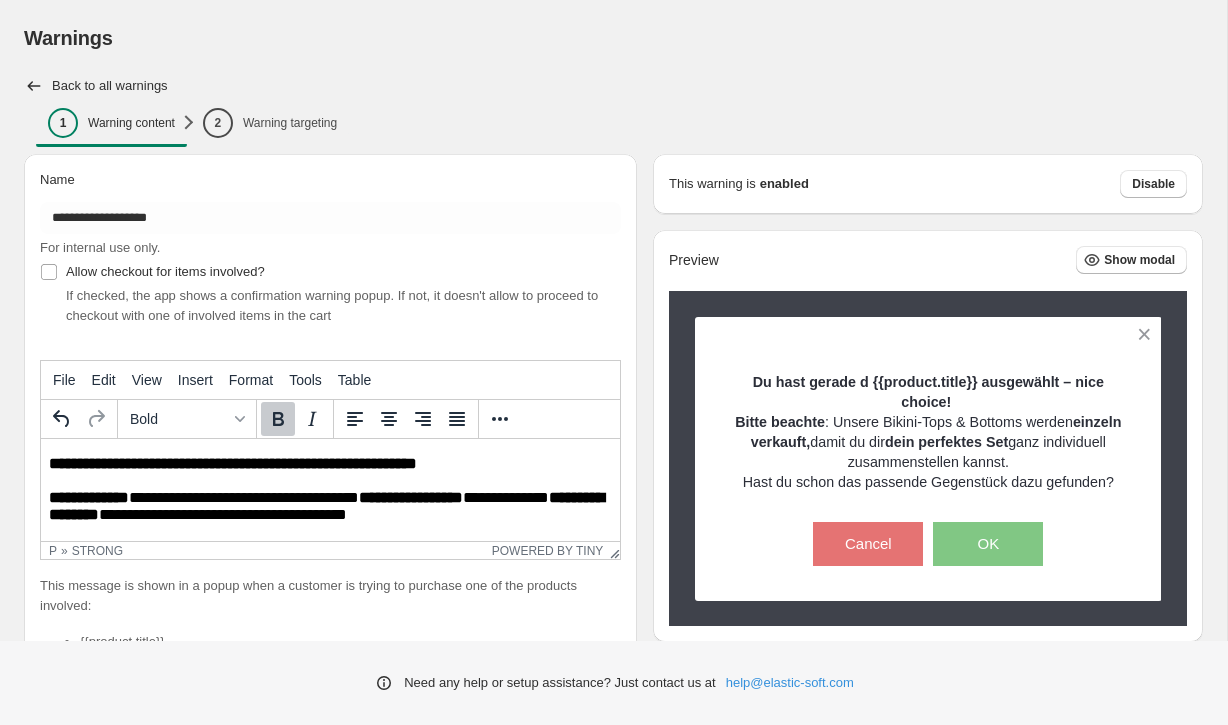 click on "**********" at bounding box center [233, 463] 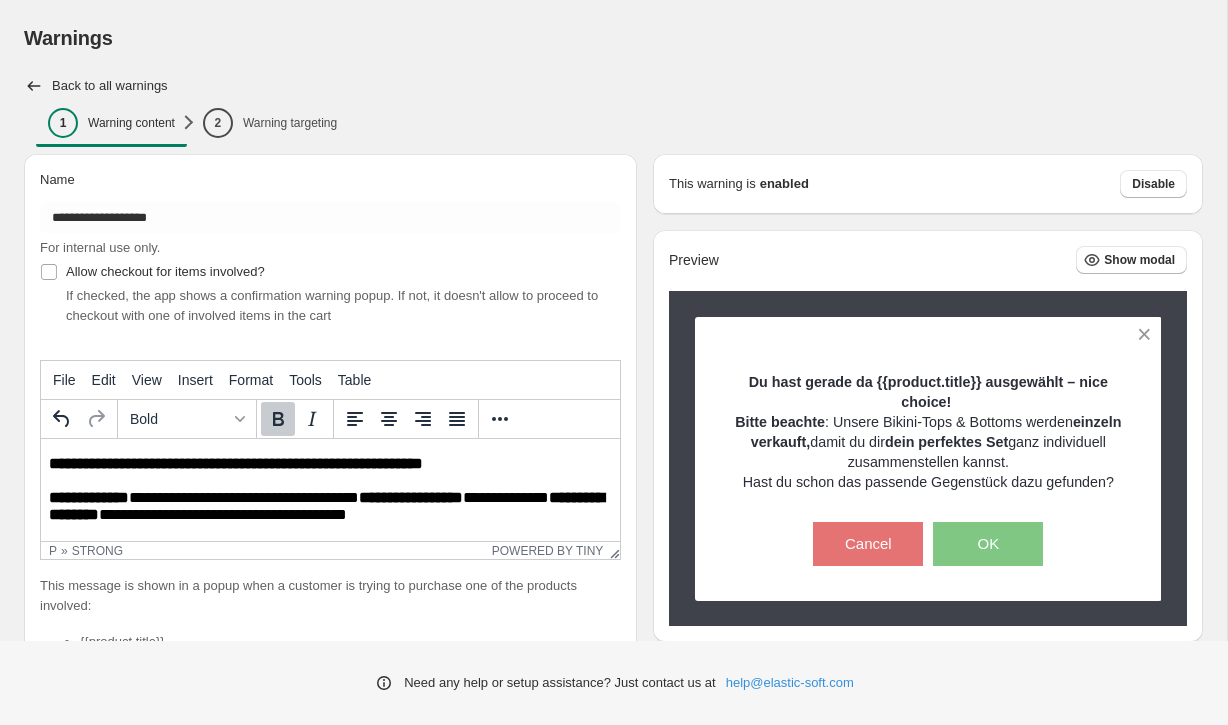 click on "**********" at bounding box center [236, 463] 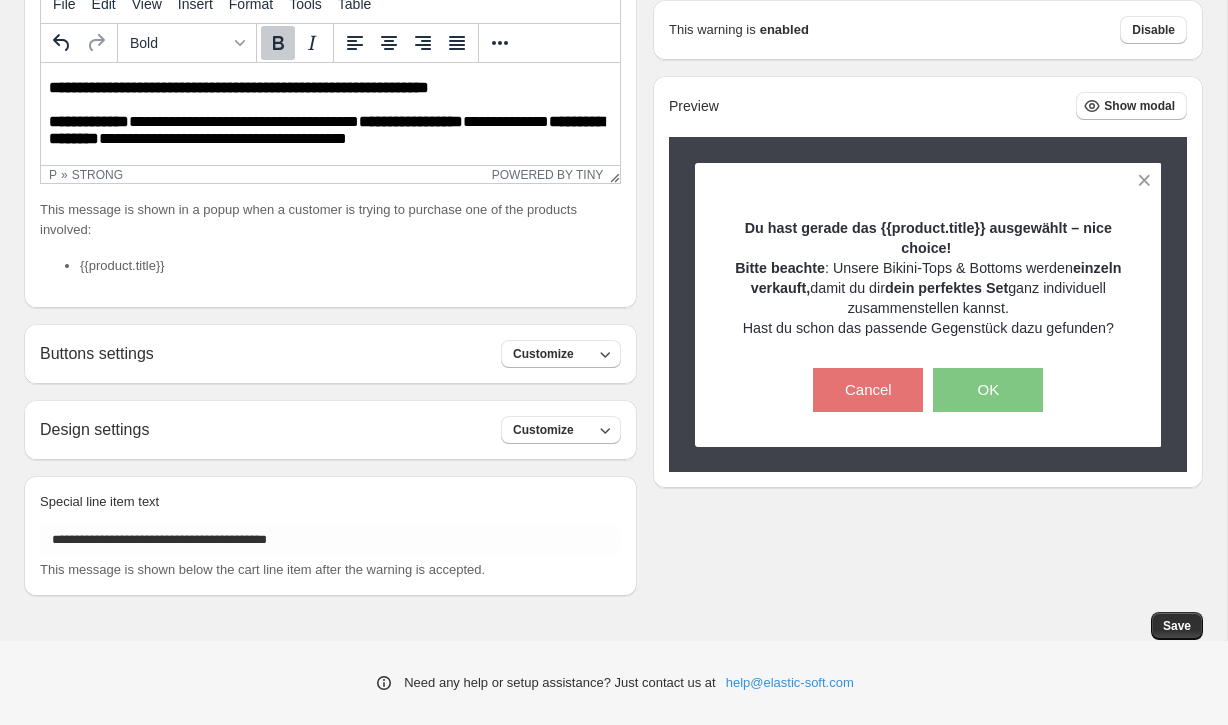 scroll, scrollTop: 376, scrollLeft: 0, axis: vertical 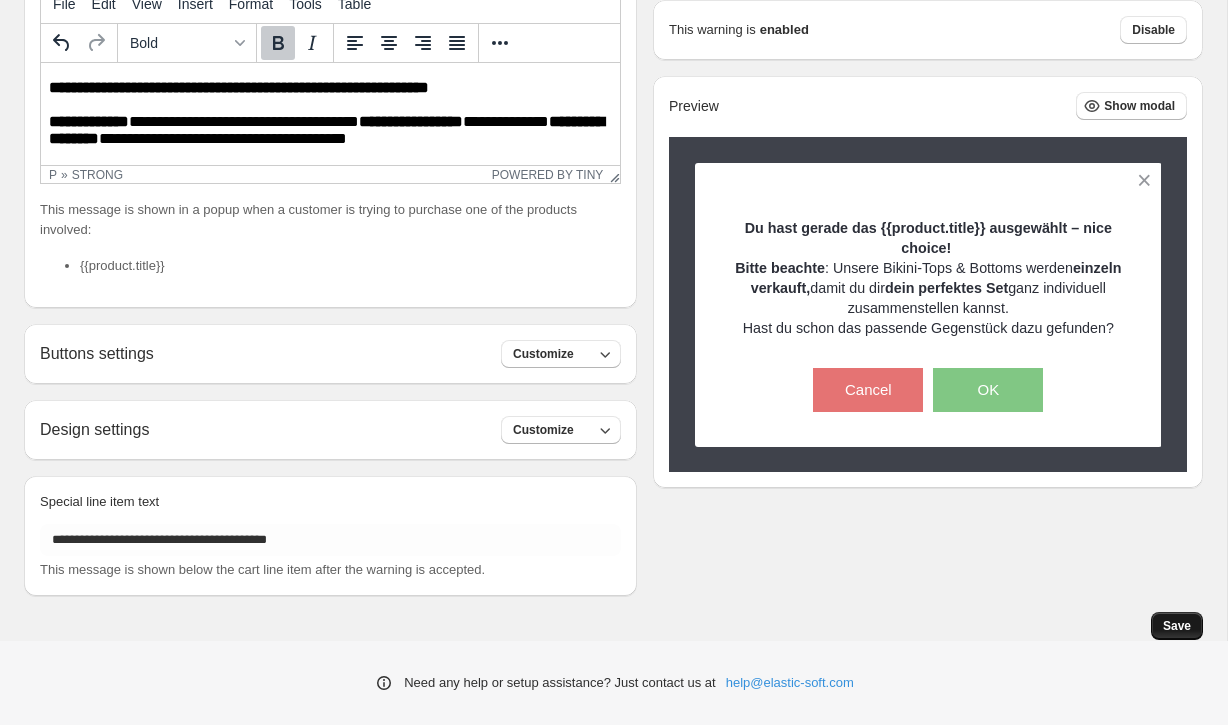 click on "Save" at bounding box center [1177, 626] 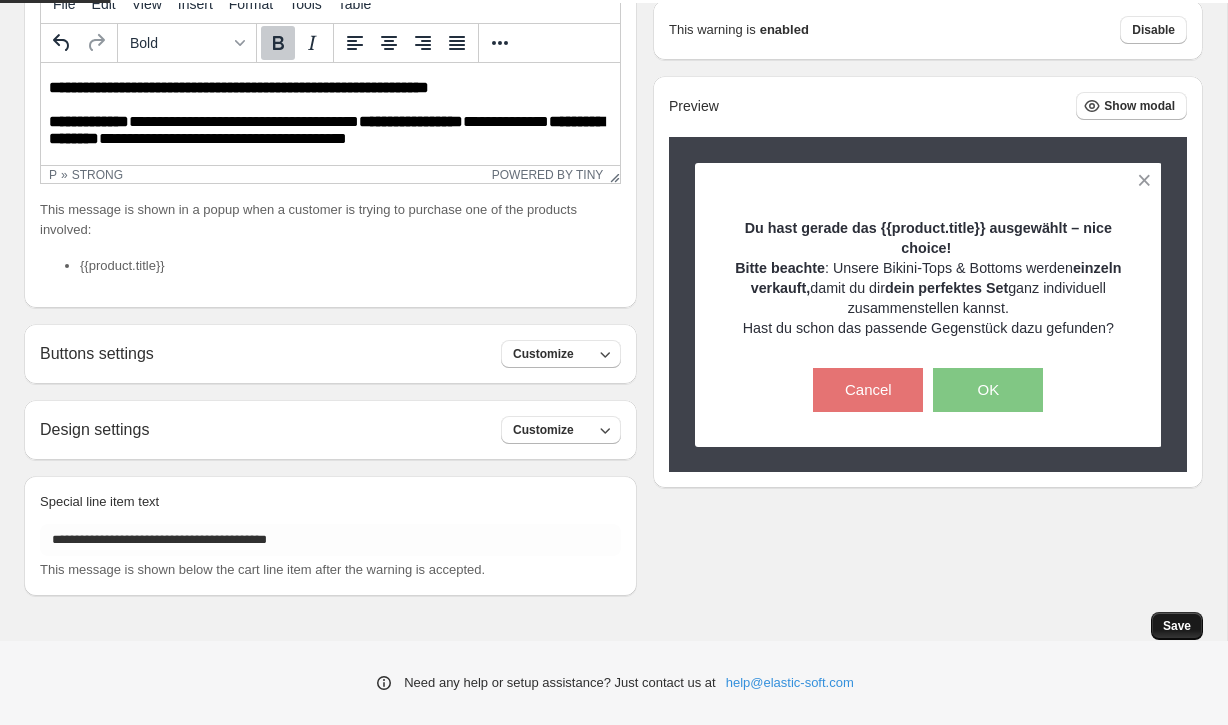 scroll, scrollTop: 0, scrollLeft: 0, axis: both 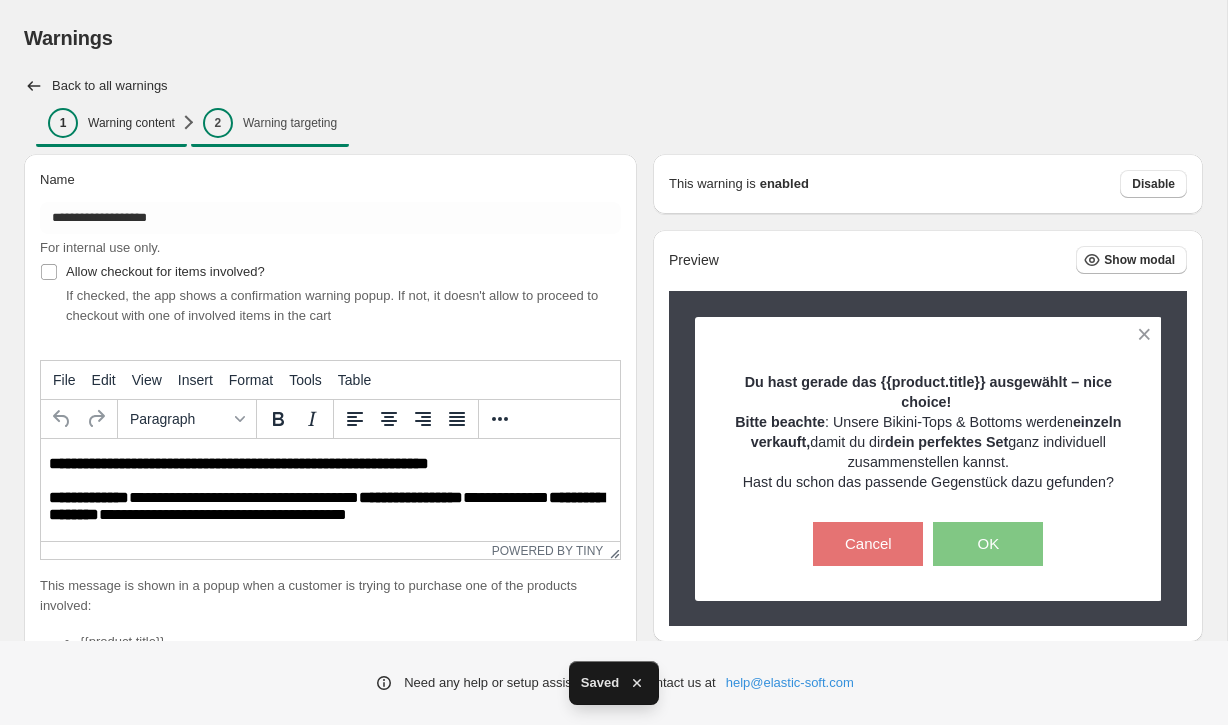click on "Warning targeting" at bounding box center [290, 123] 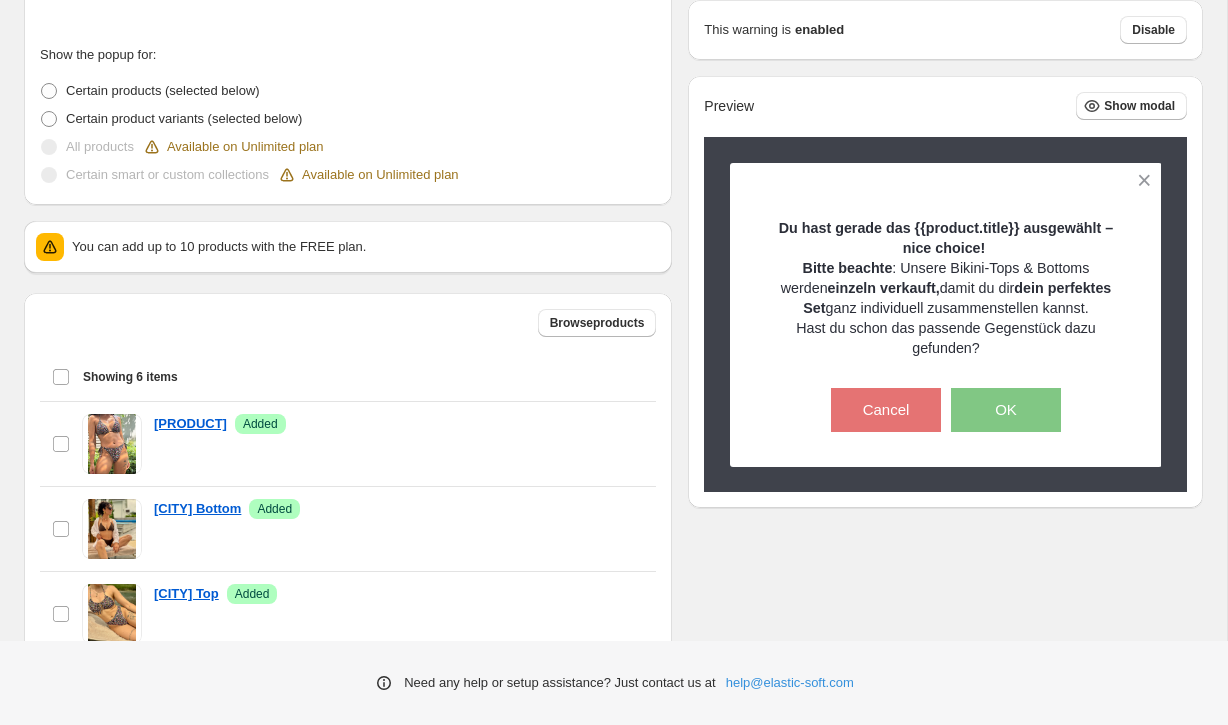 scroll, scrollTop: 432, scrollLeft: 0, axis: vertical 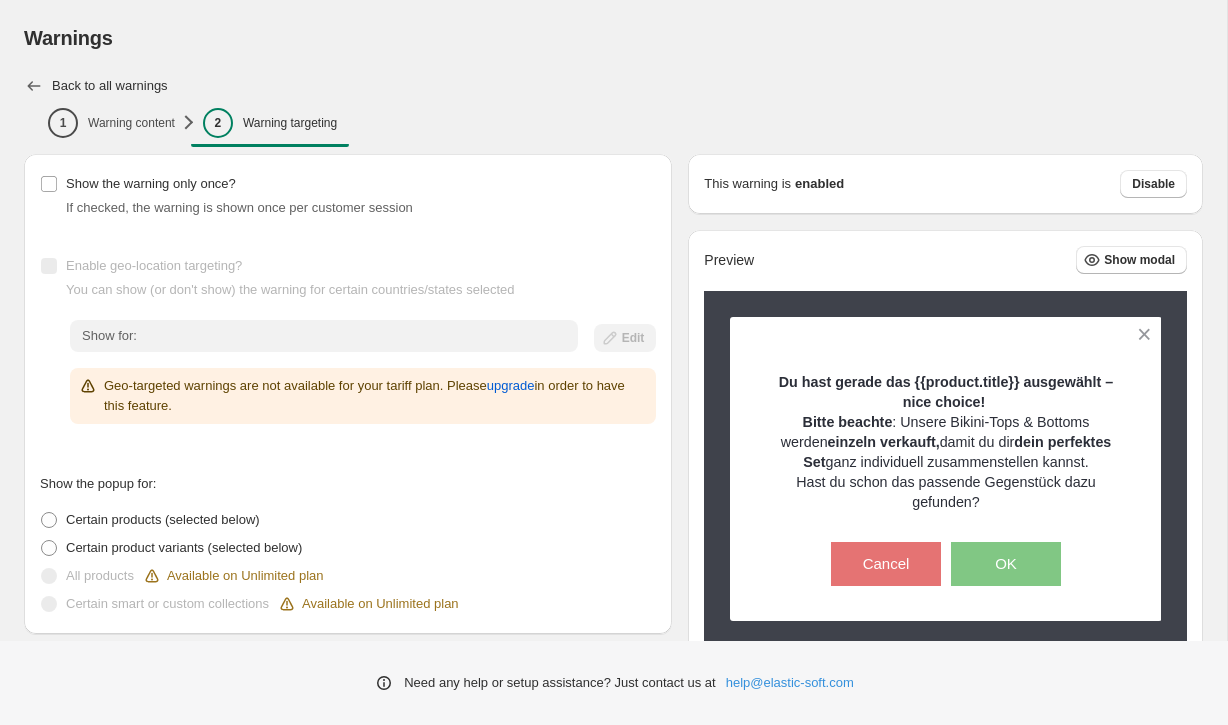 click 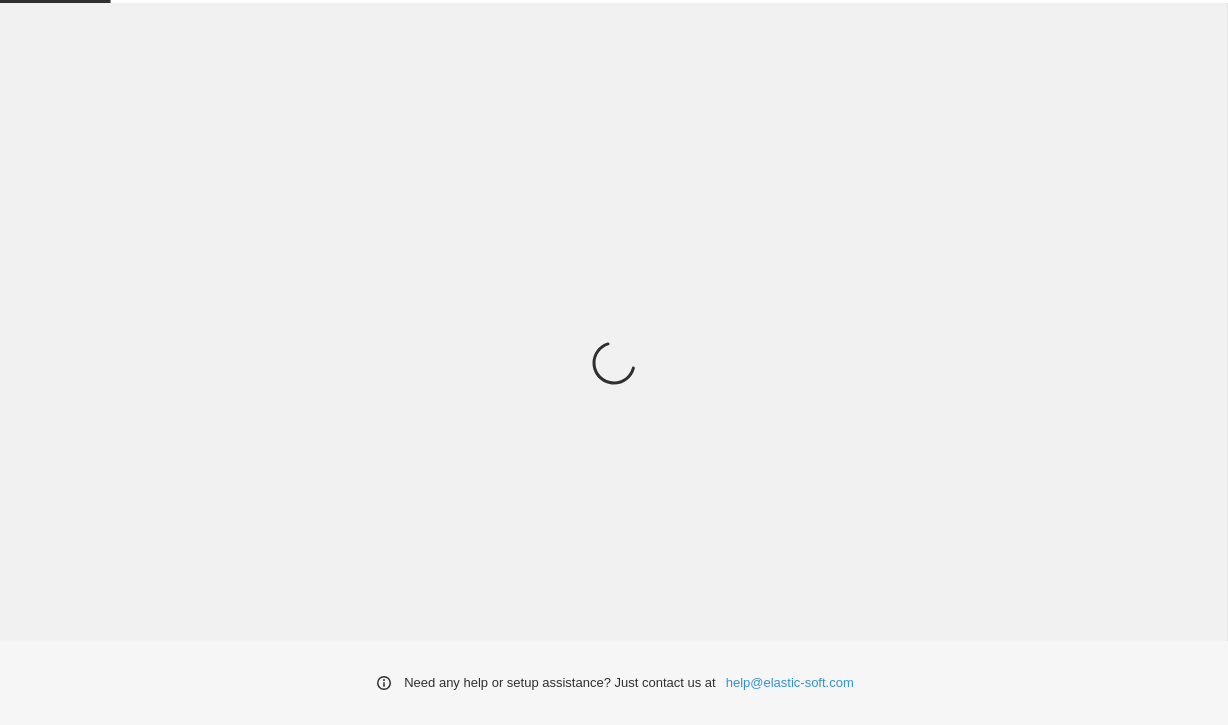 scroll, scrollTop: 0, scrollLeft: 0, axis: both 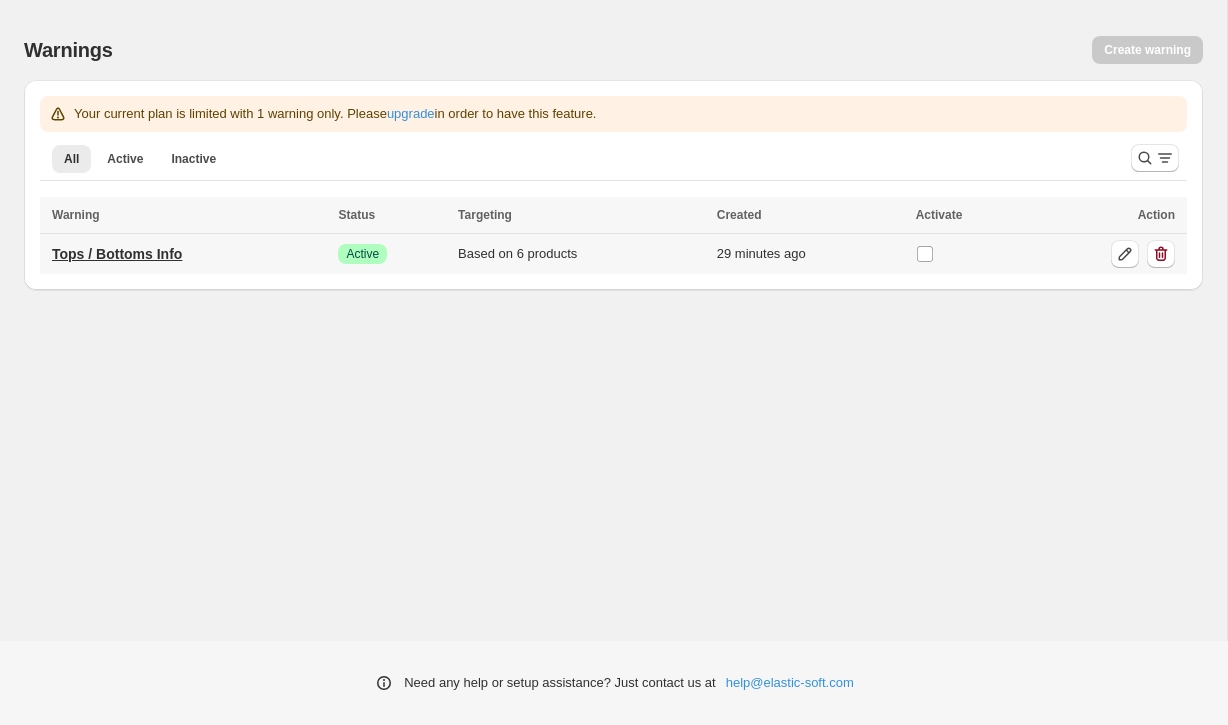 click on "Tops / Bottoms Info" at bounding box center (117, 254) 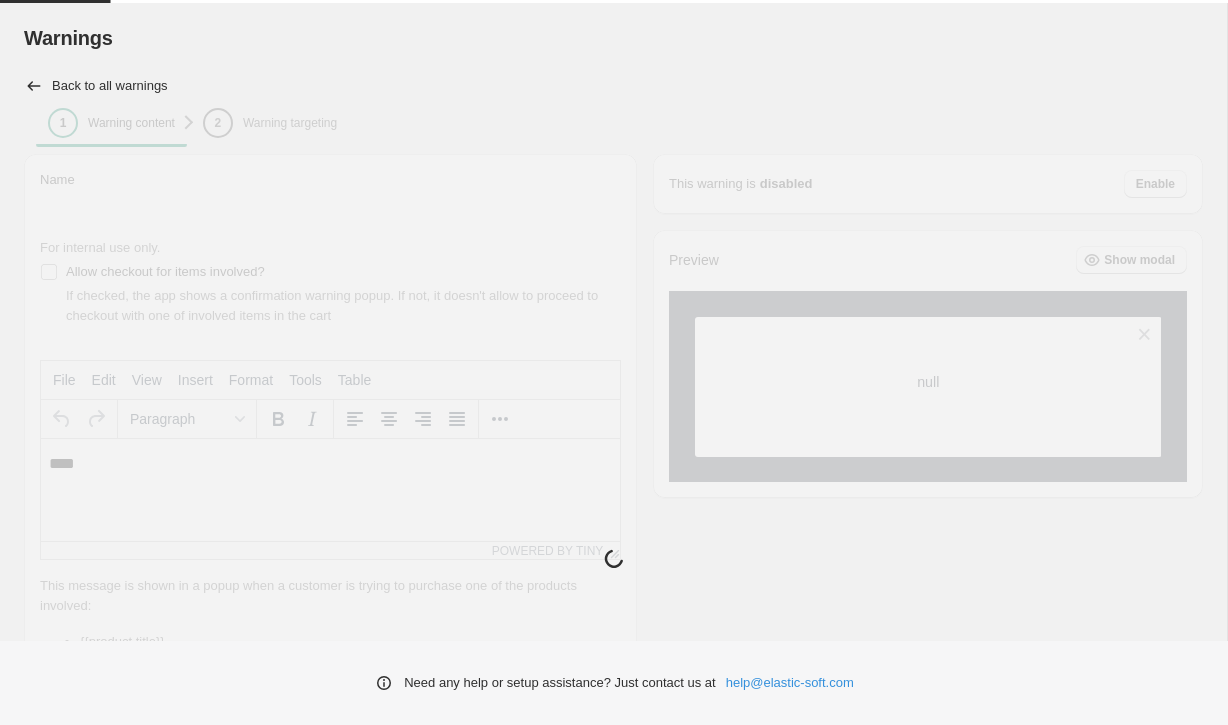 scroll, scrollTop: 0, scrollLeft: 0, axis: both 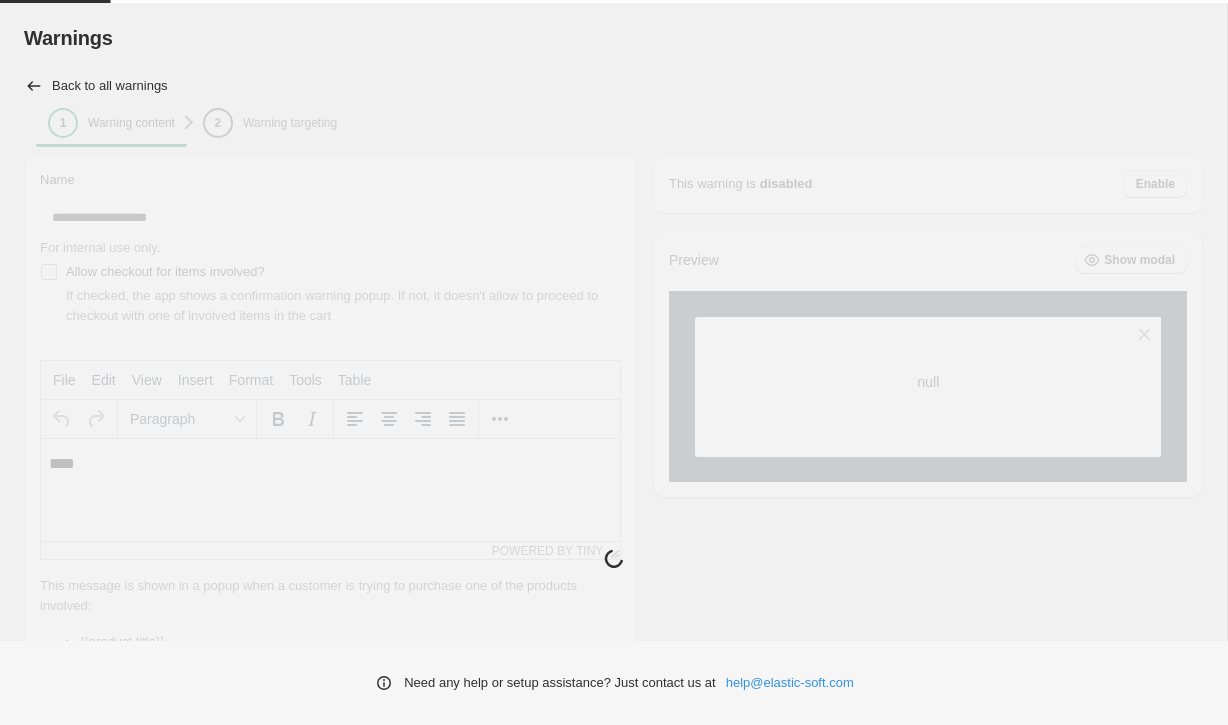 type on "**********" 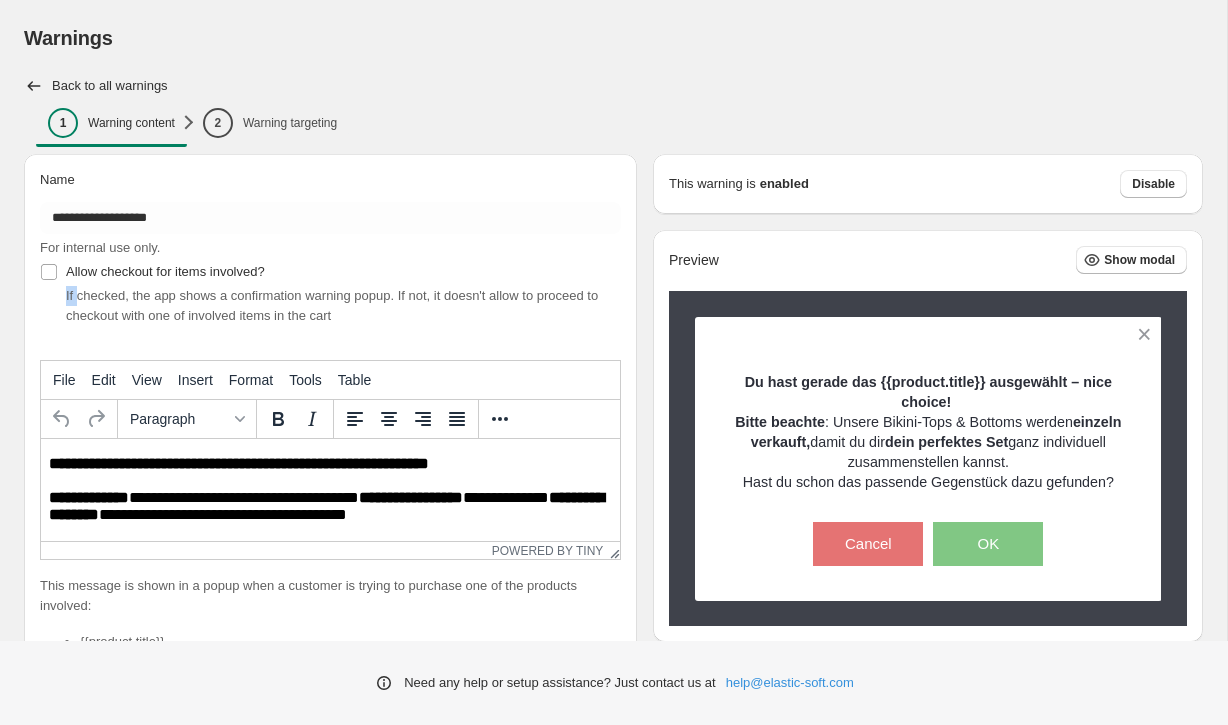 drag, startPoint x: 65, startPoint y: 298, endPoint x: 81, endPoint y: 296, distance: 16.124516 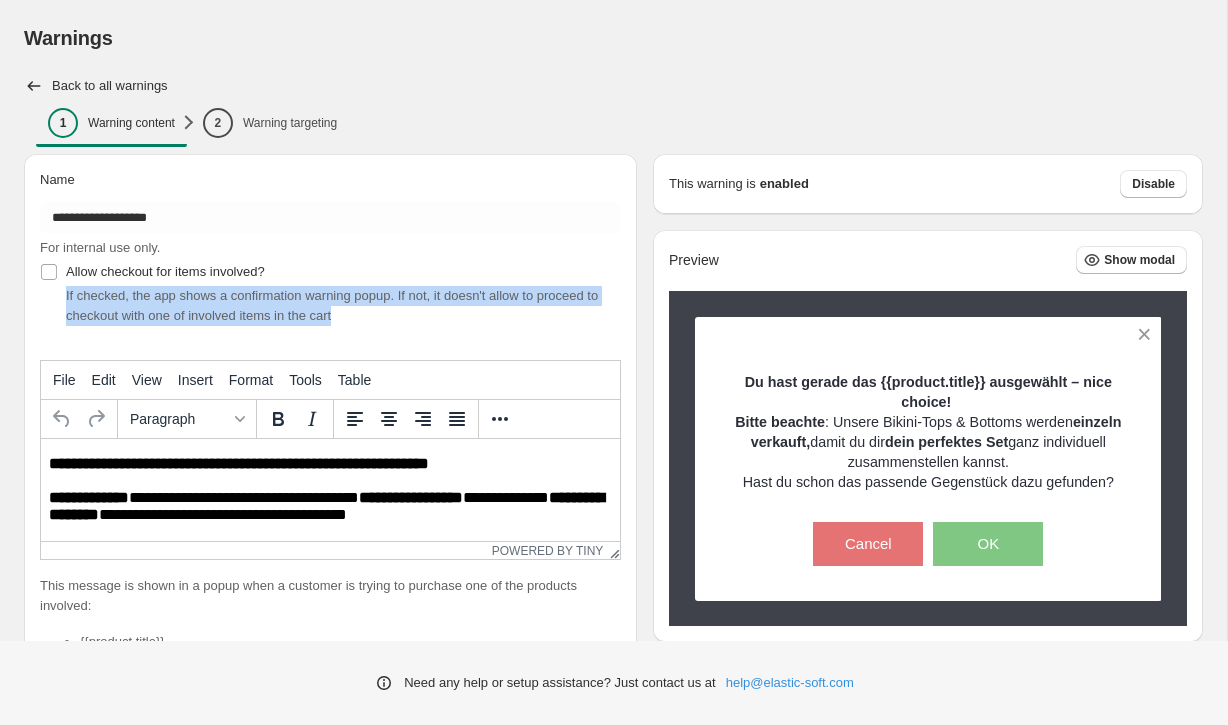 drag, startPoint x: 66, startPoint y: 296, endPoint x: 374, endPoint y: 320, distance: 308.93365 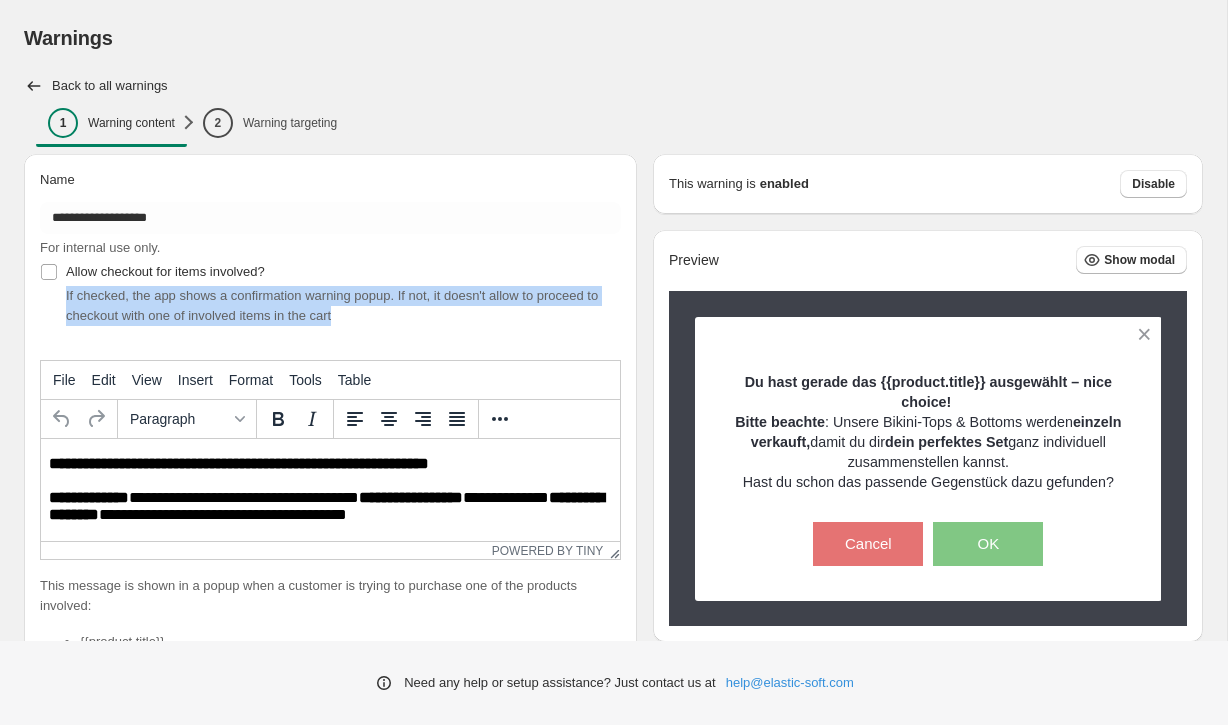 copy on "If checked, the app shows a confirmation warning popup. If not, it doesn't allow to proceed to checkout with one of involved items in the cart" 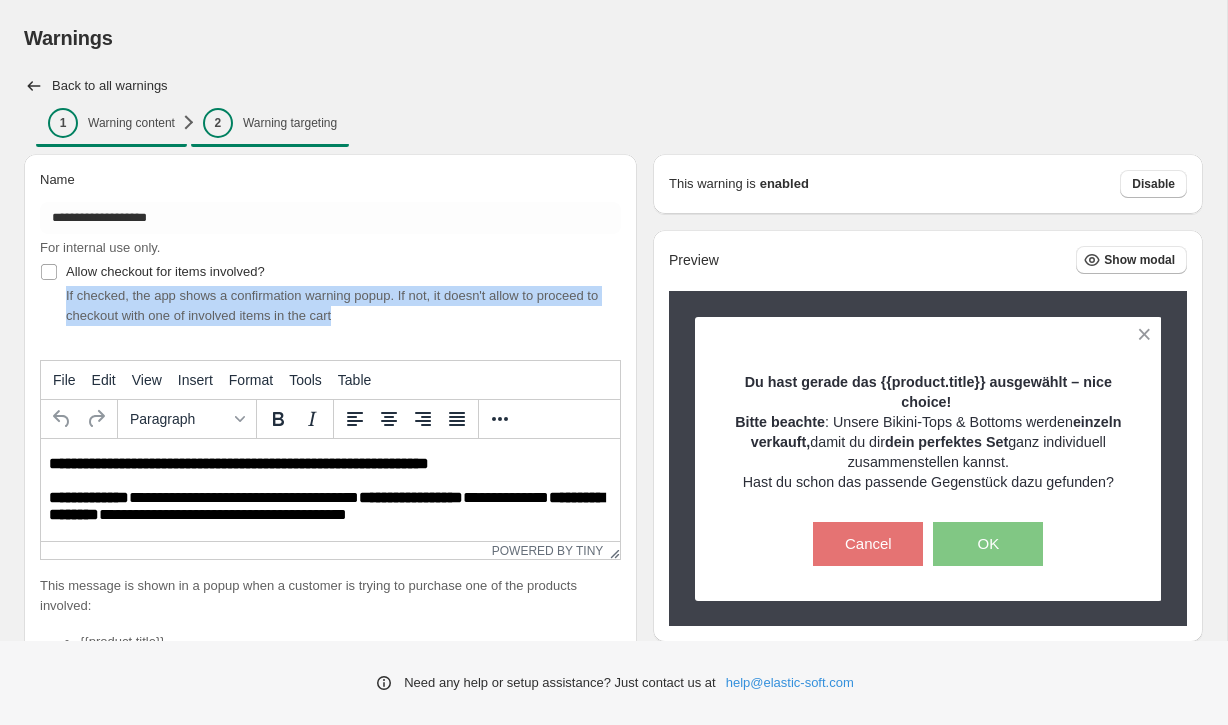 click on "Warning targeting" at bounding box center [290, 123] 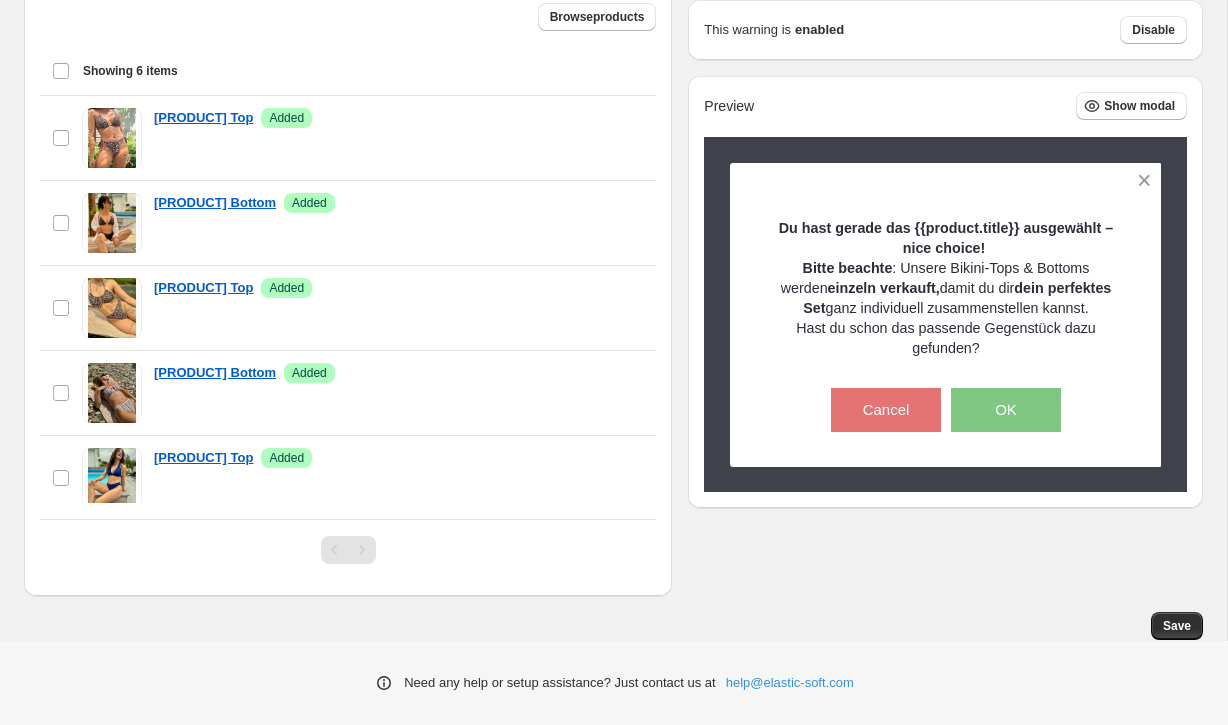scroll, scrollTop: 735, scrollLeft: 0, axis: vertical 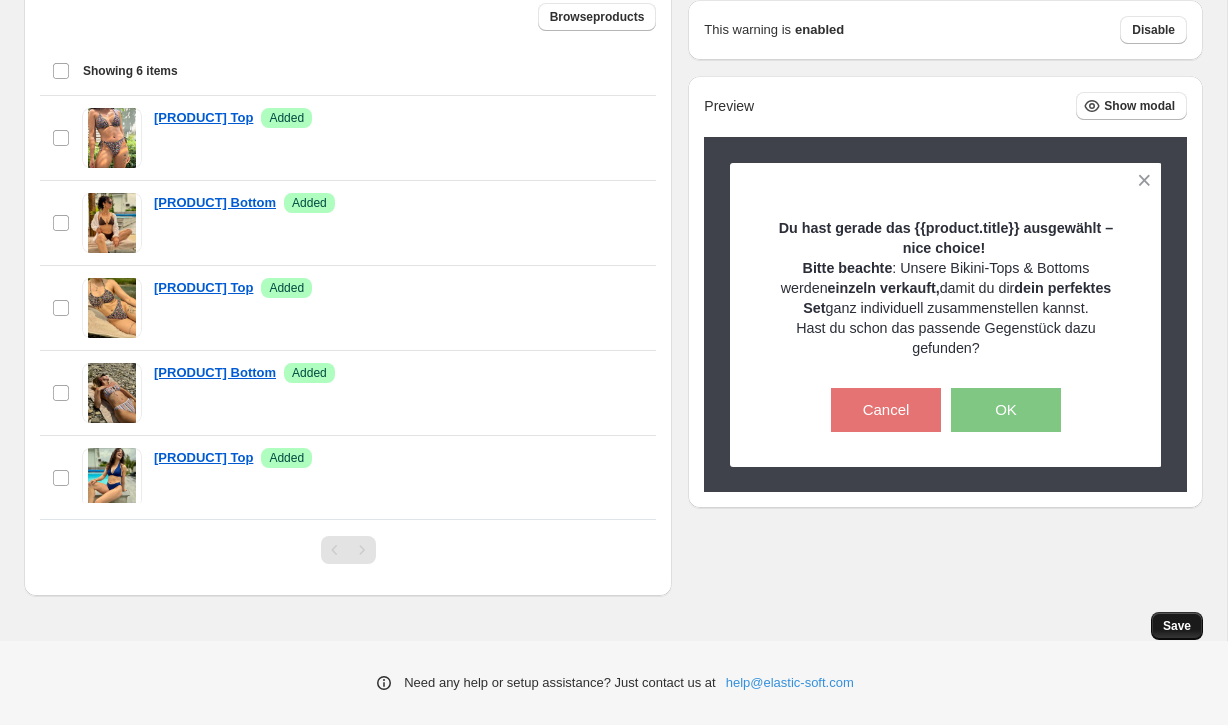 click on "Save" at bounding box center [1177, 626] 